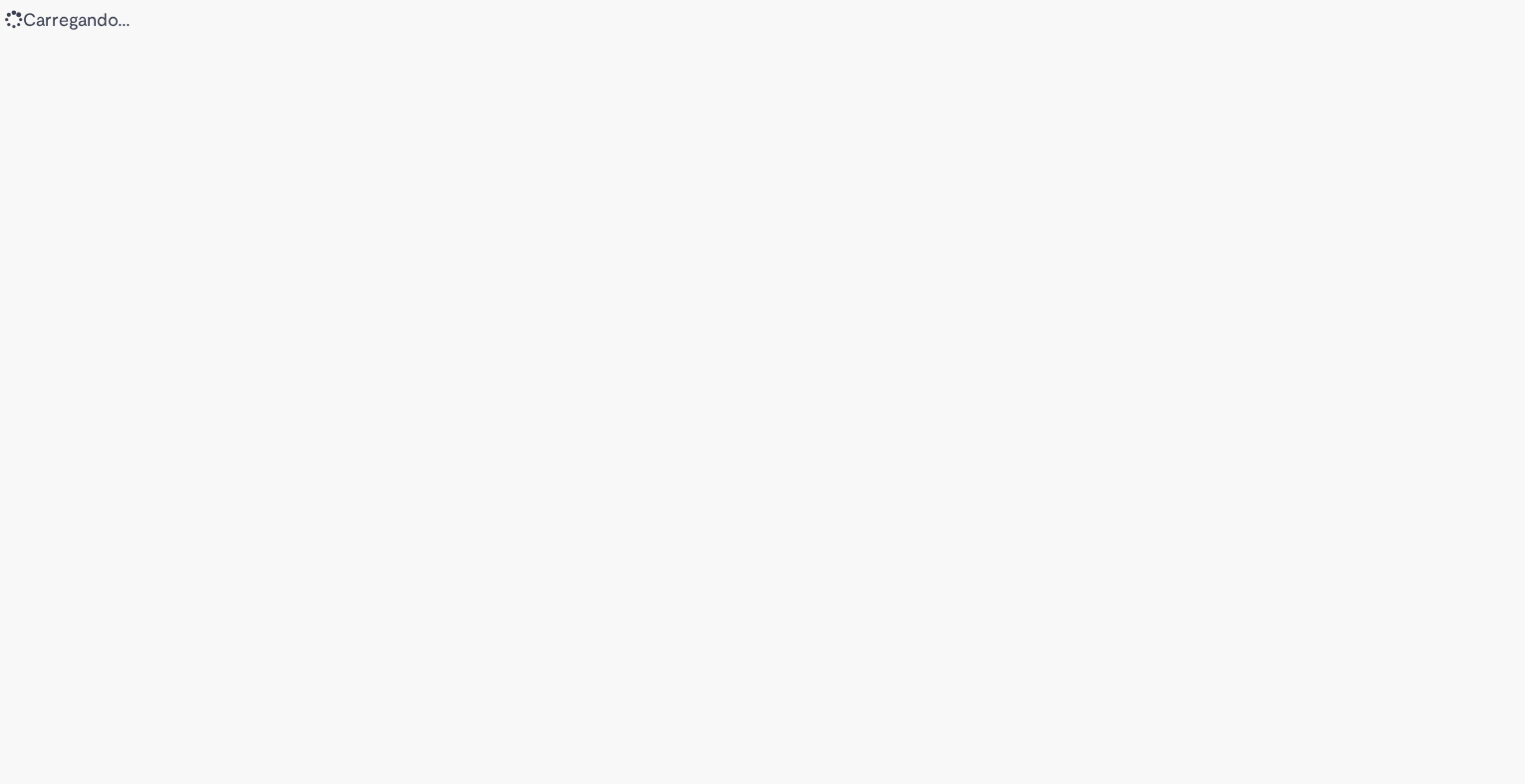 scroll, scrollTop: 0, scrollLeft: 0, axis: both 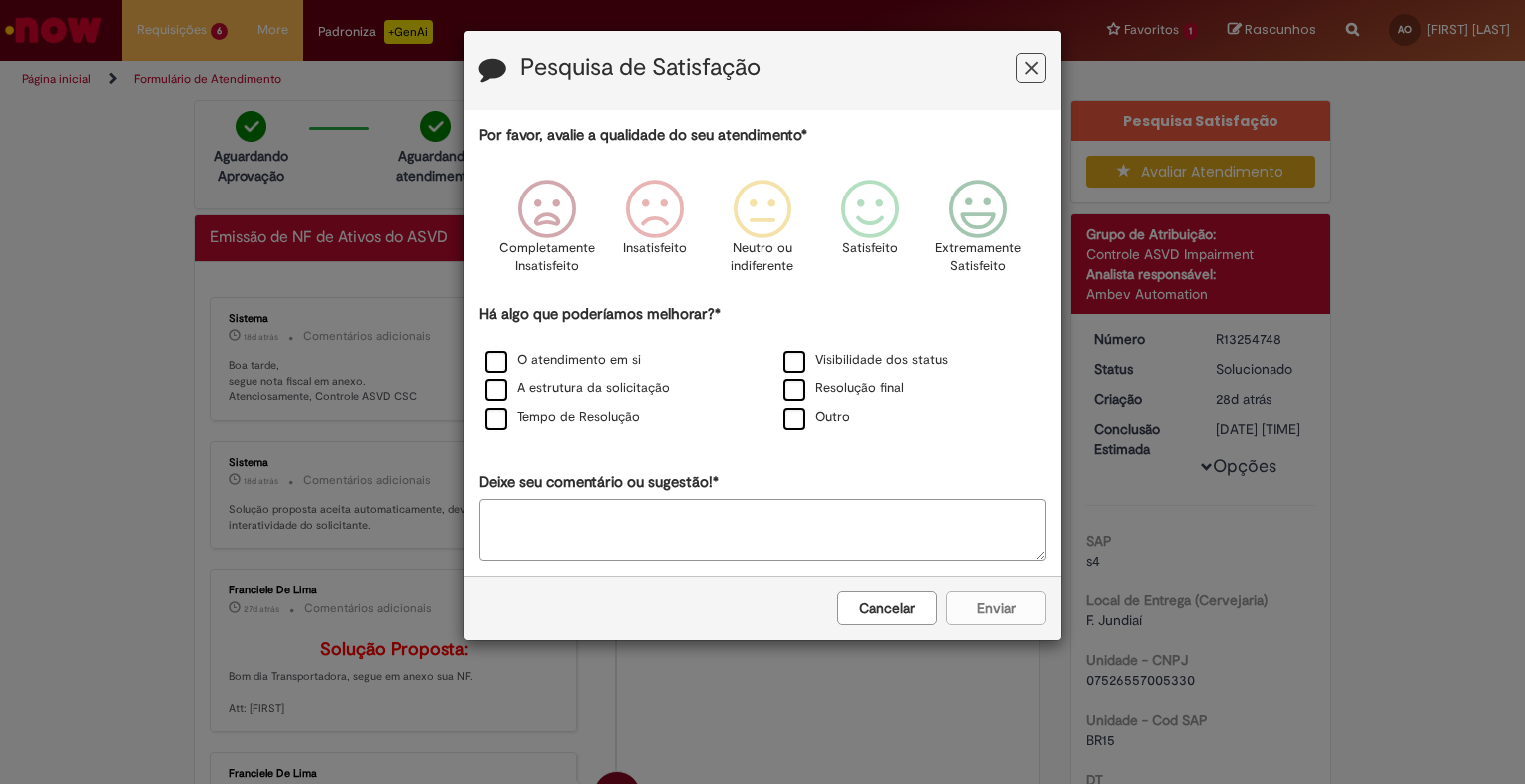 click at bounding box center (1031, 68) 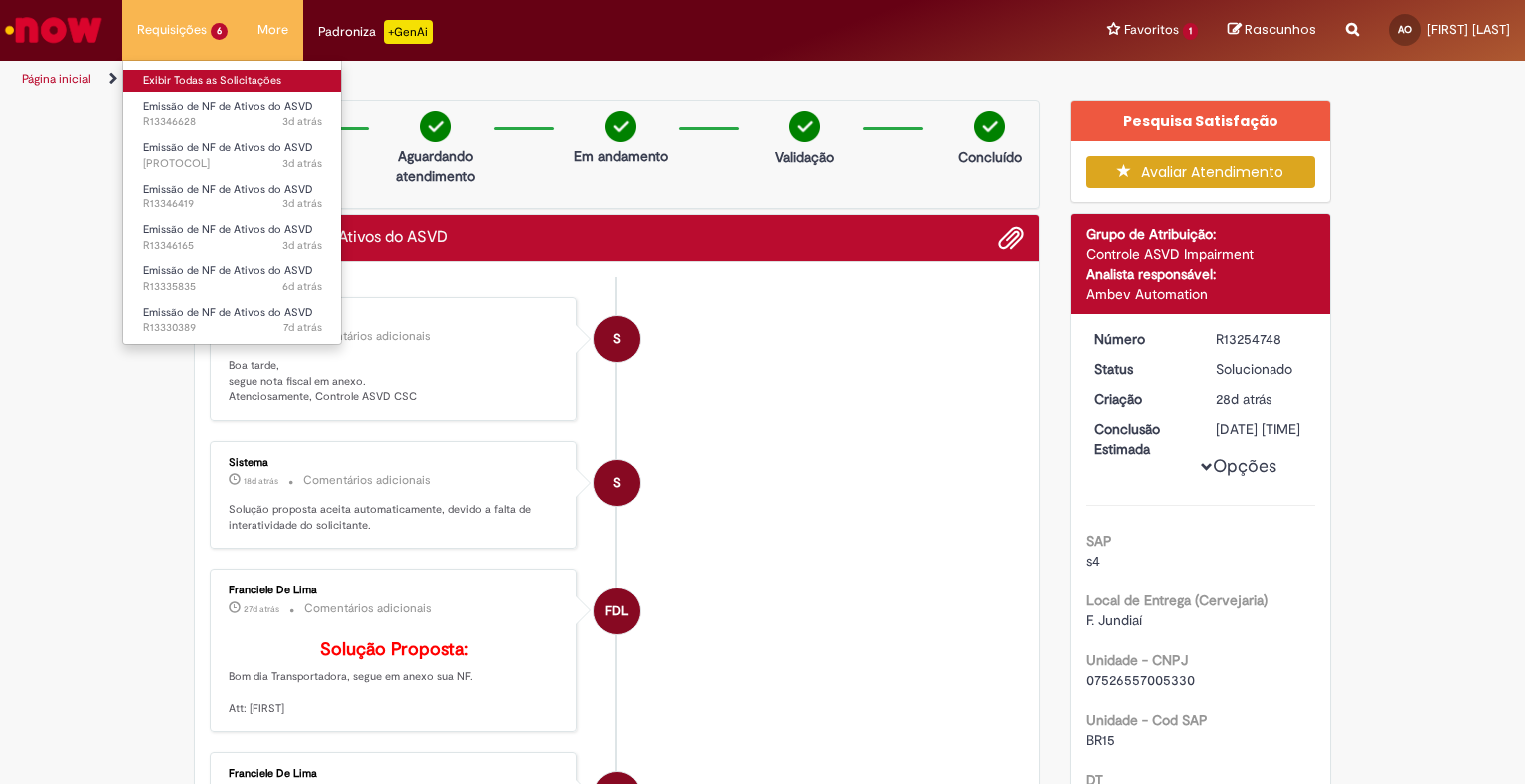 click on "Exibir Todas as Solicitações" at bounding box center [233, 81] 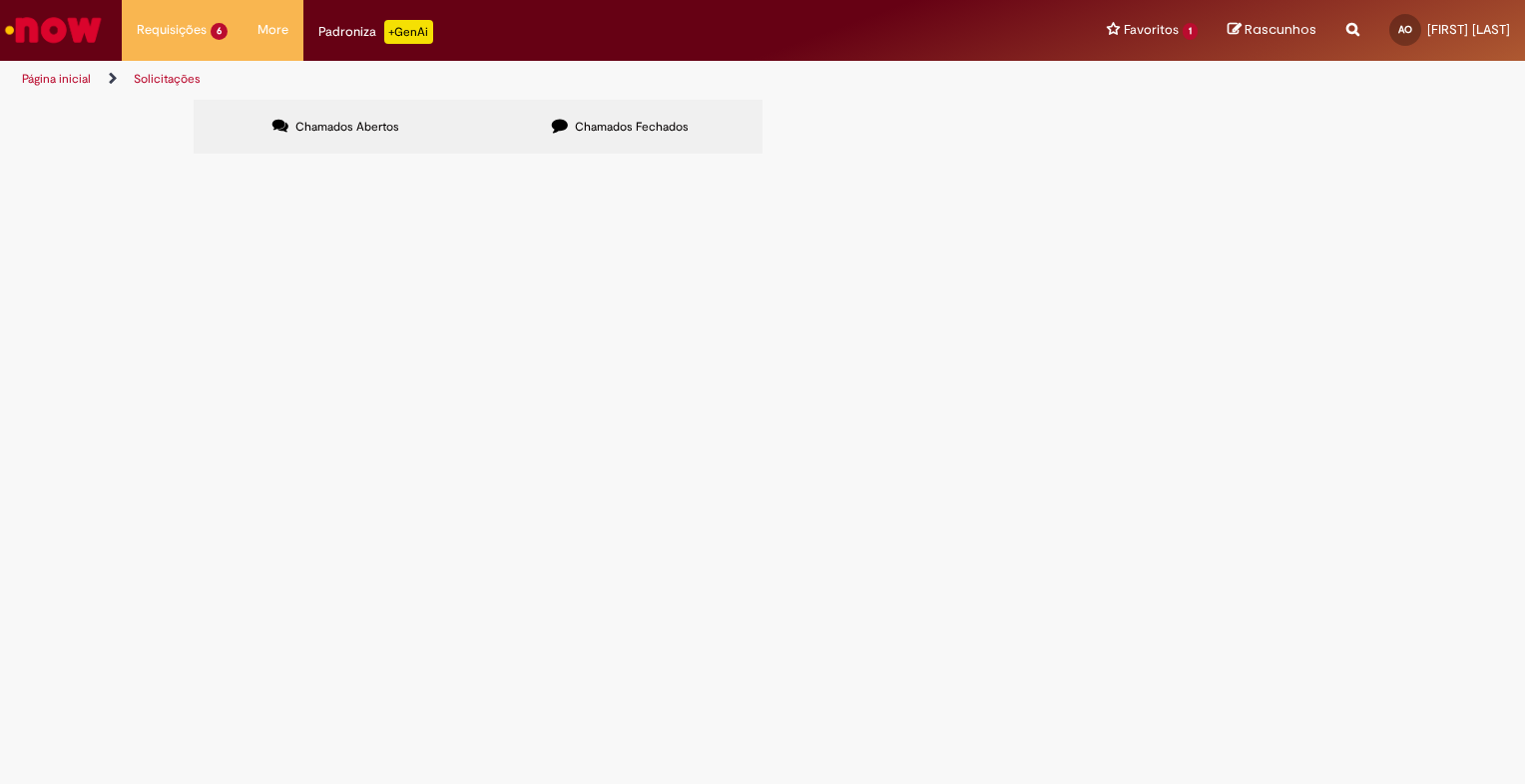click at bounding box center [0, 0] 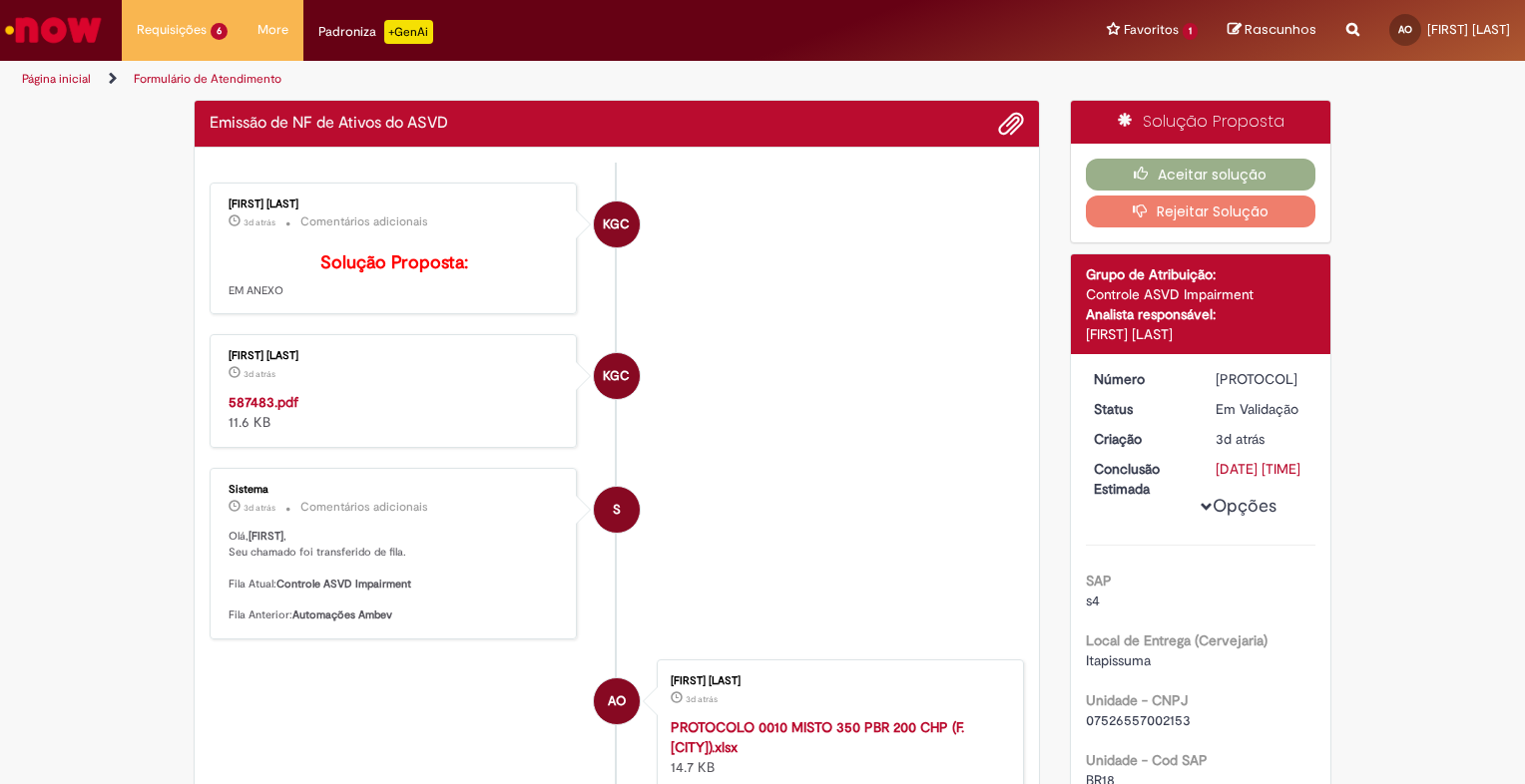 click on "KGC
[FIRST] [LAST]
3d atrás 3 dias atrás
587483.pdf  11.6 KB" at bounding box center [617, 391] 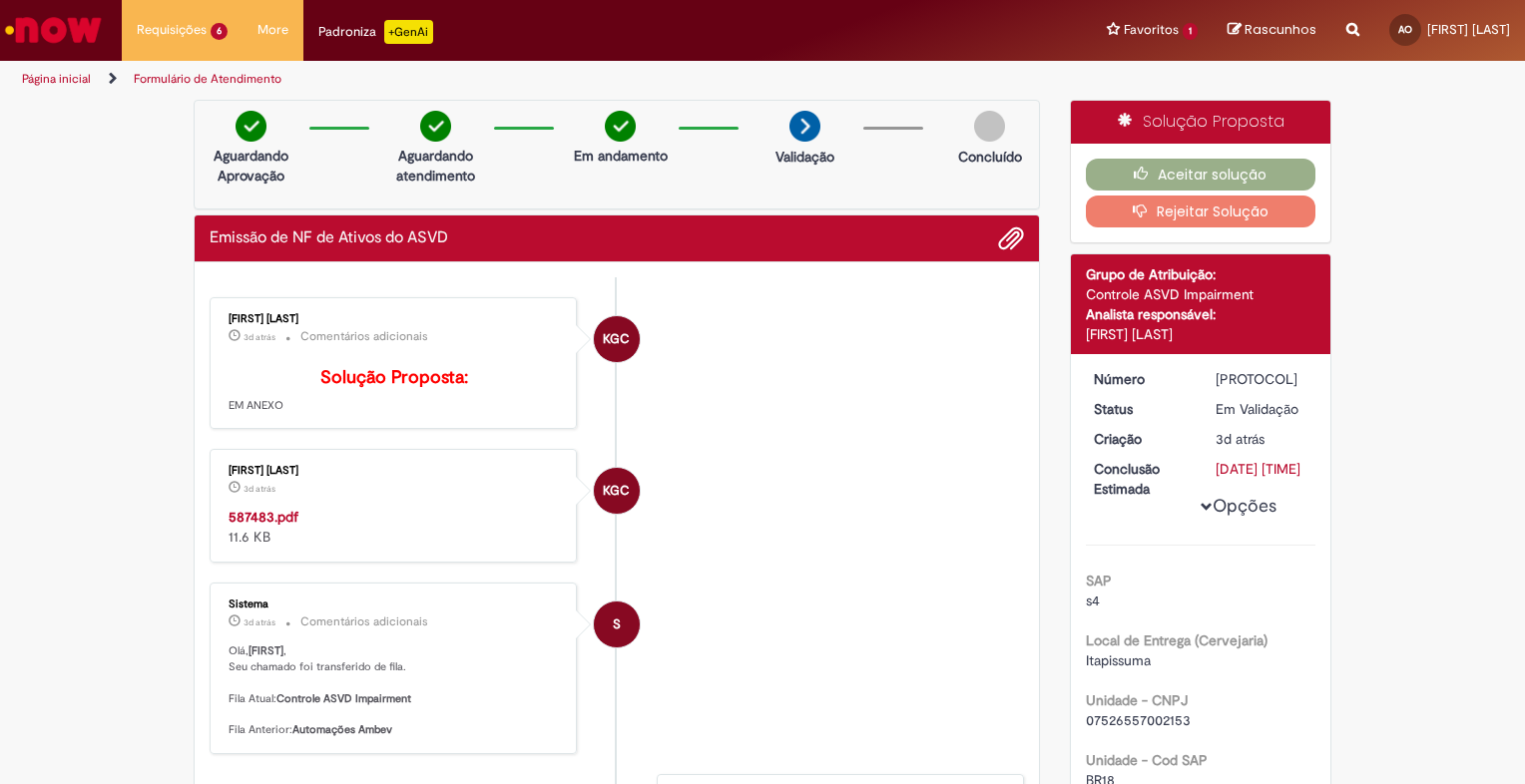 click on "[PROTOCOL]" at bounding box center [1262, 379] 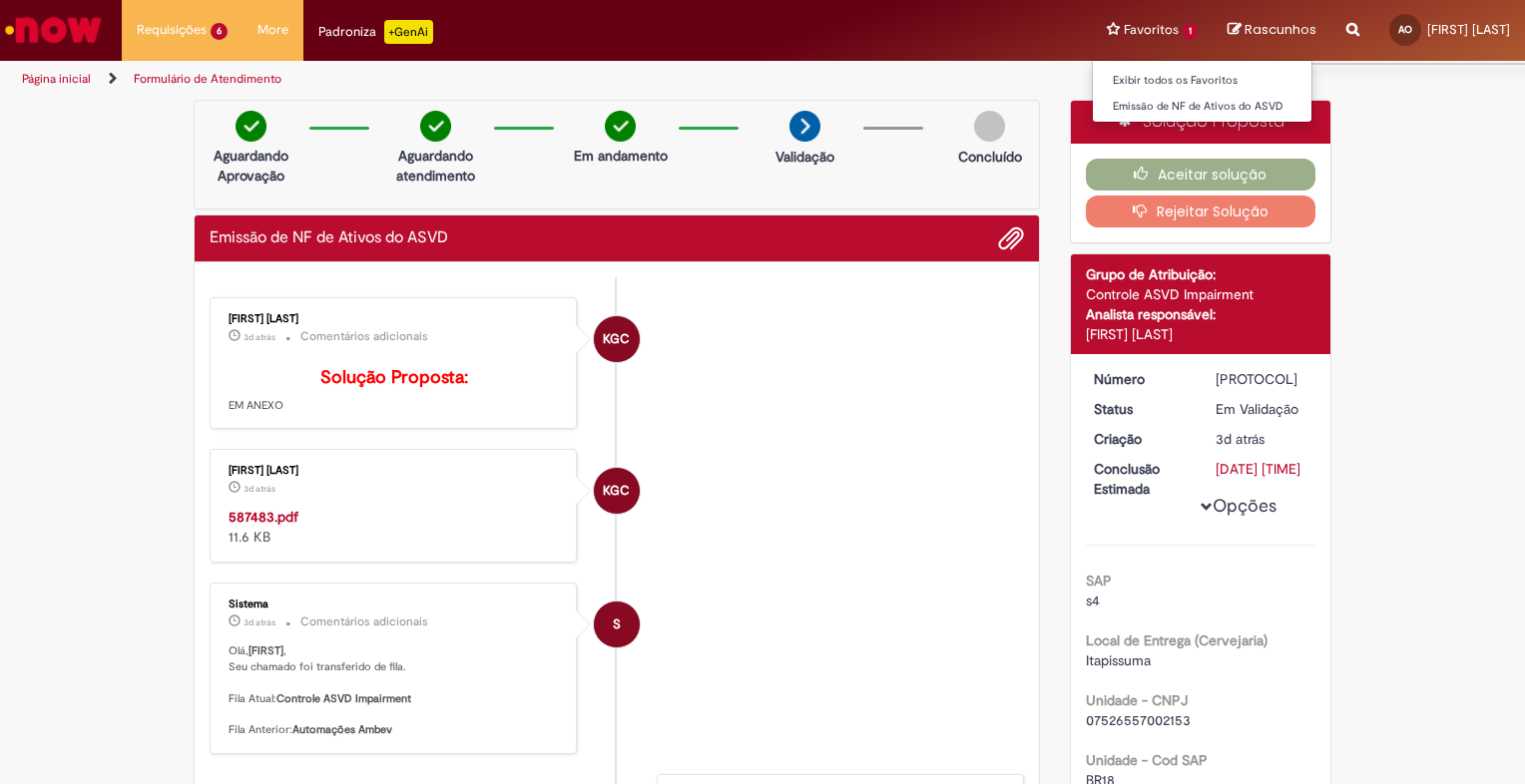 click on "Favoritos   1
Exibir todos os Favoritos
Emissão de NF de Ativos do ASVD" at bounding box center [1152, 30] 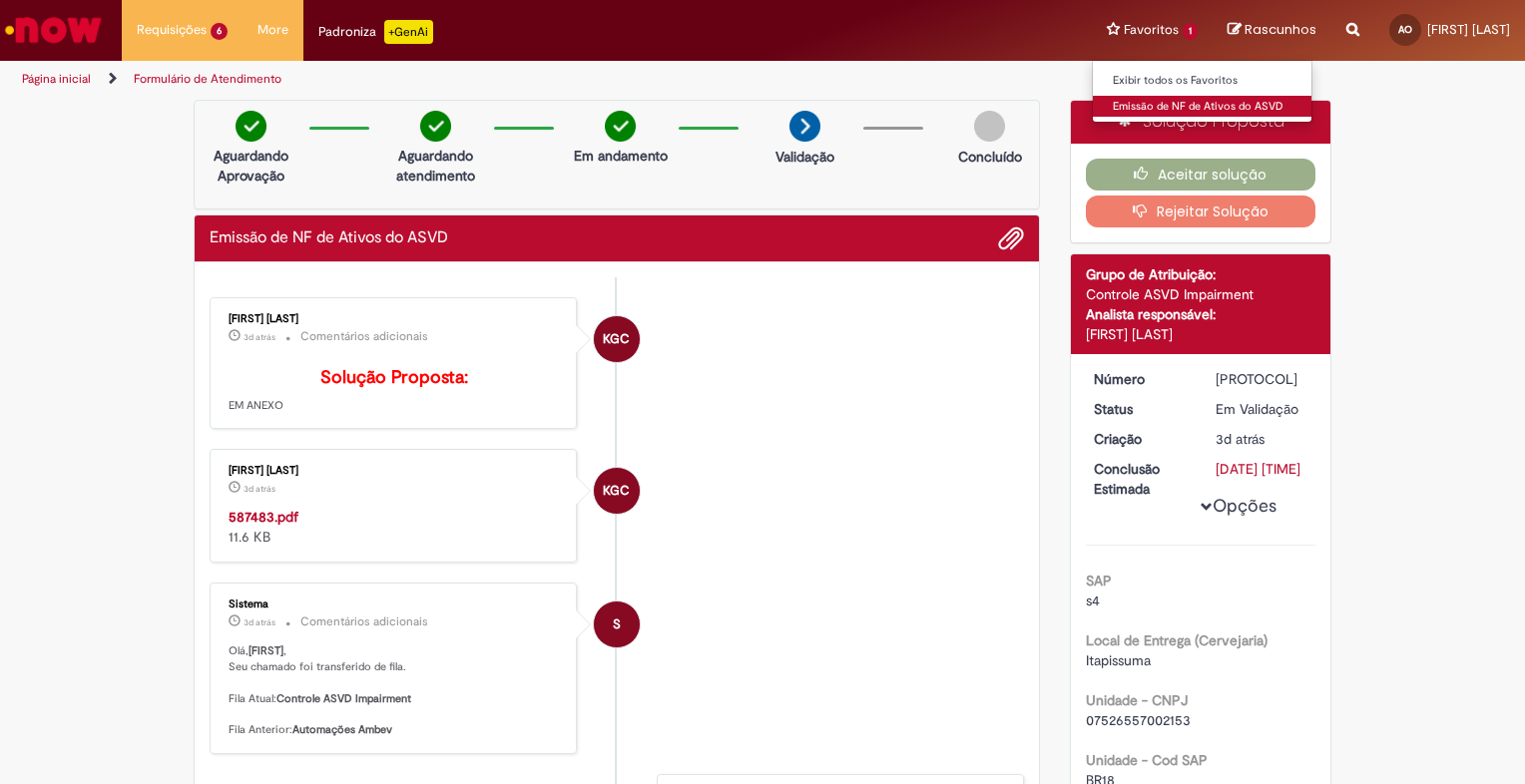 click on "Emissão de NF de Ativos do ASVD" at bounding box center (1203, 107) 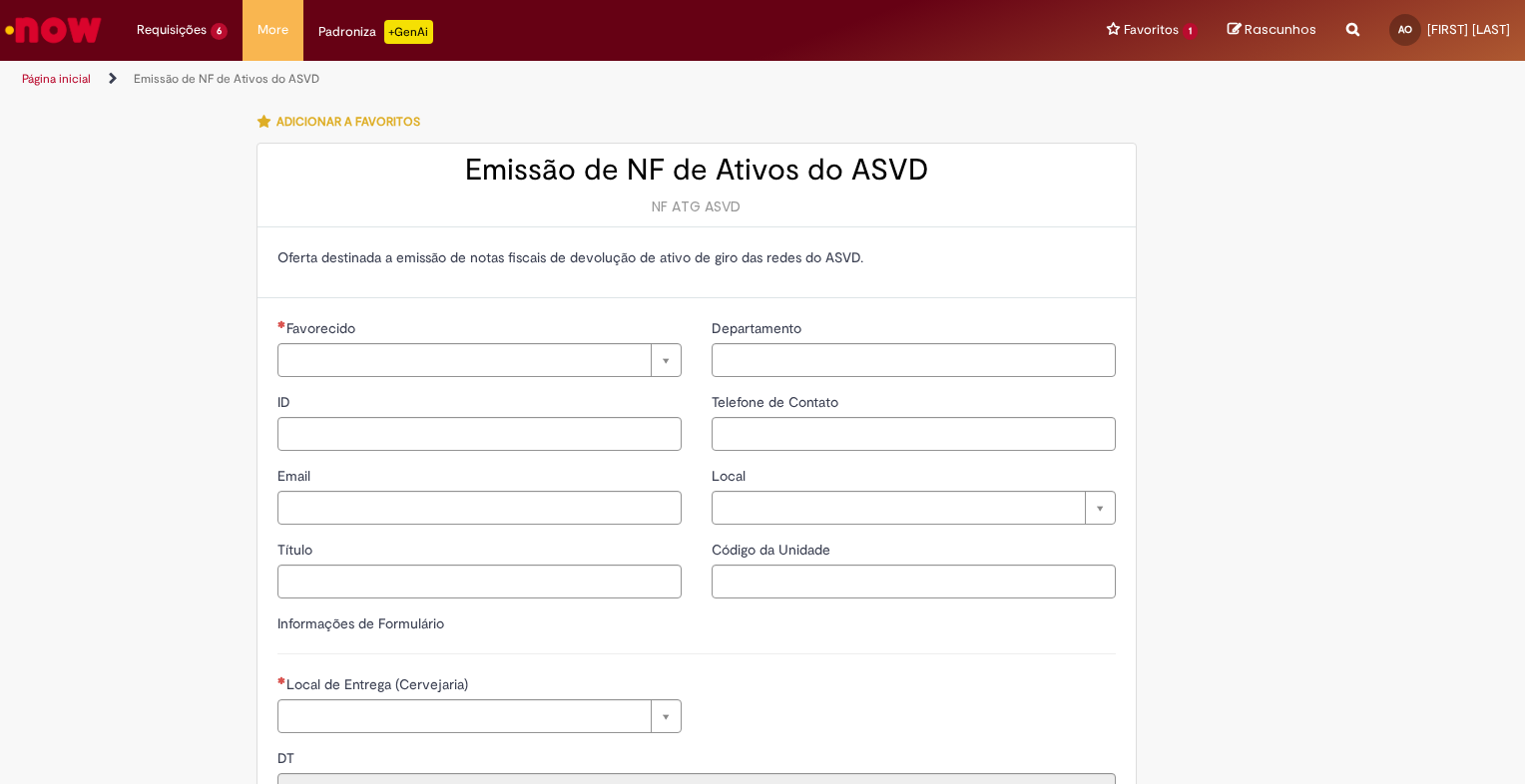 type on "**********" 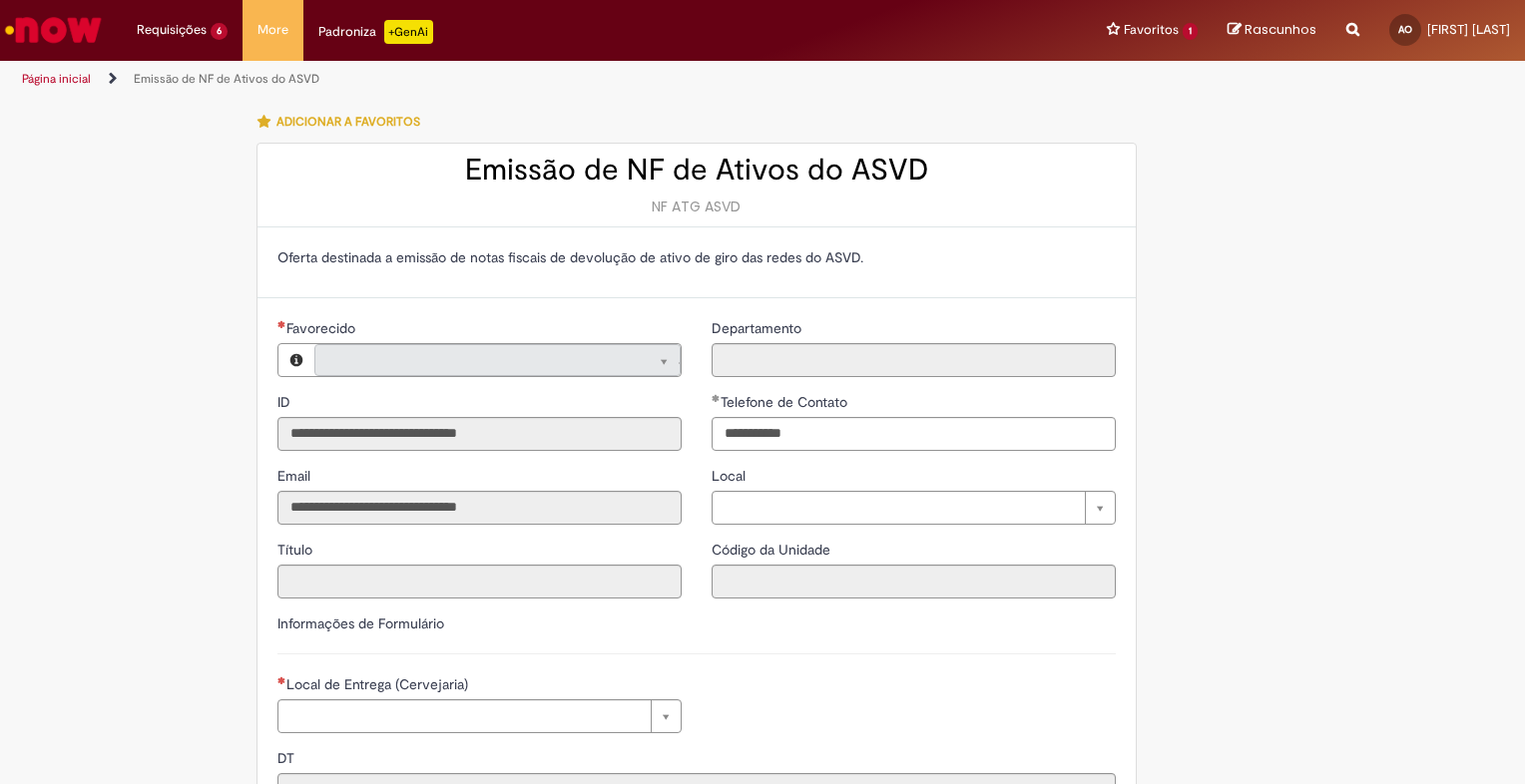 type on "**********" 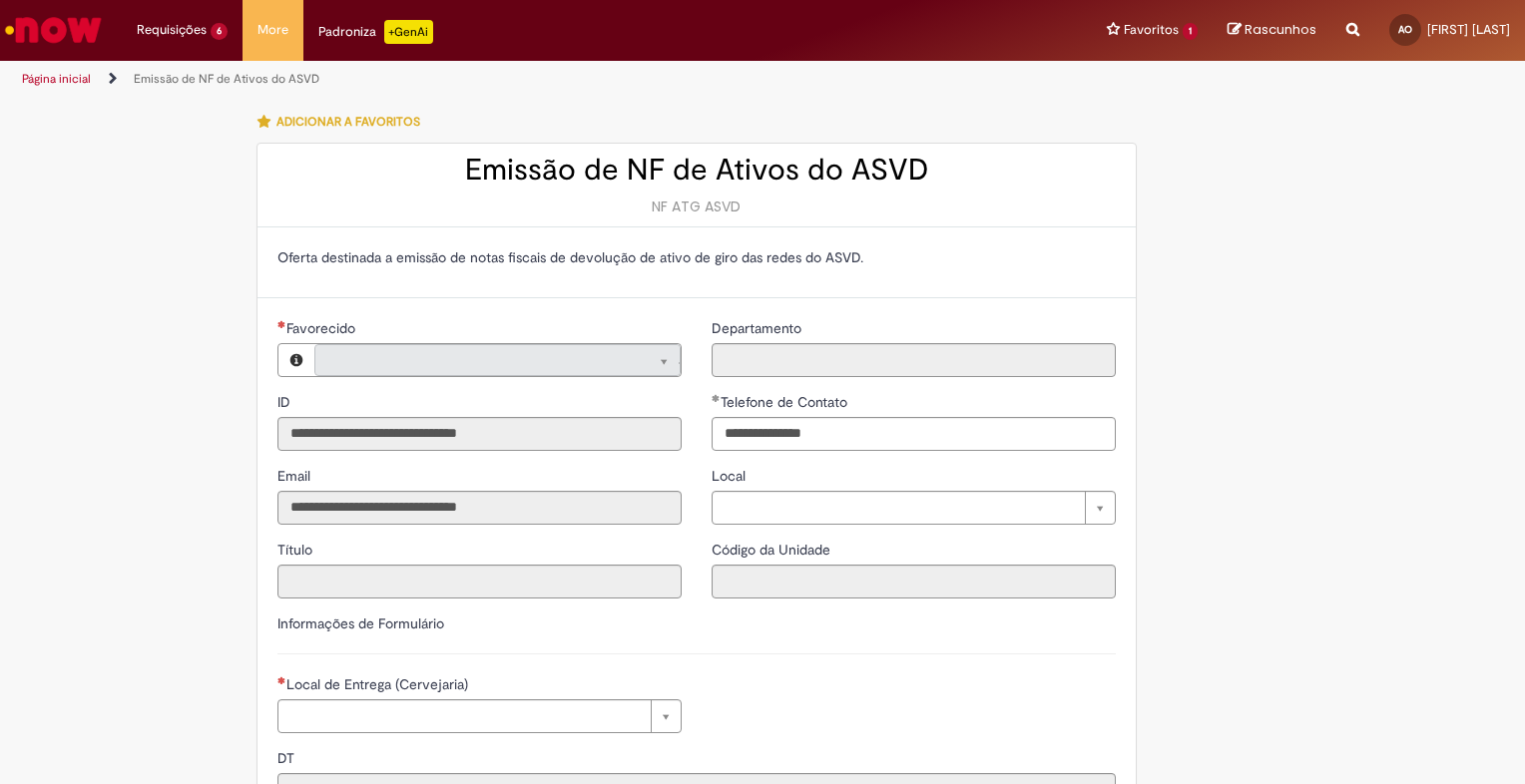 type on "**********" 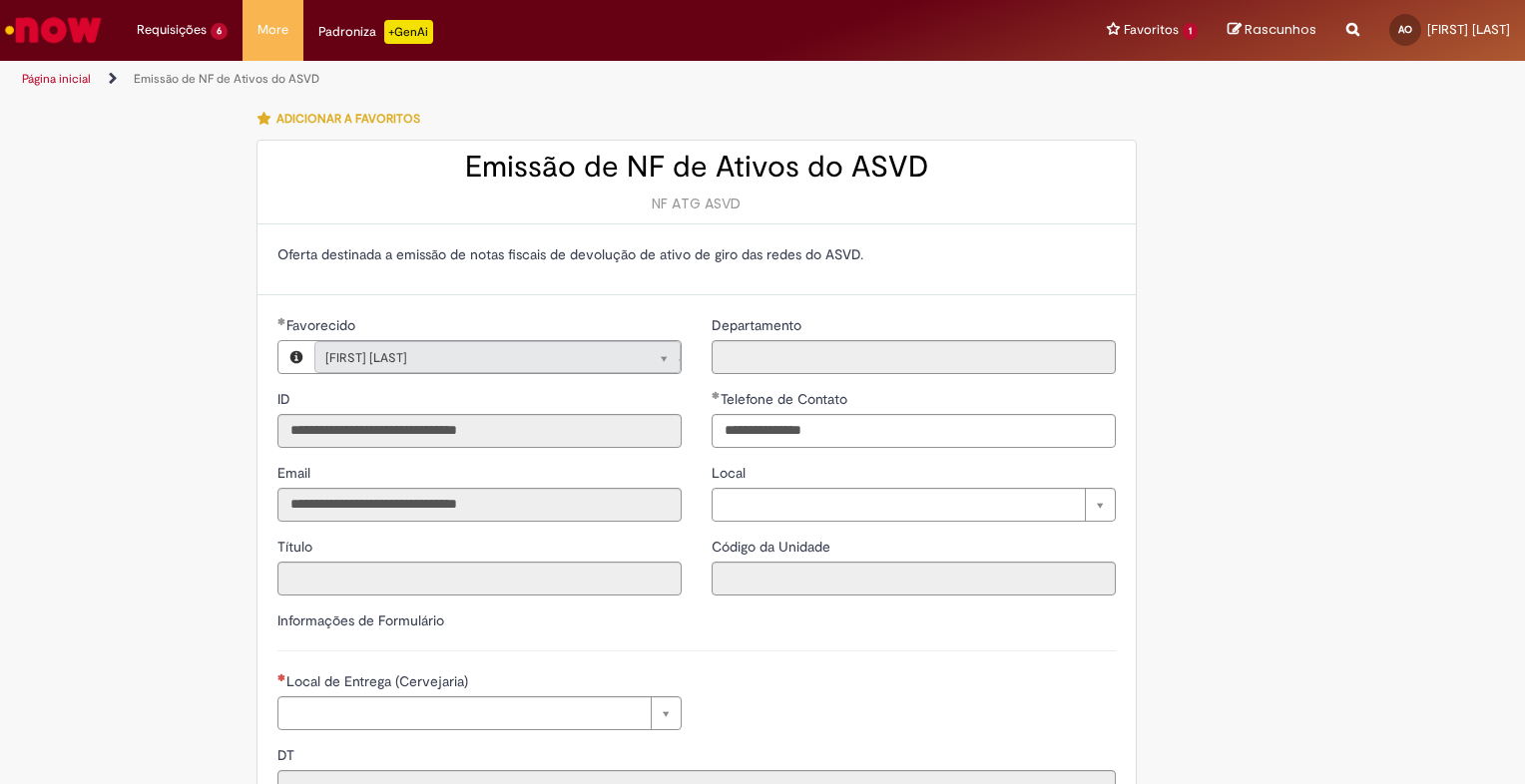 scroll, scrollTop: 0, scrollLeft: 0, axis: both 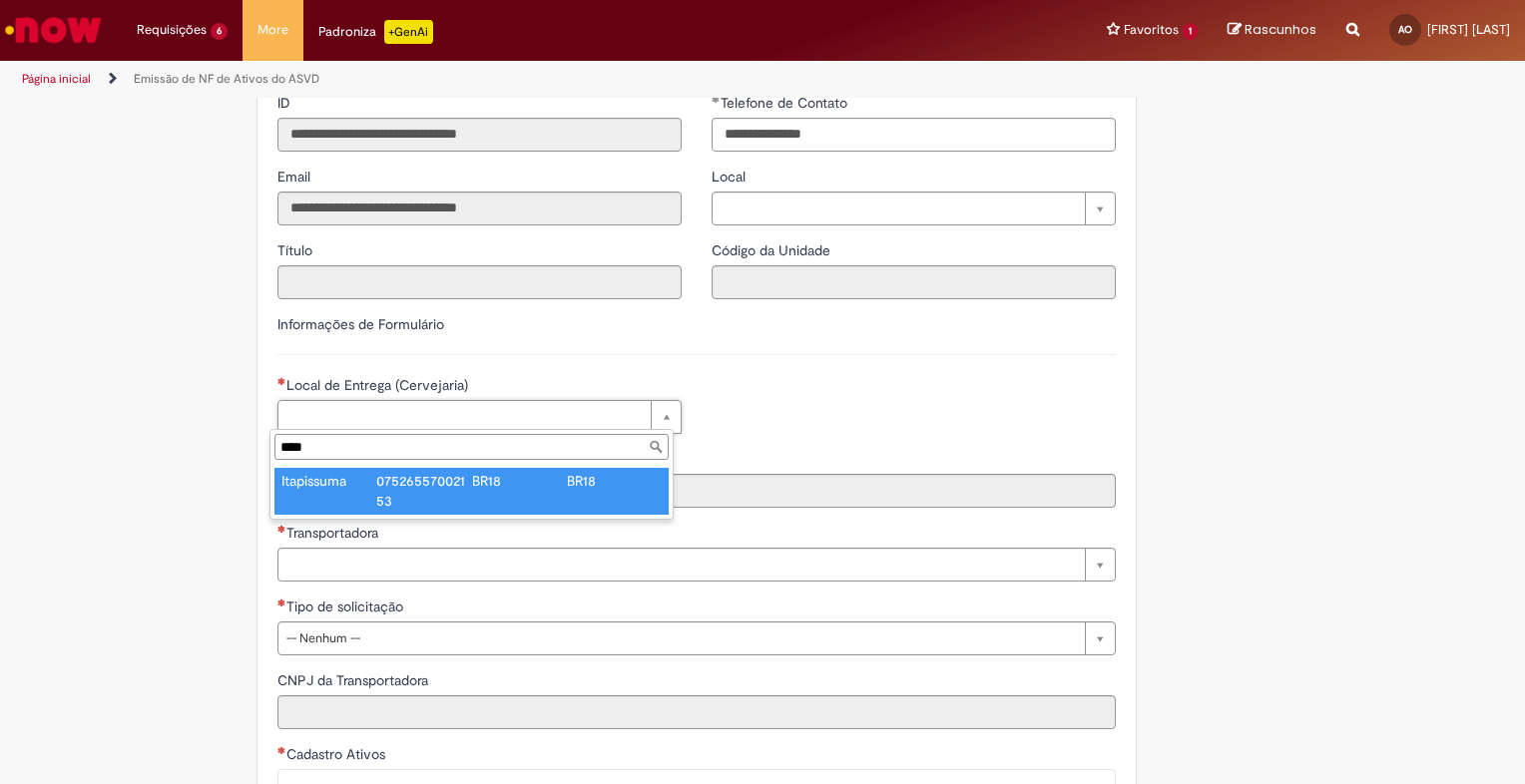 type on "****" 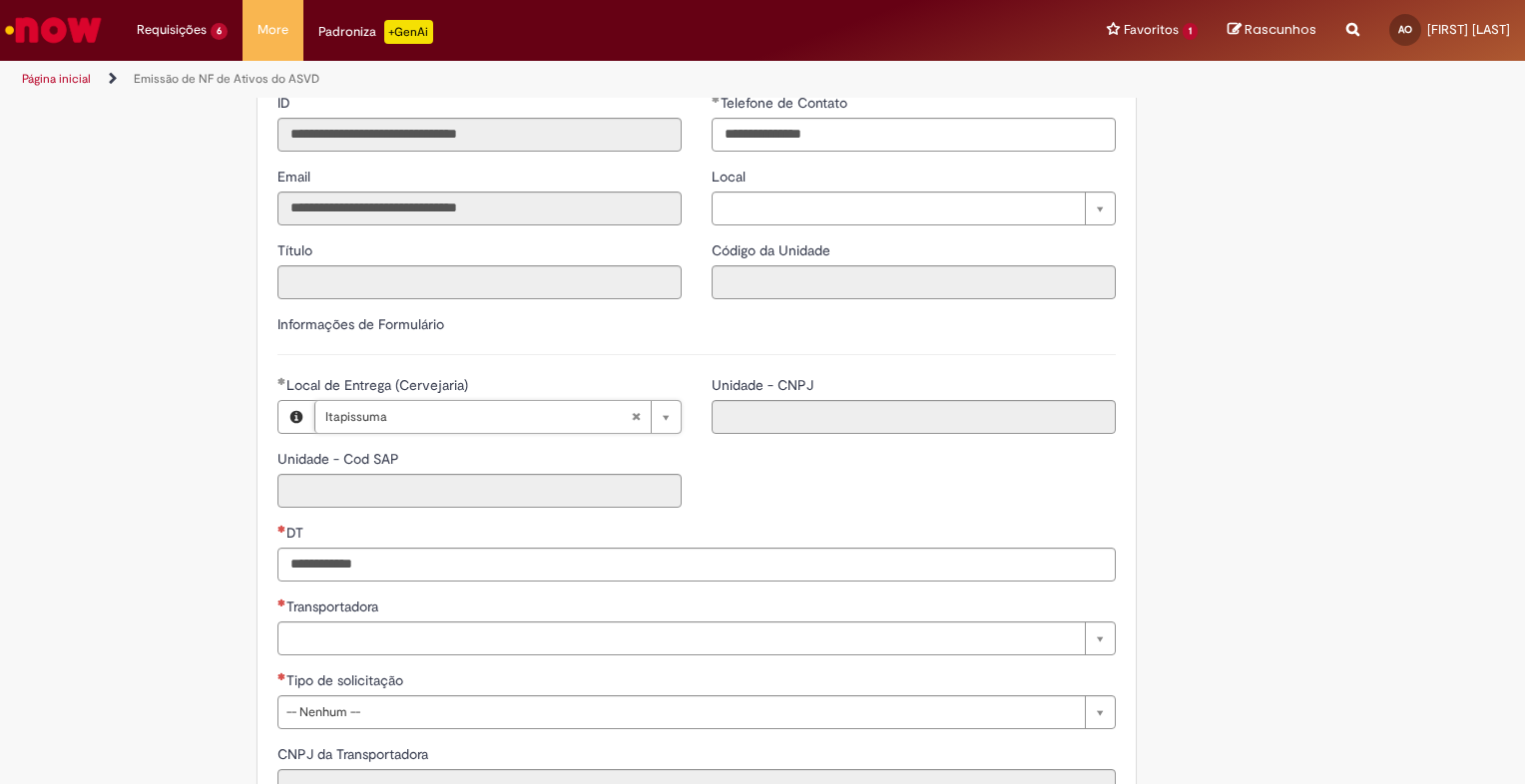 type on "****" 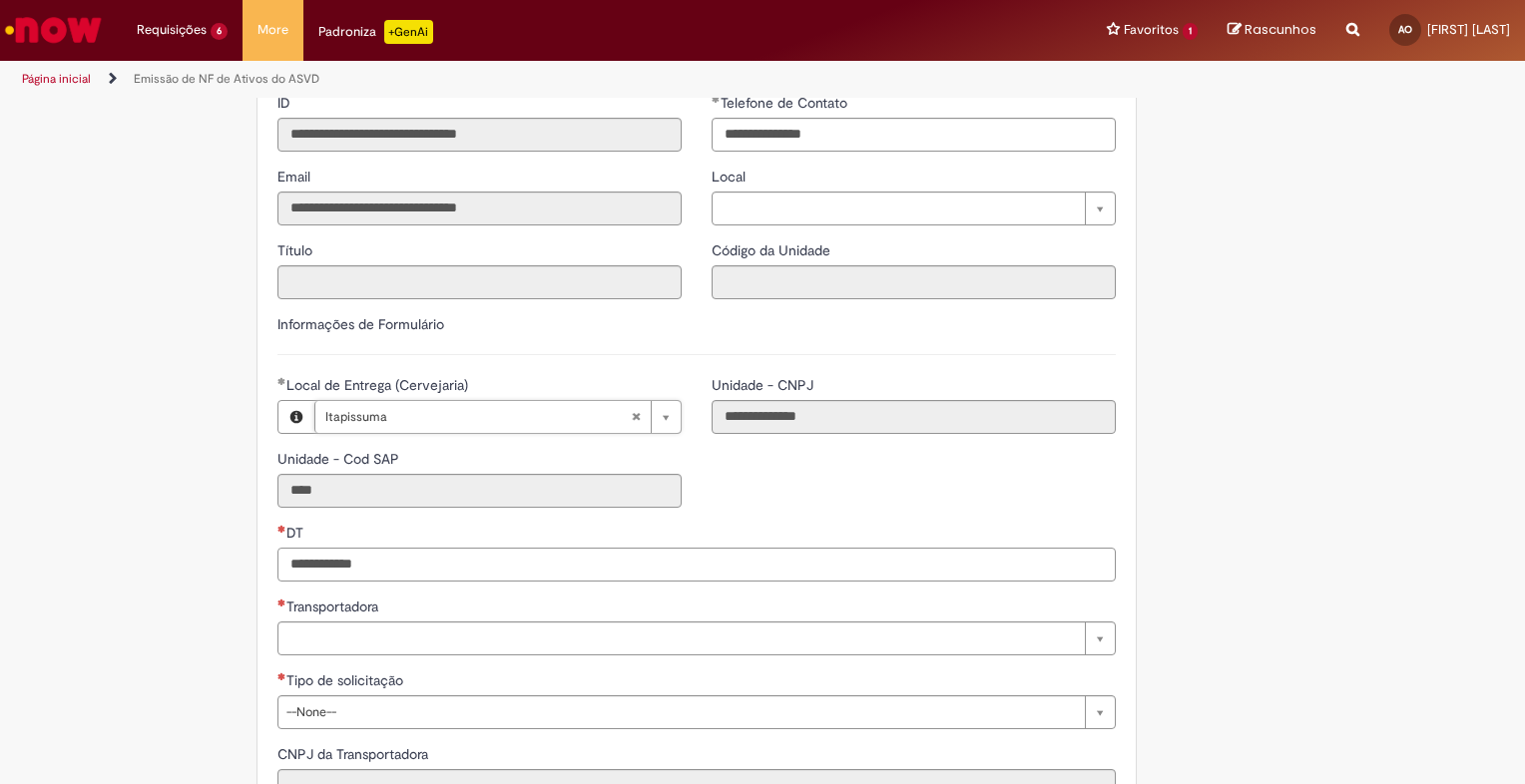 click on "DT" at bounding box center [697, 565] 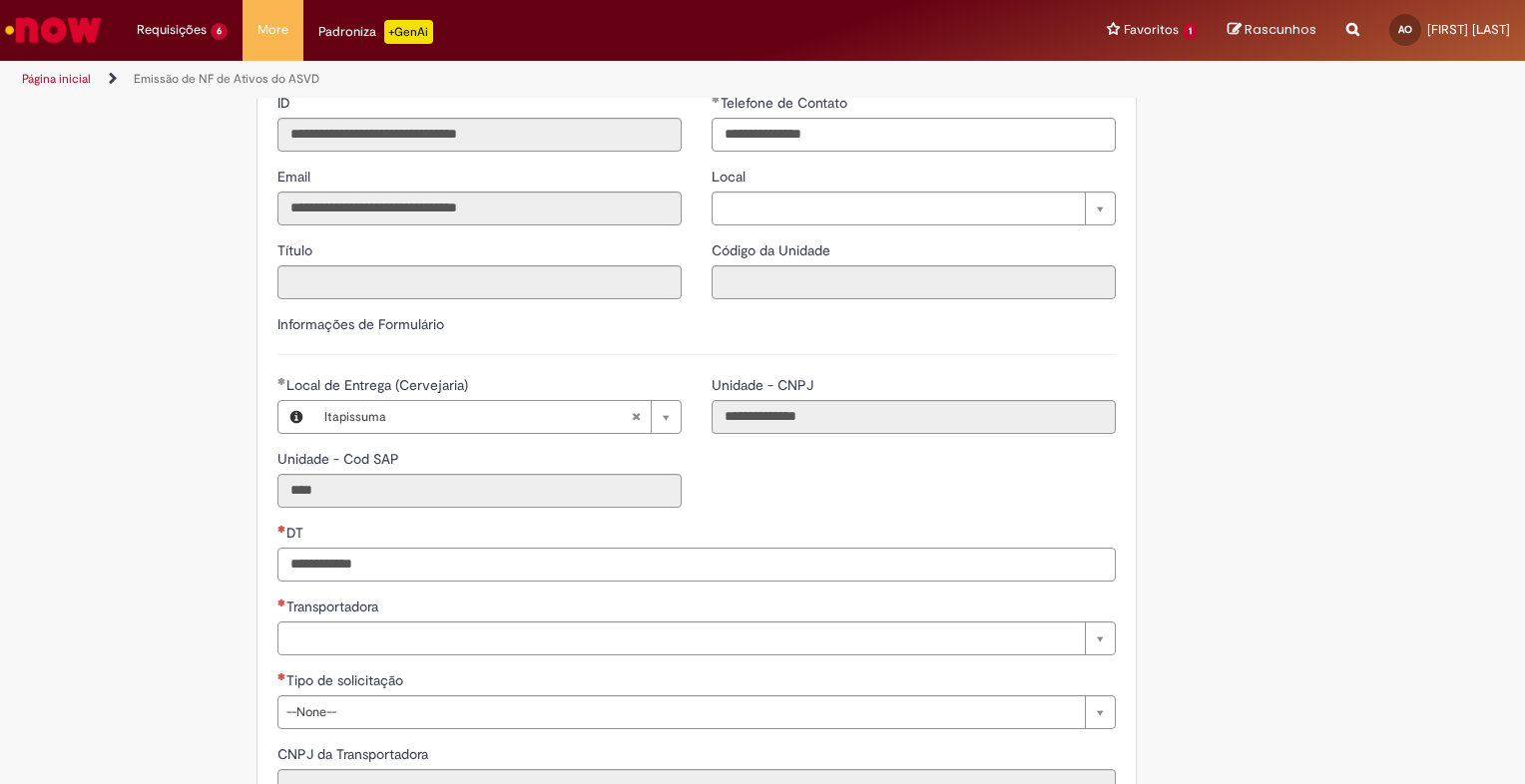 paste on "**********" 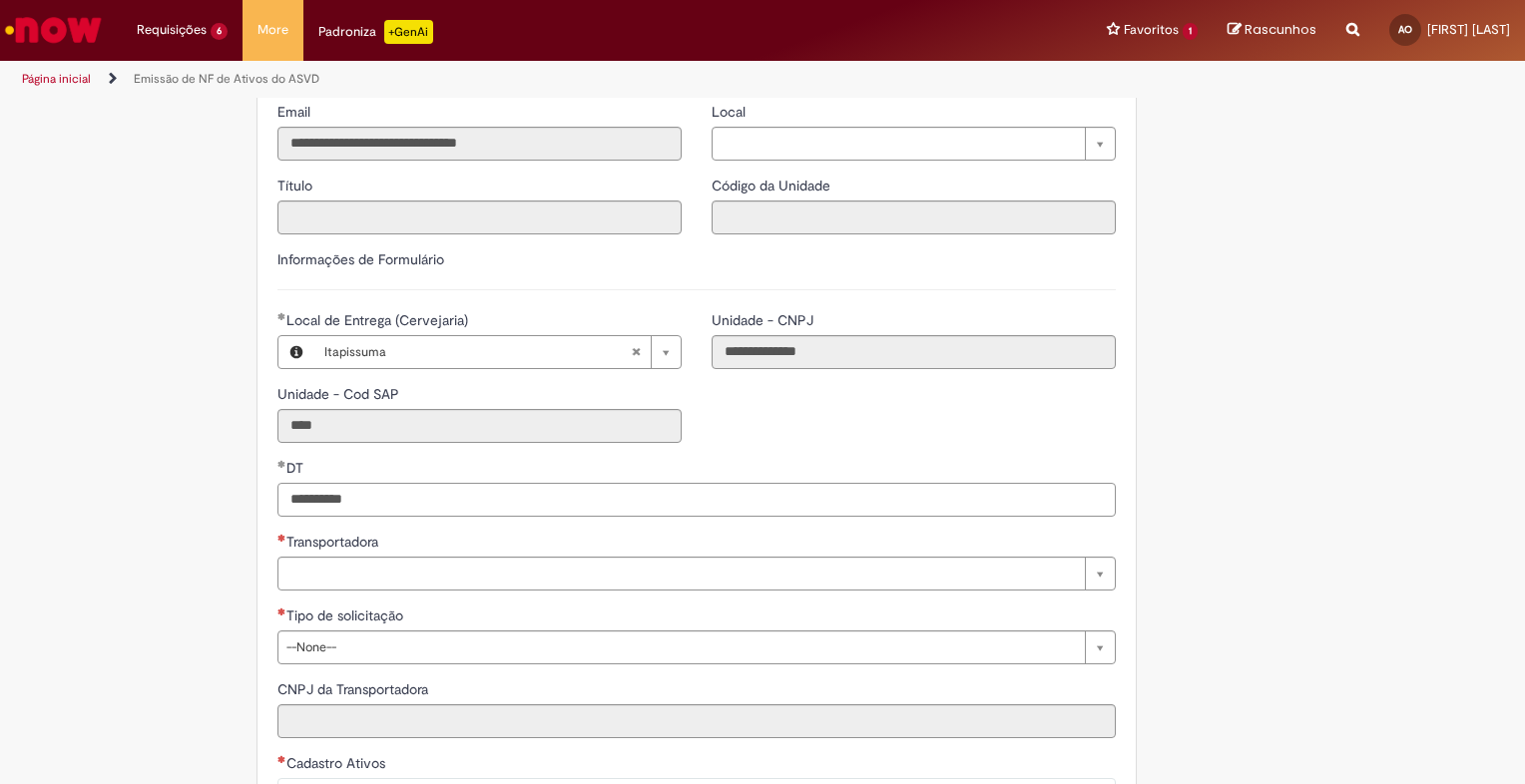 scroll, scrollTop: 399, scrollLeft: 0, axis: vertical 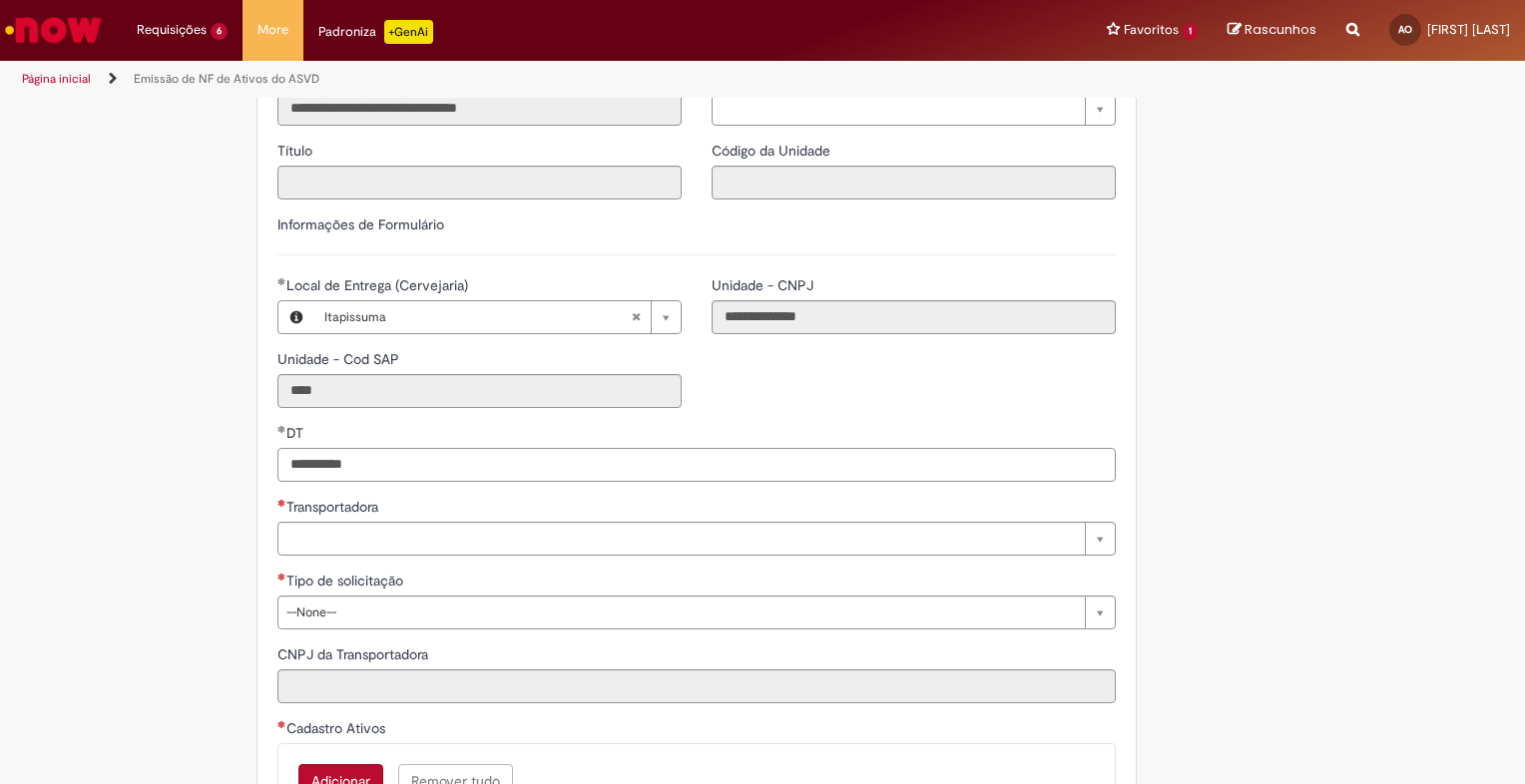 type on "**********" 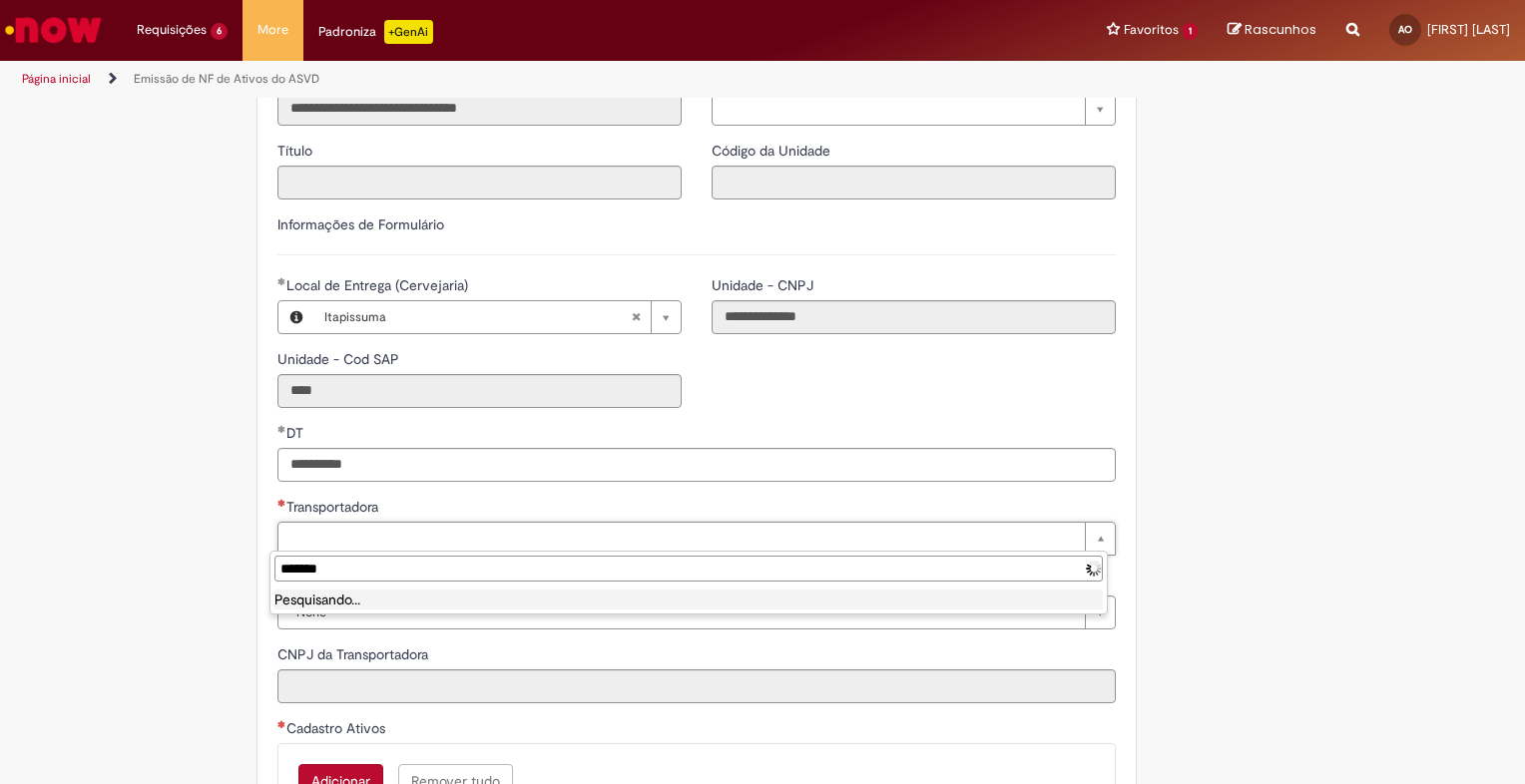 type on "*******" 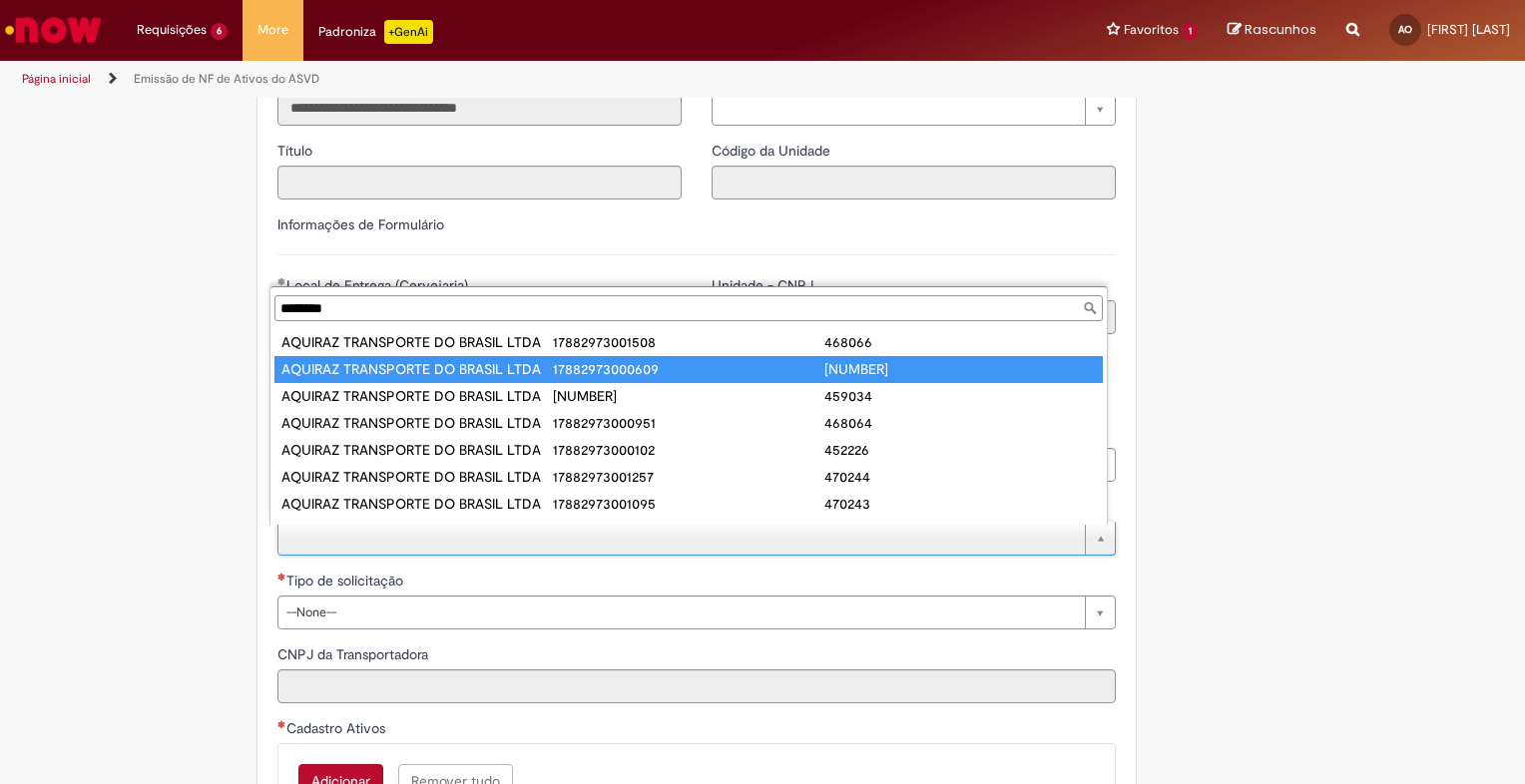 type on "**********" 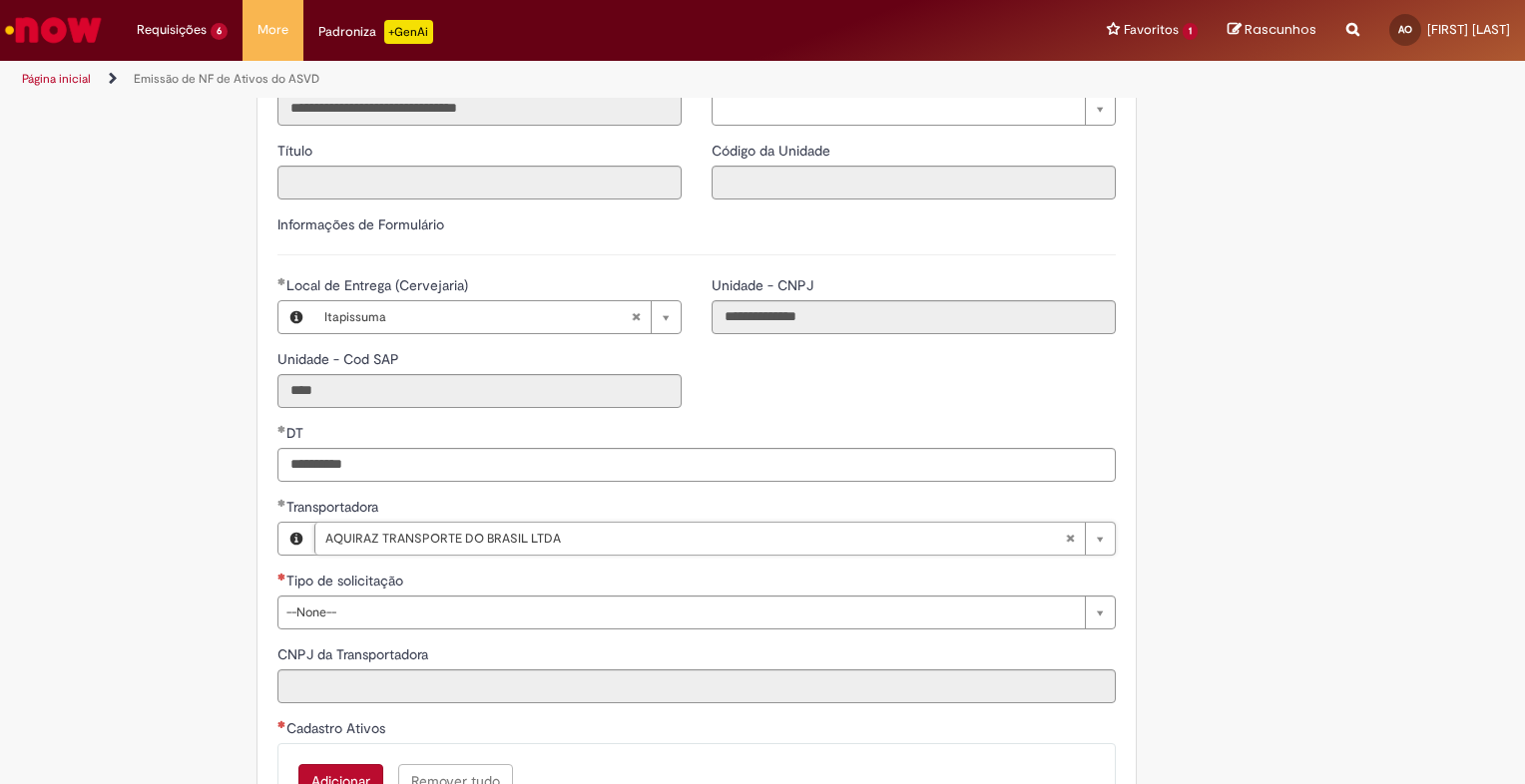 type on "**********" 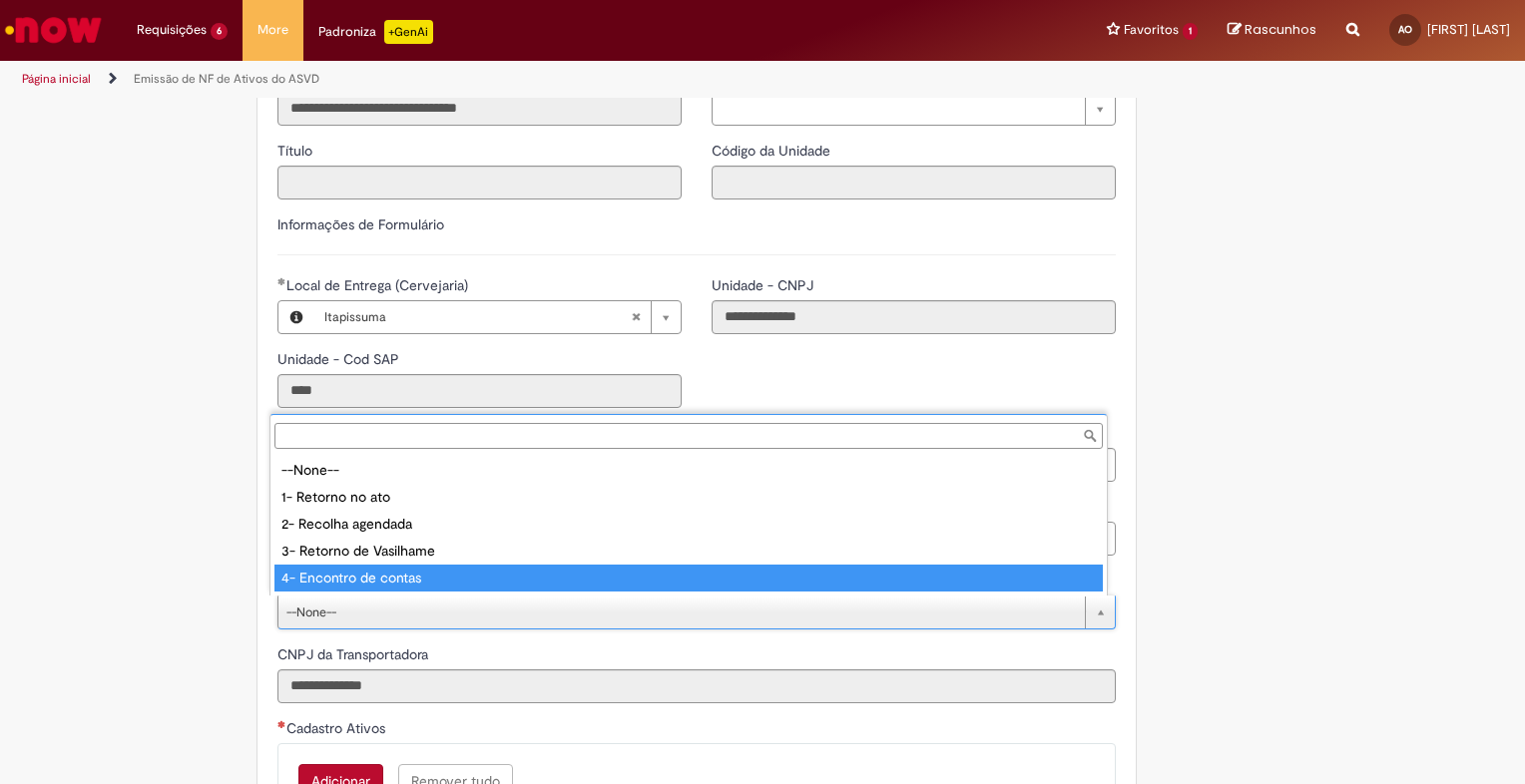 type on "**********" 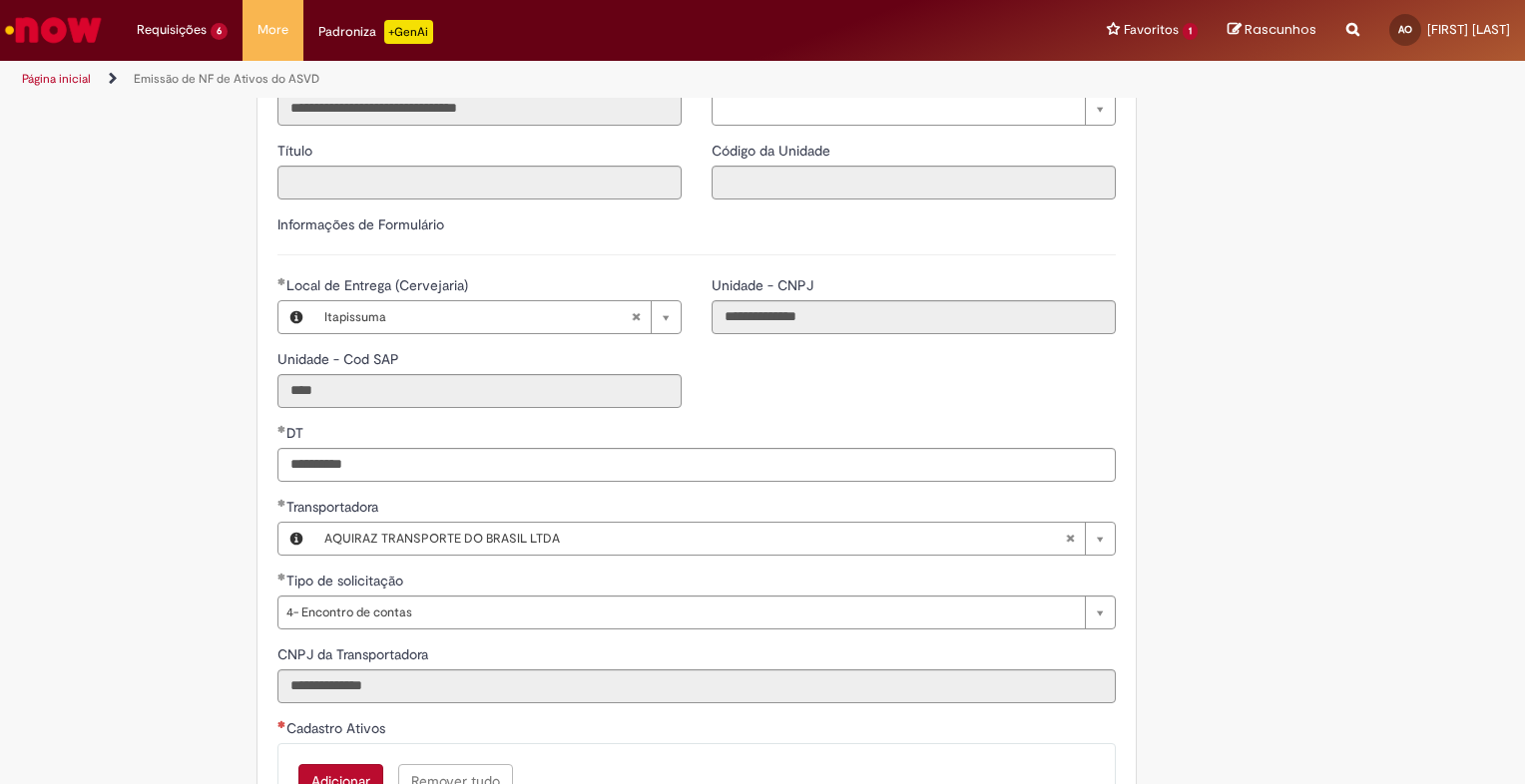click on "**********" at bounding box center (762, 548) 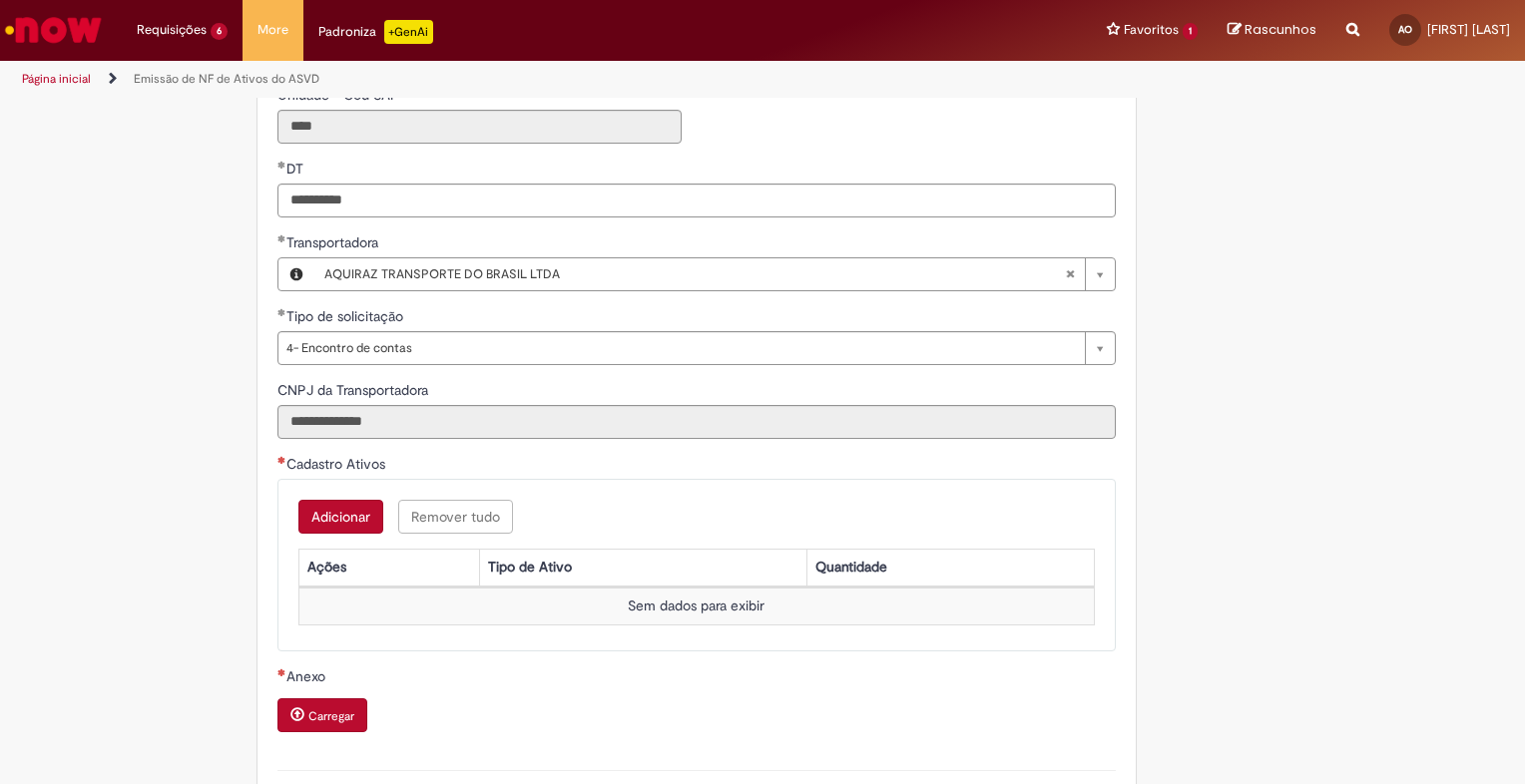 scroll, scrollTop: 698, scrollLeft: 0, axis: vertical 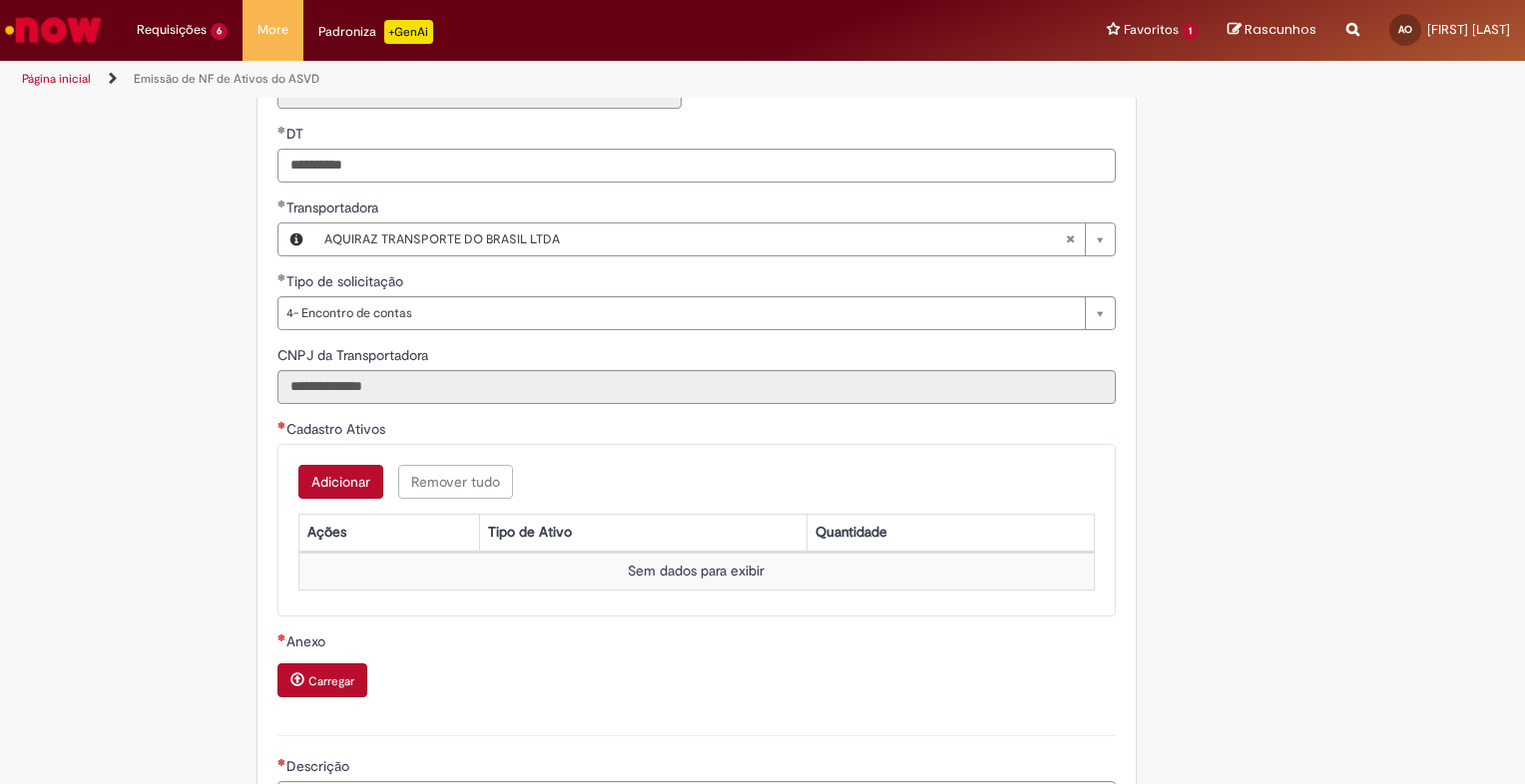 click on "Adicionar" at bounding box center [340, 482] 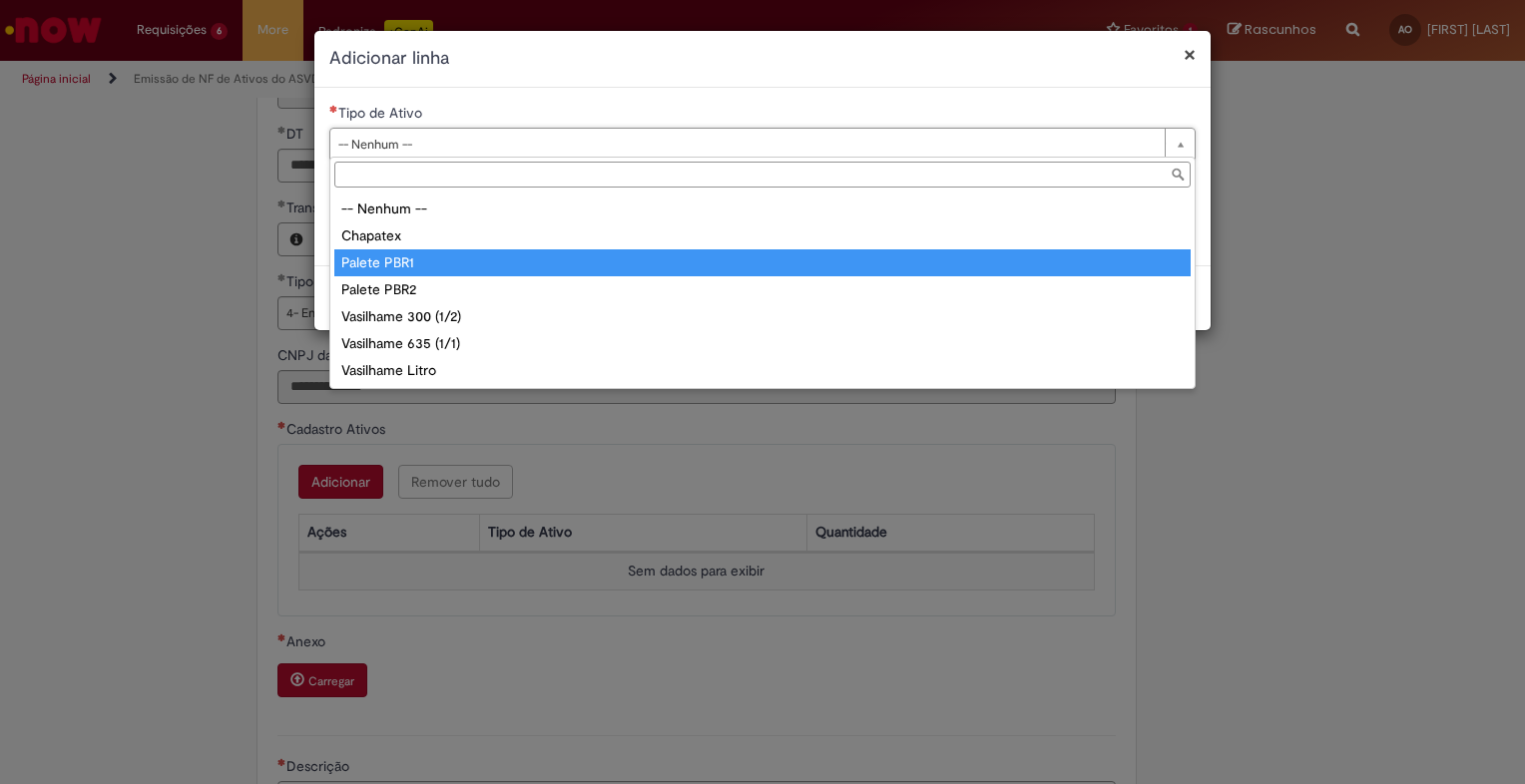 type on "**********" 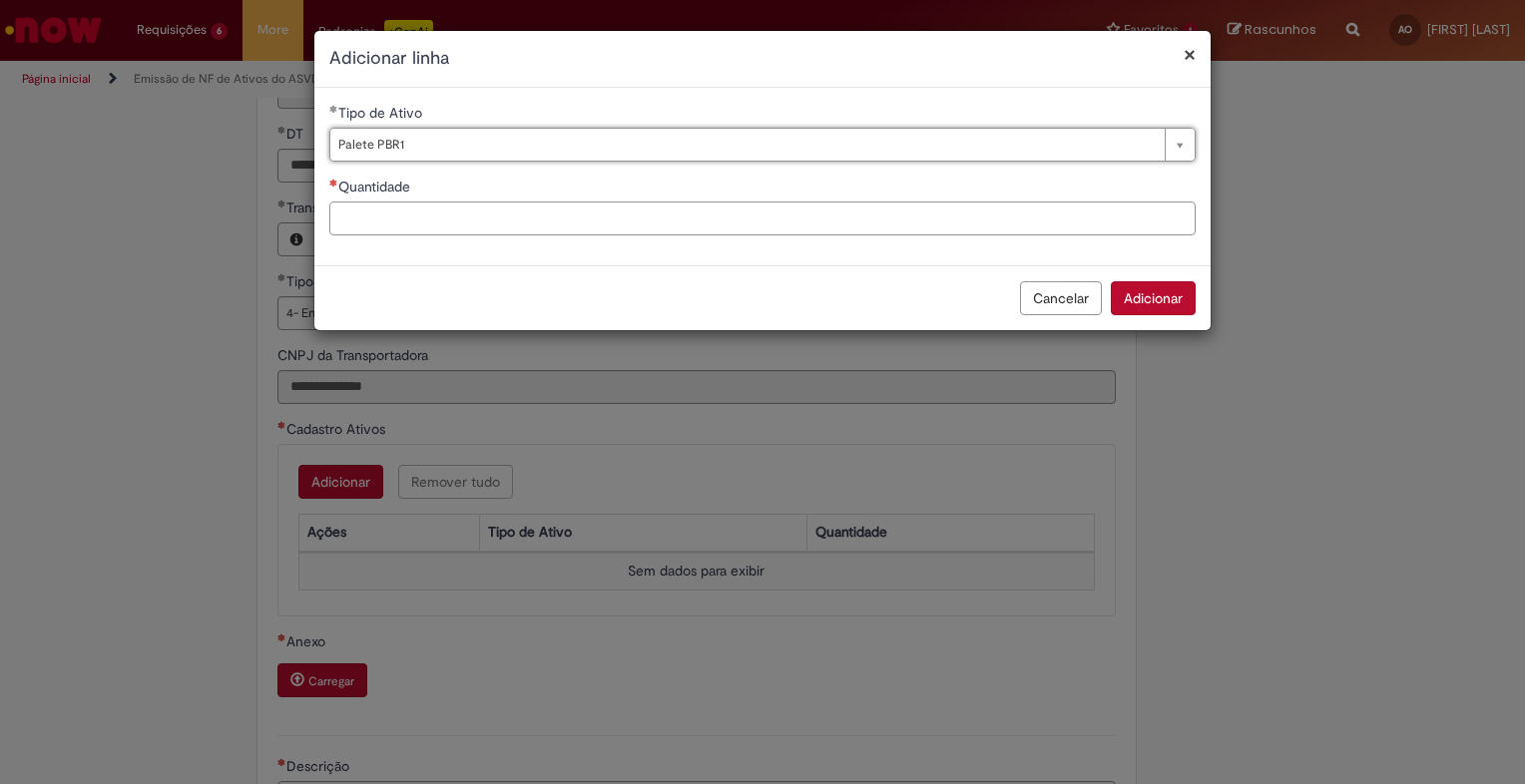 click on "Quantidade" at bounding box center [762, 218] 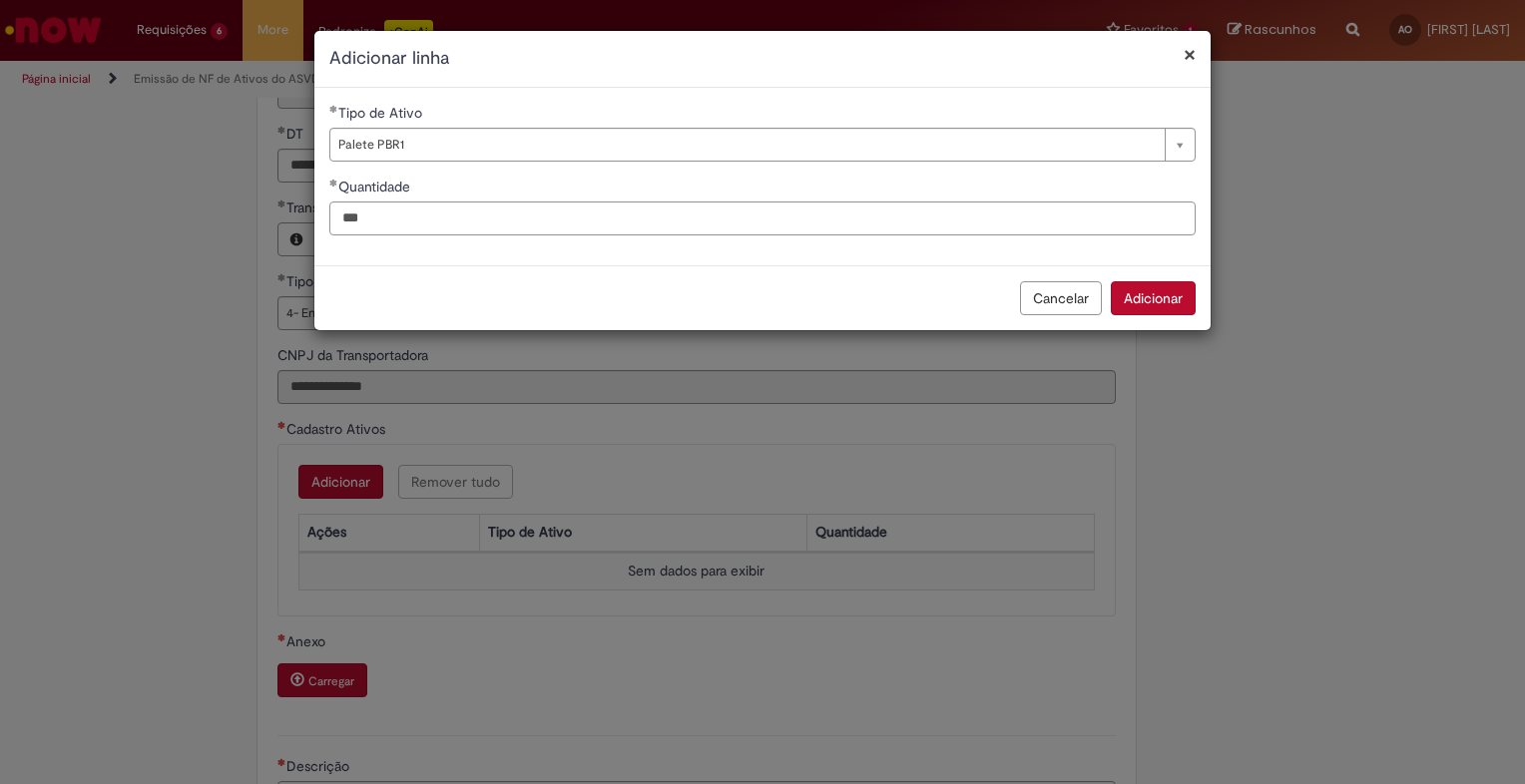type on "***" 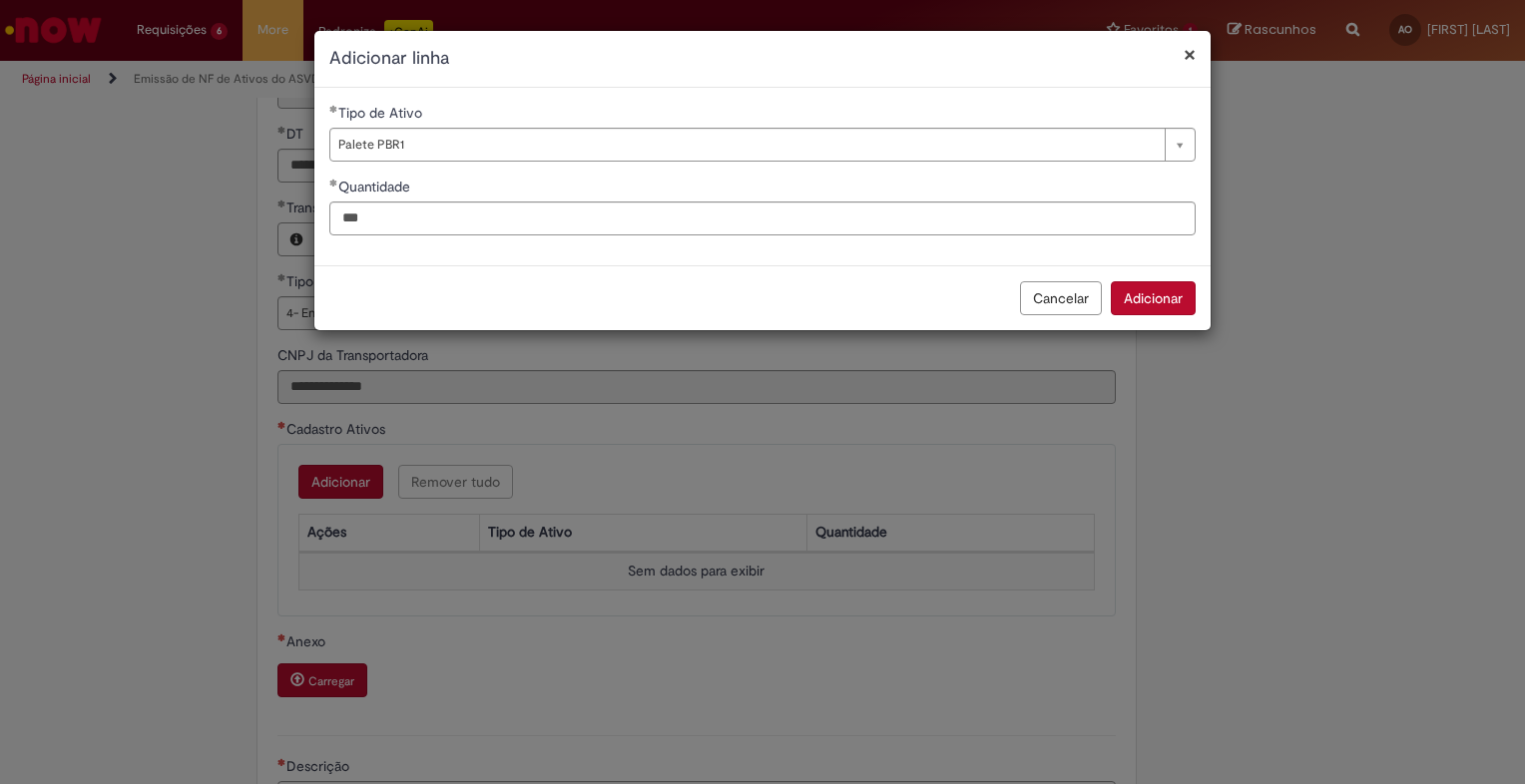 click on "Adicionar" at bounding box center (1153, 298) 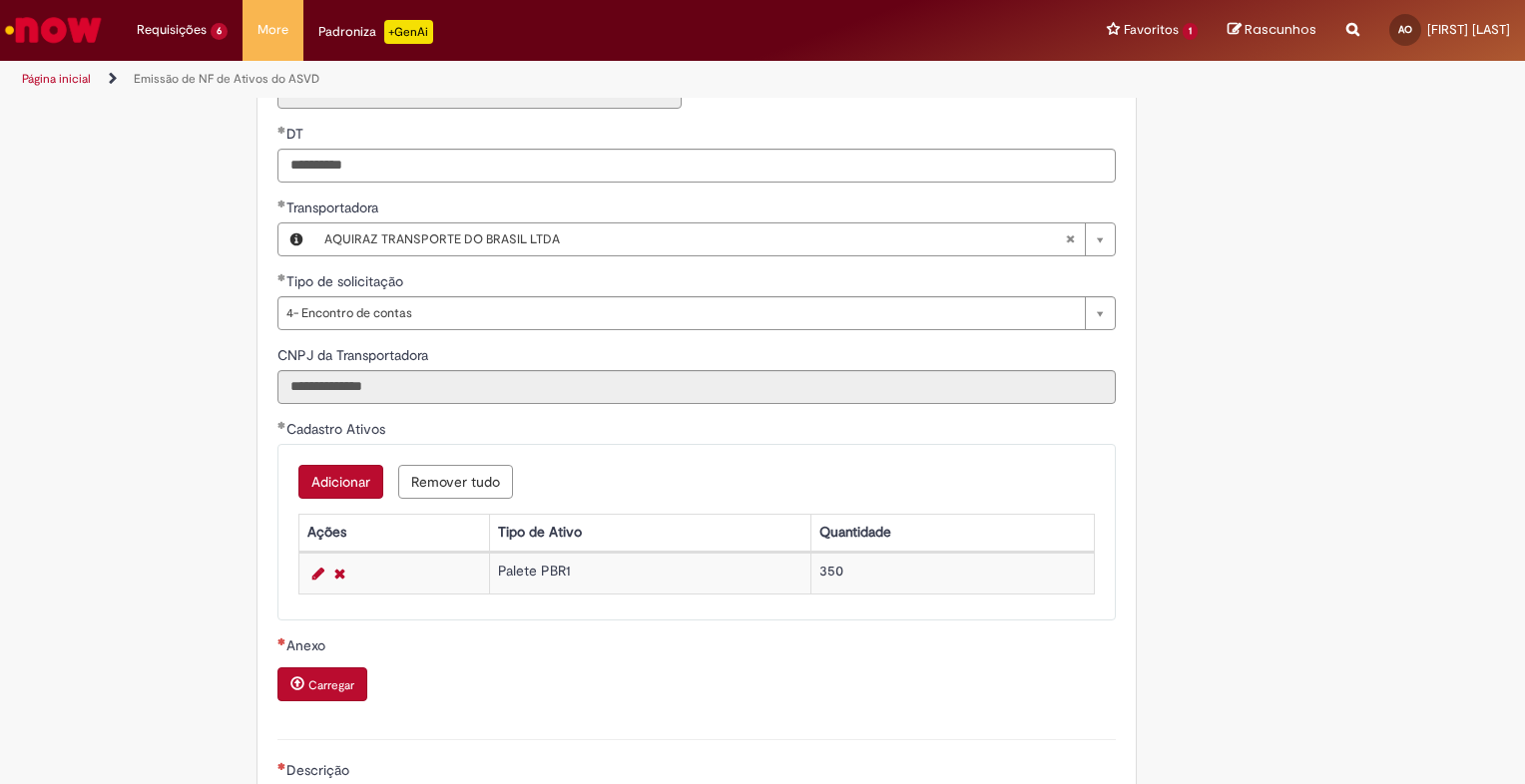click on "Adicionar" at bounding box center [340, 482] 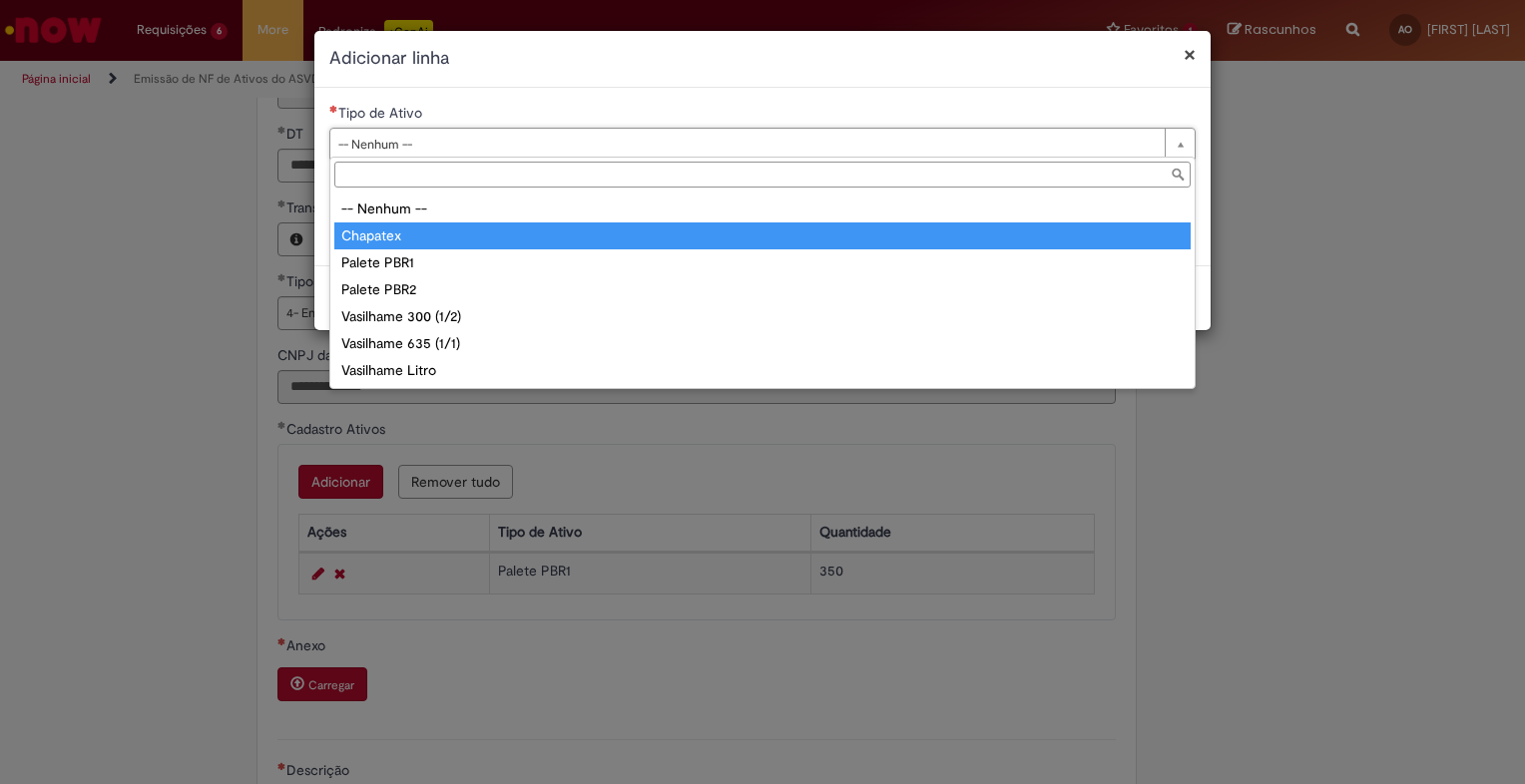 type on "********" 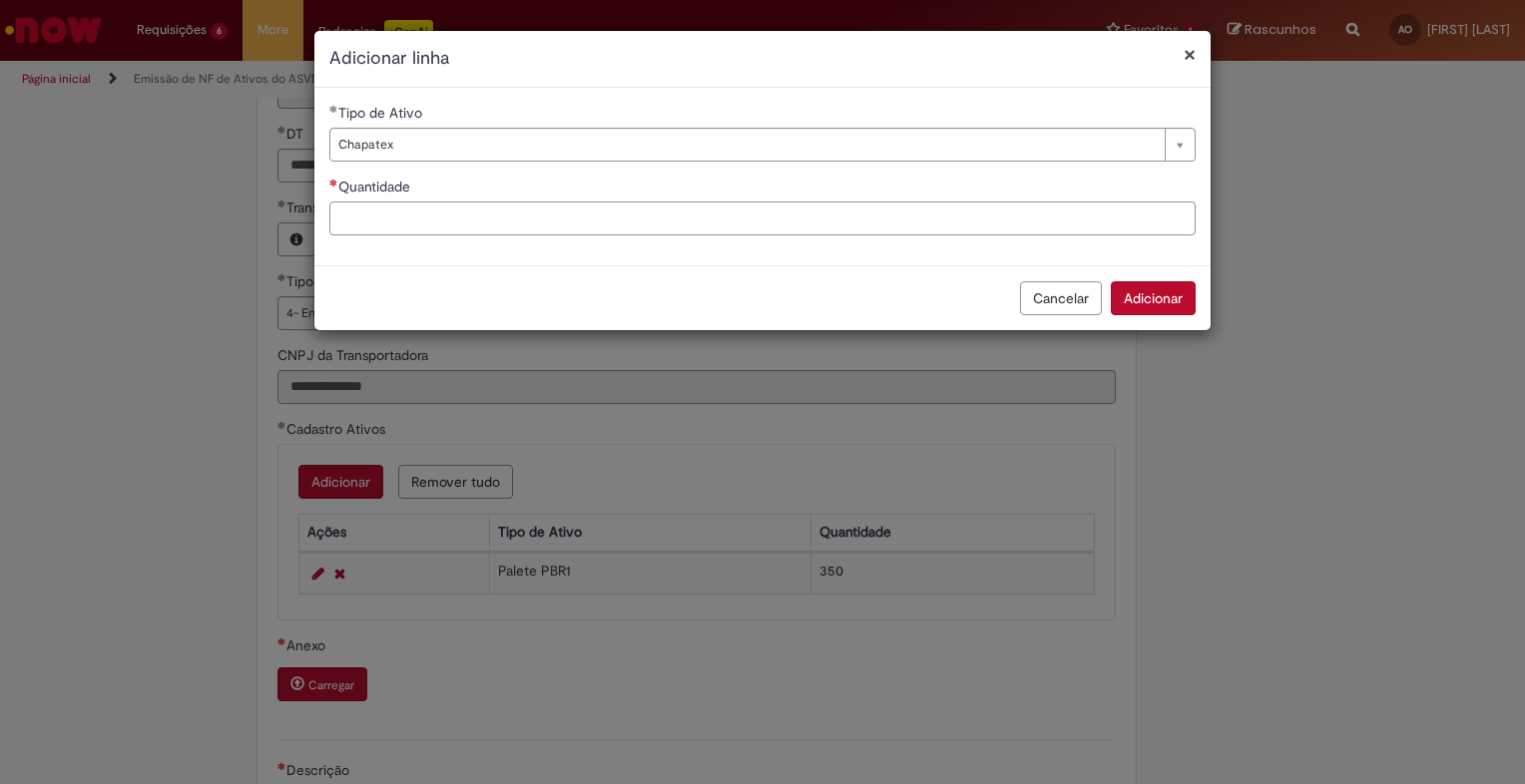 click on "Quantidade" at bounding box center [762, 218] 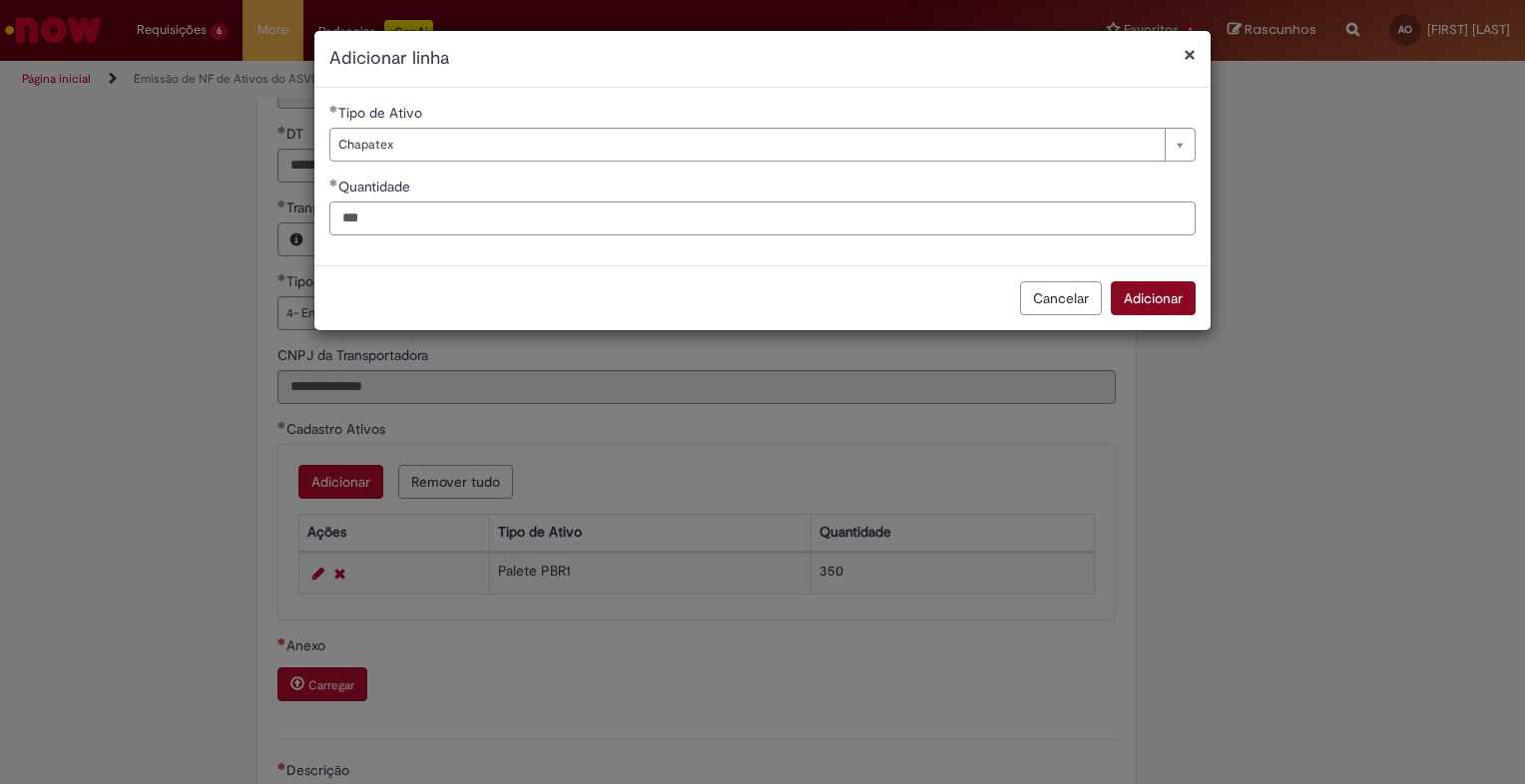 type on "***" 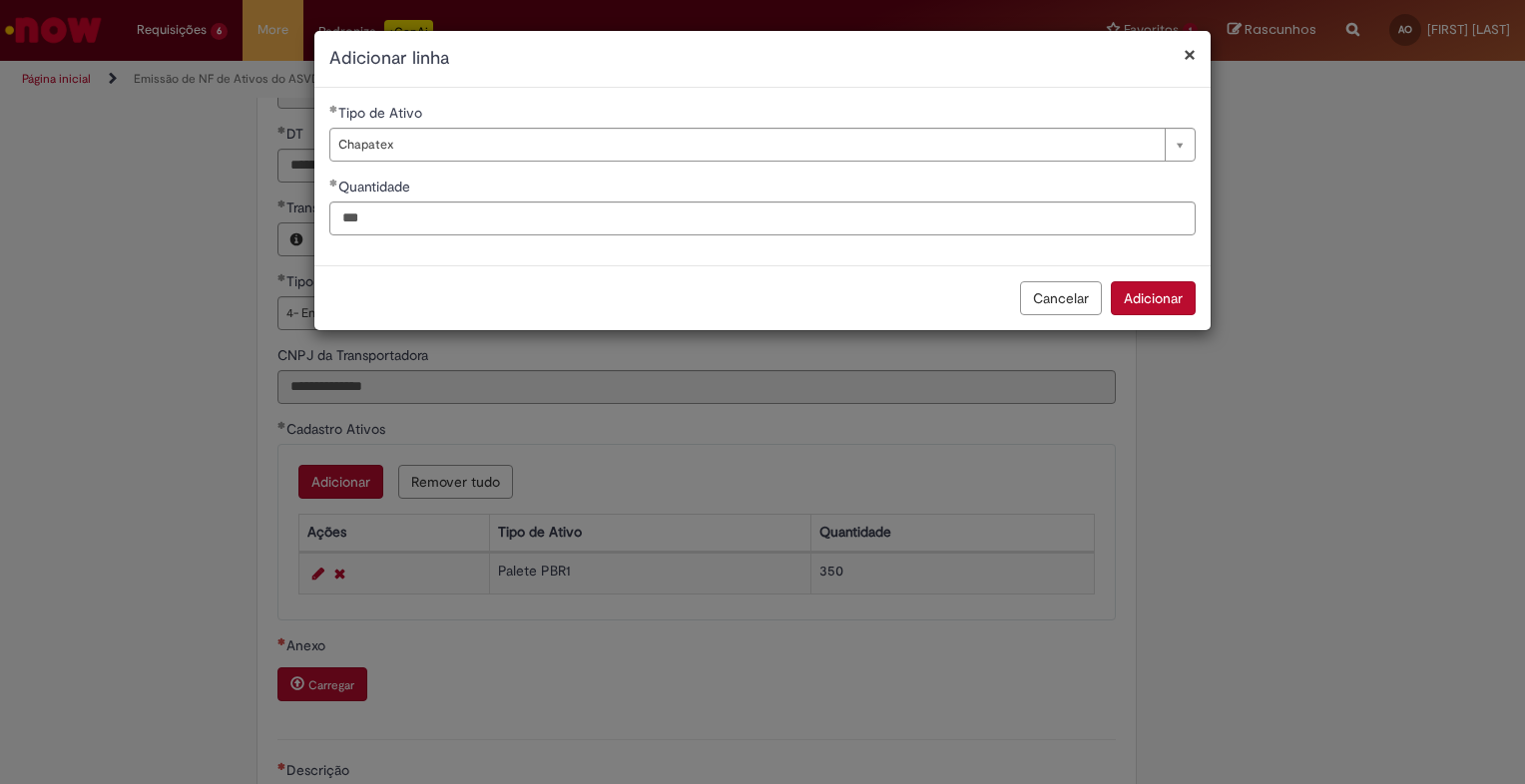 click on "Adicionar" at bounding box center [1153, 298] 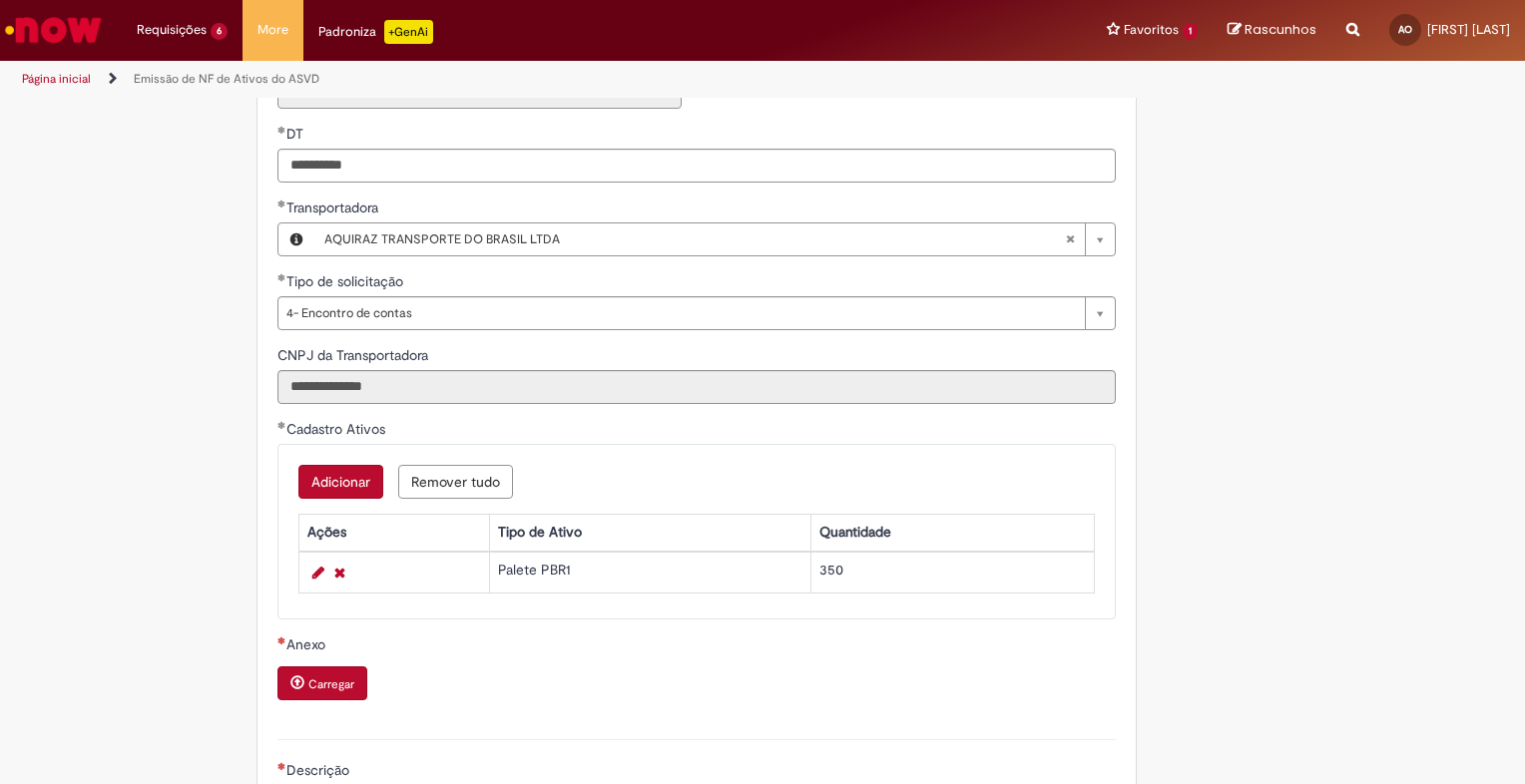 click on "**********" at bounding box center (762, 392) 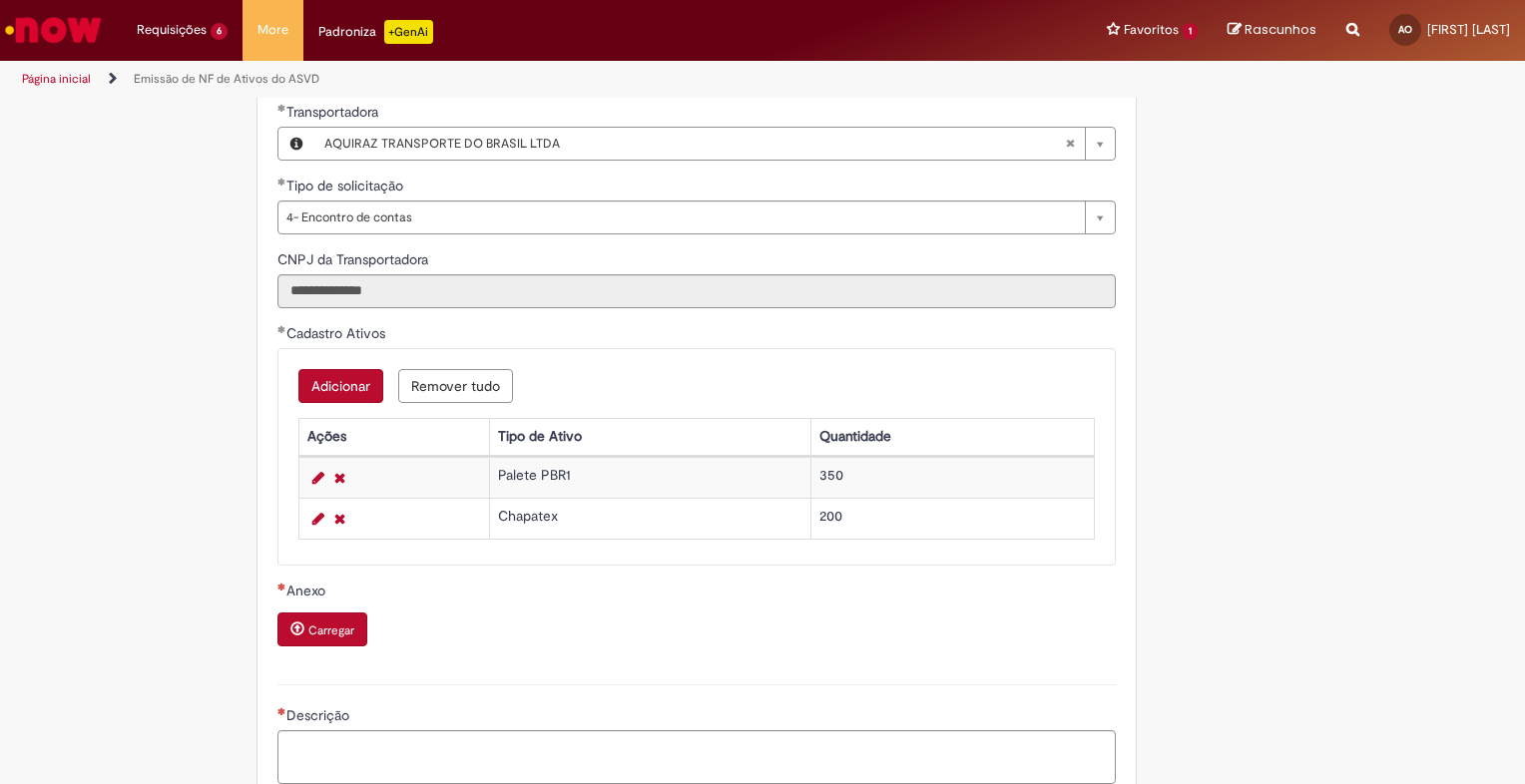 scroll, scrollTop: 798, scrollLeft: 0, axis: vertical 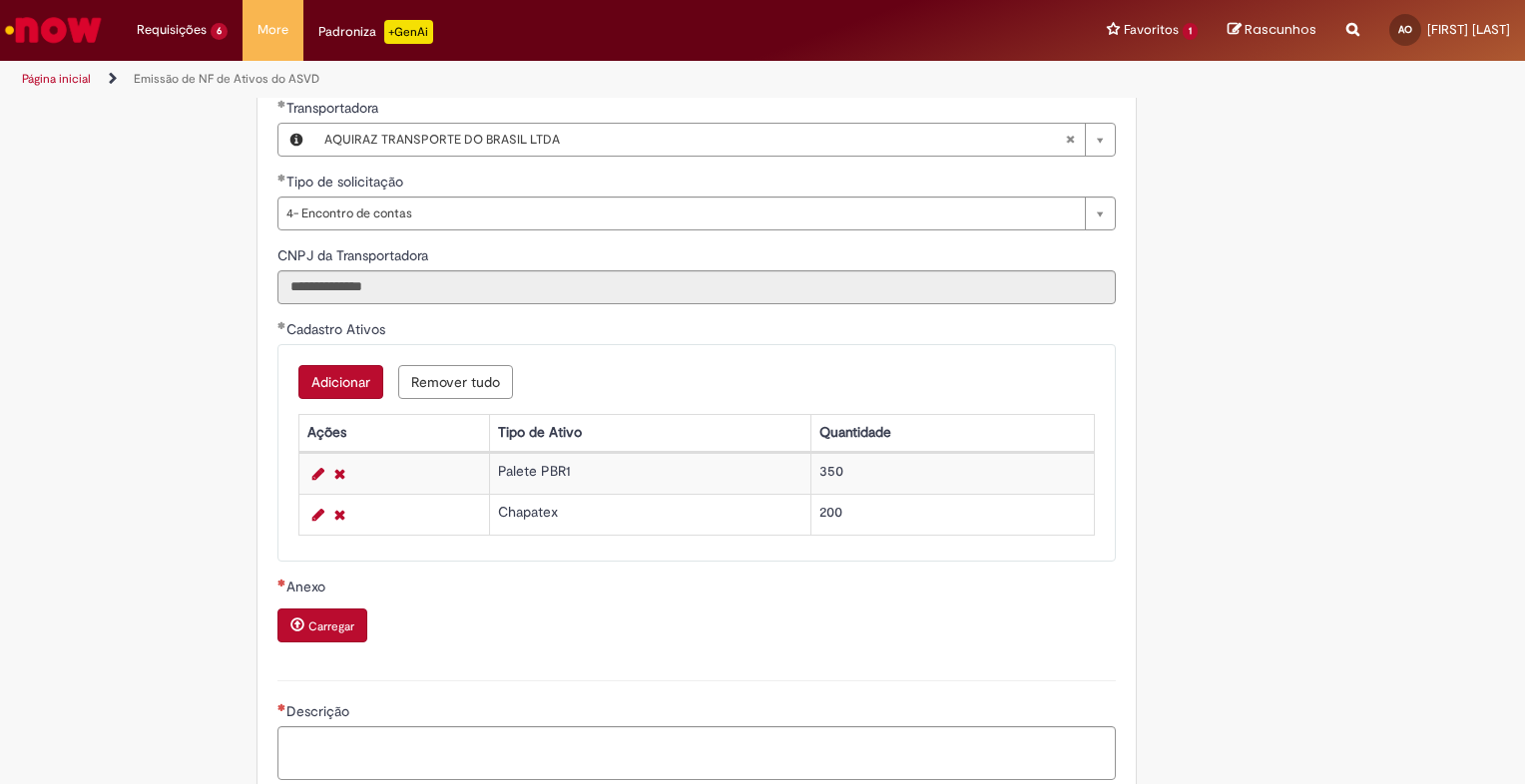 click on "Carregar" at bounding box center (322, 625) 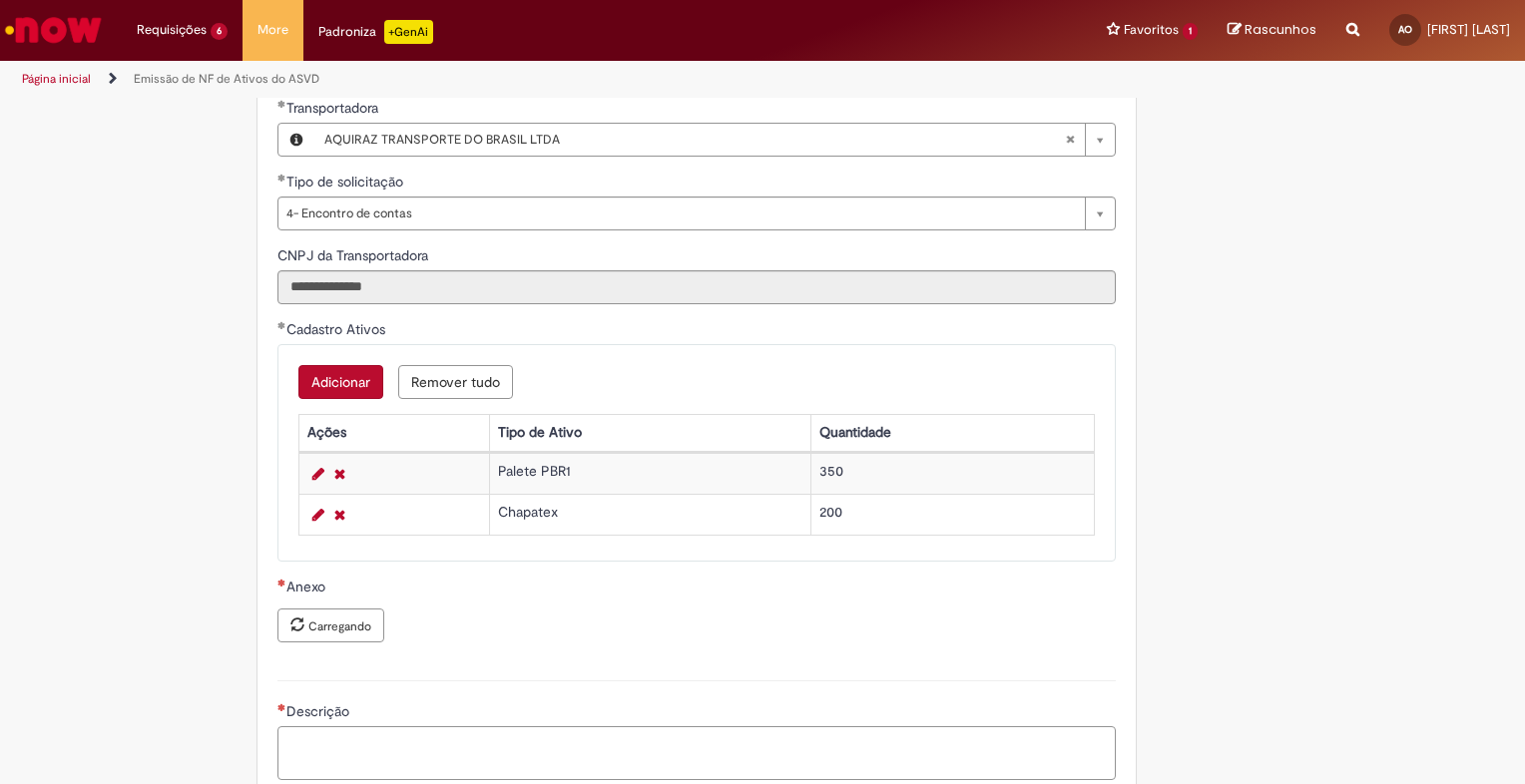 click on "Descrição" at bounding box center (697, 740) 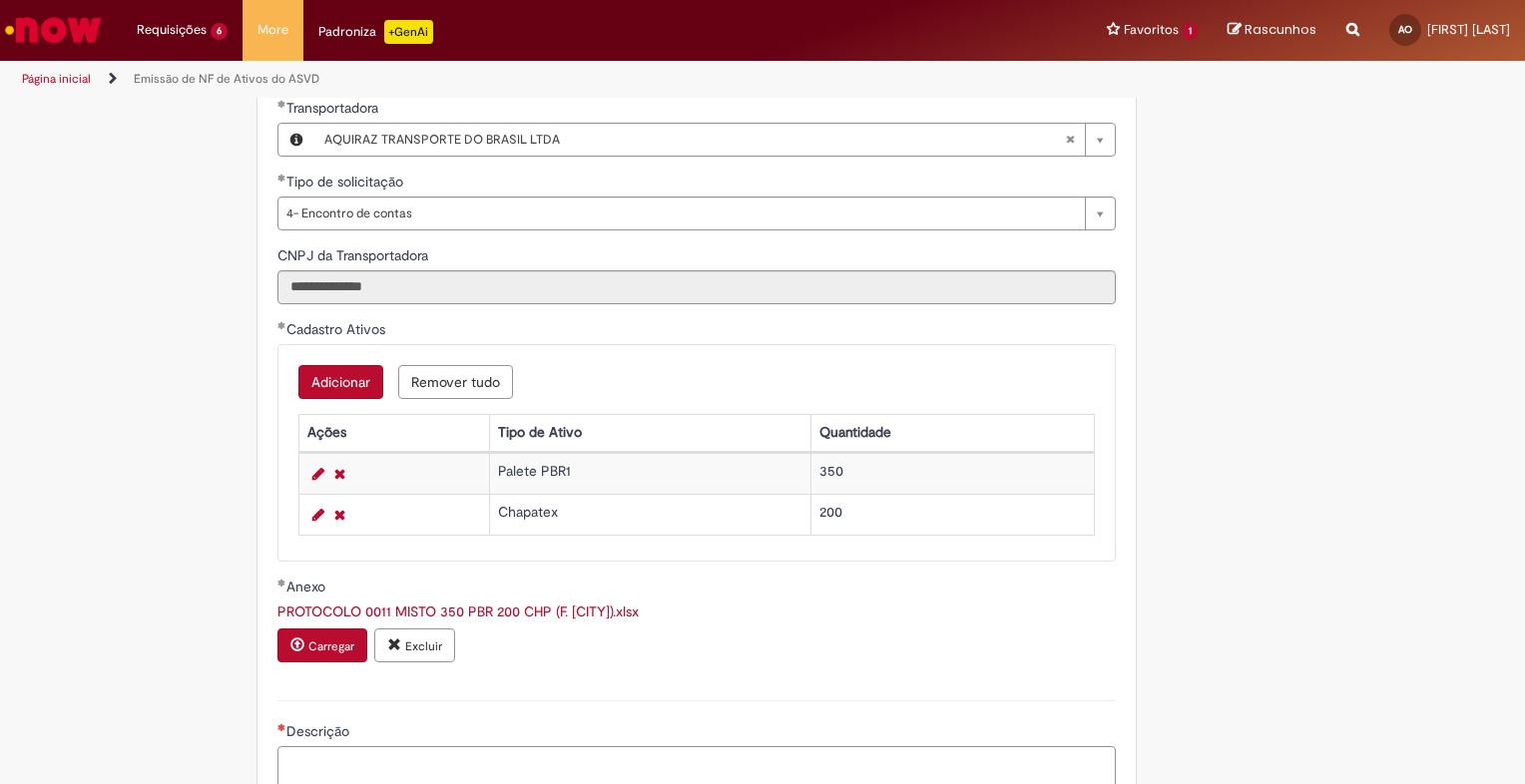 paste on "**********" 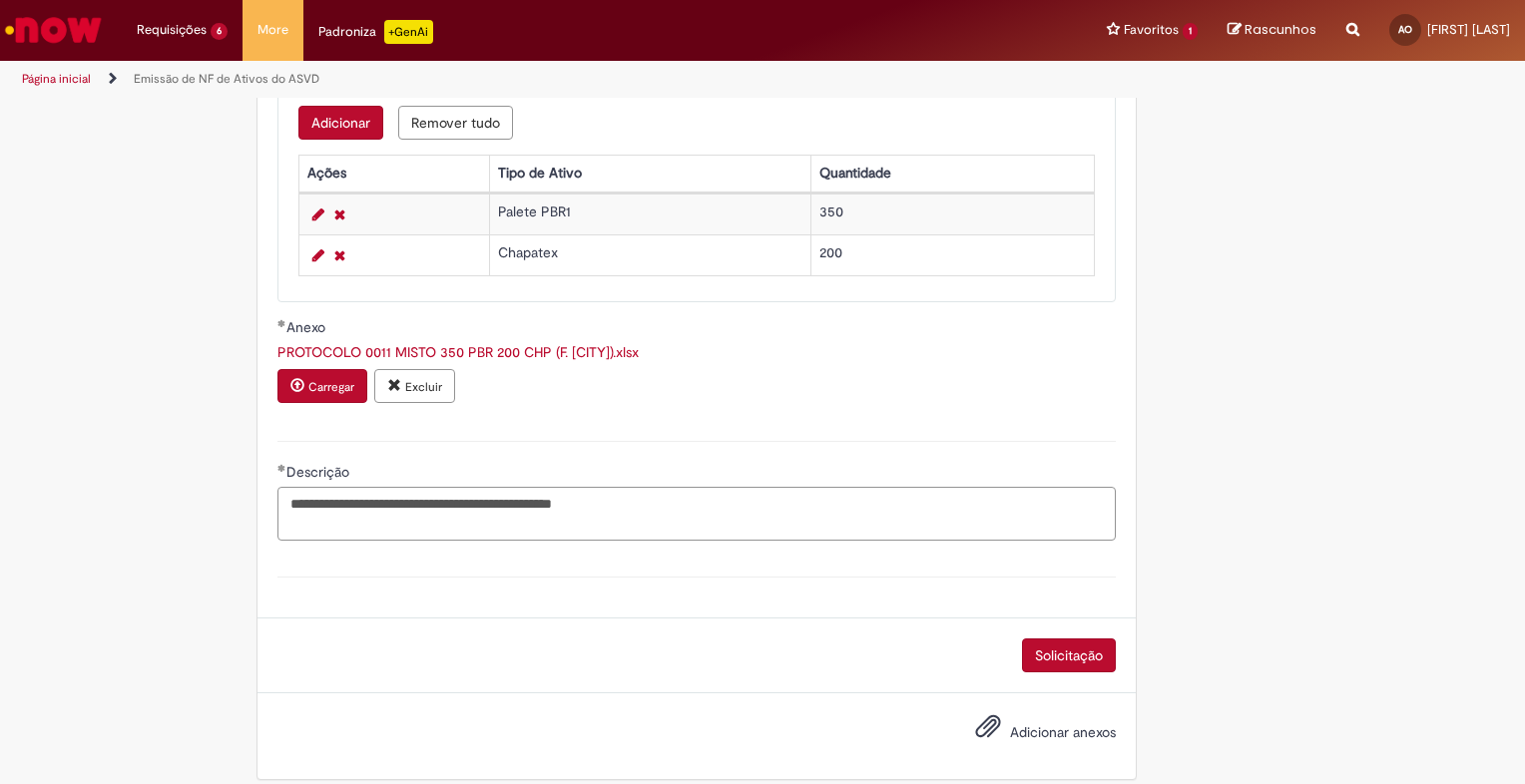 scroll, scrollTop: 1071, scrollLeft: 0, axis: vertical 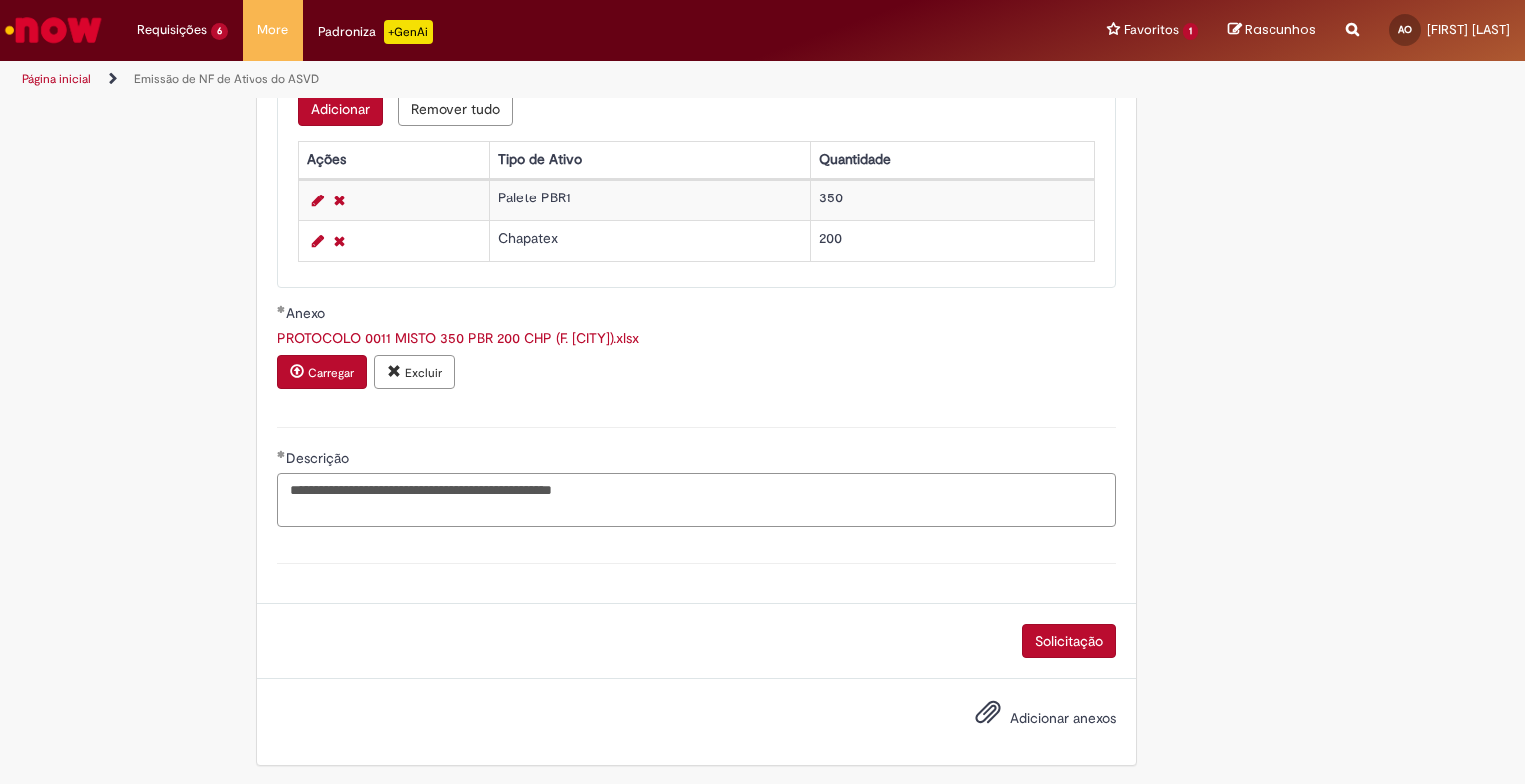 type on "**********" 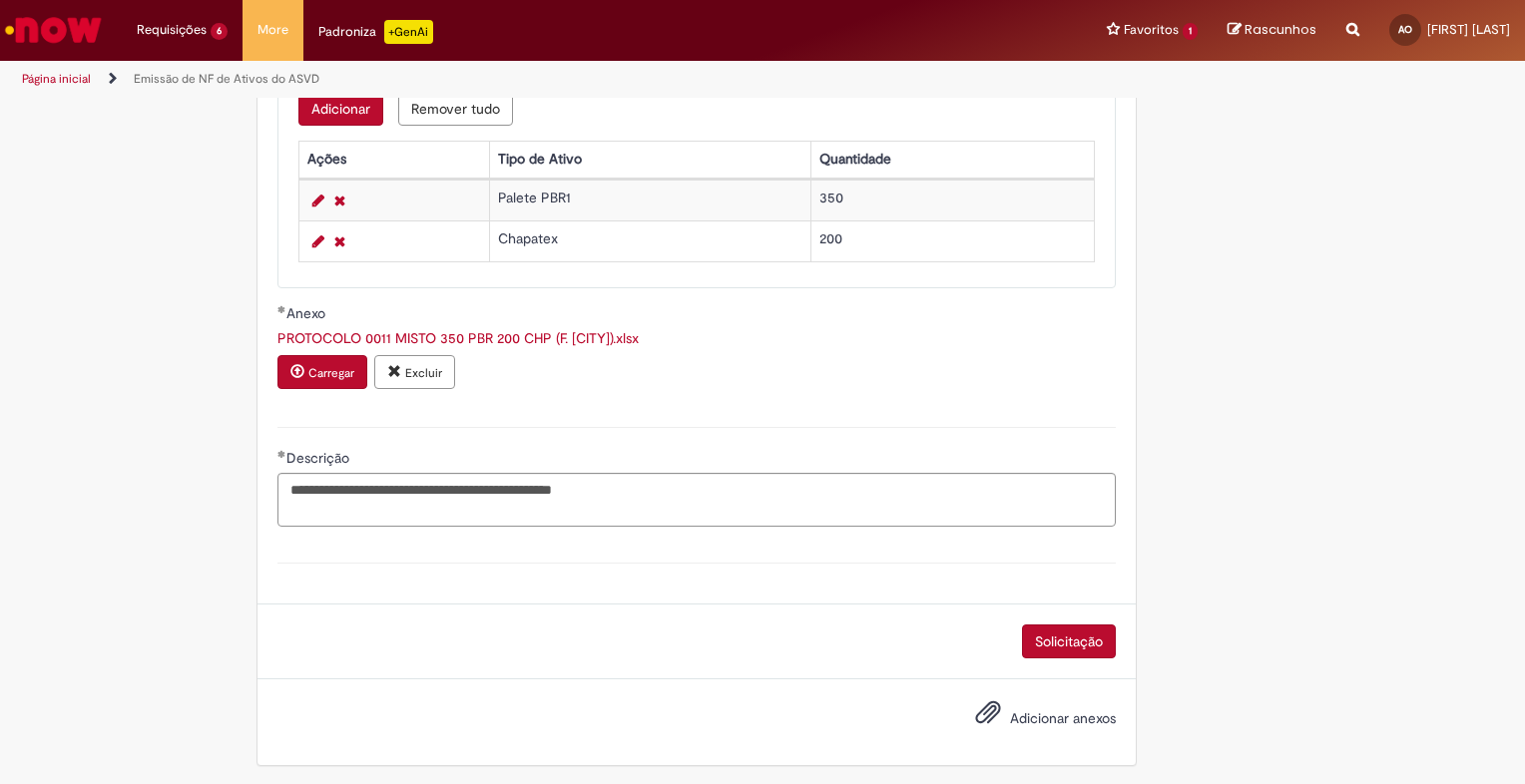 click on "**********" at bounding box center [697, 474] 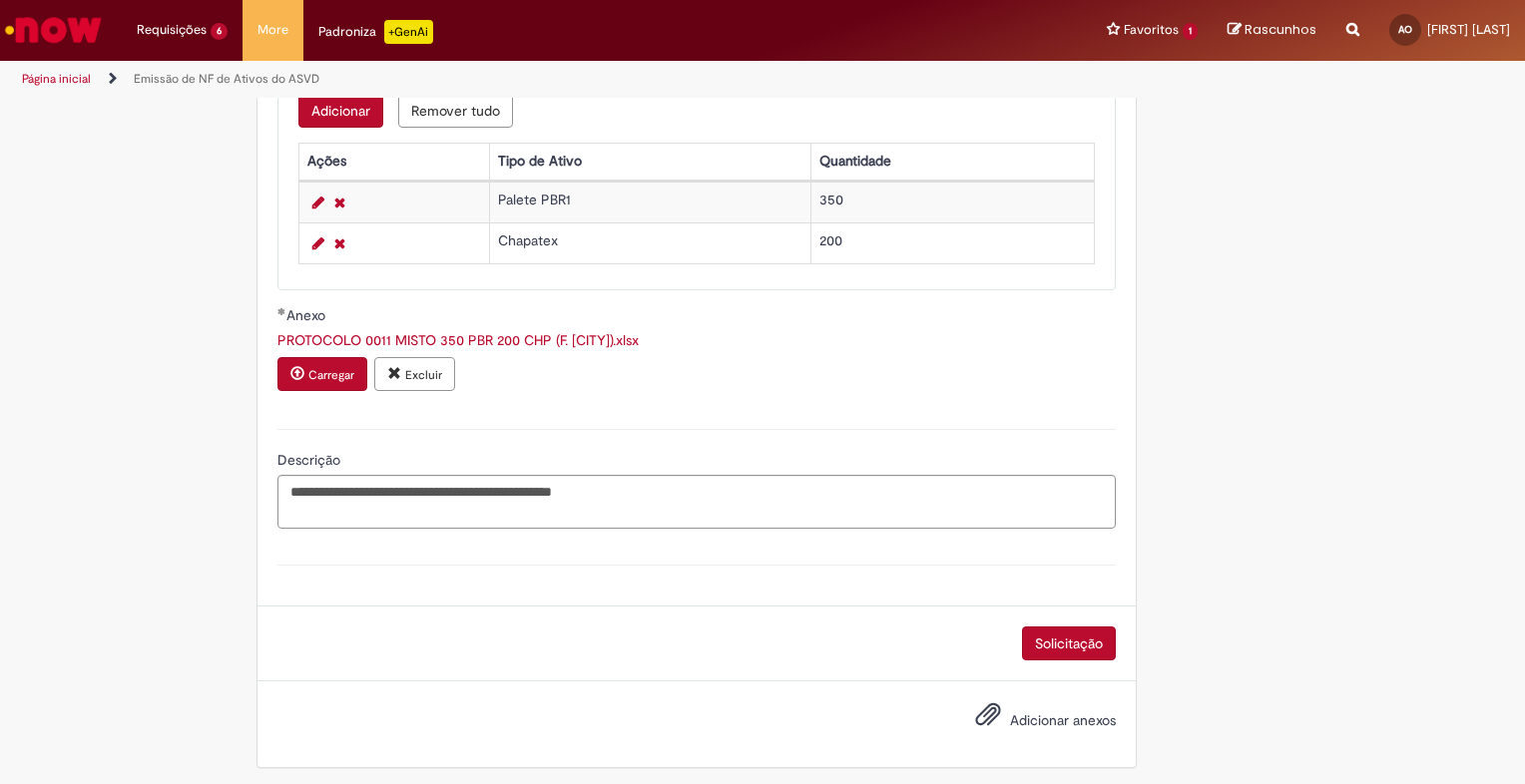 scroll, scrollTop: 1071, scrollLeft: 0, axis: vertical 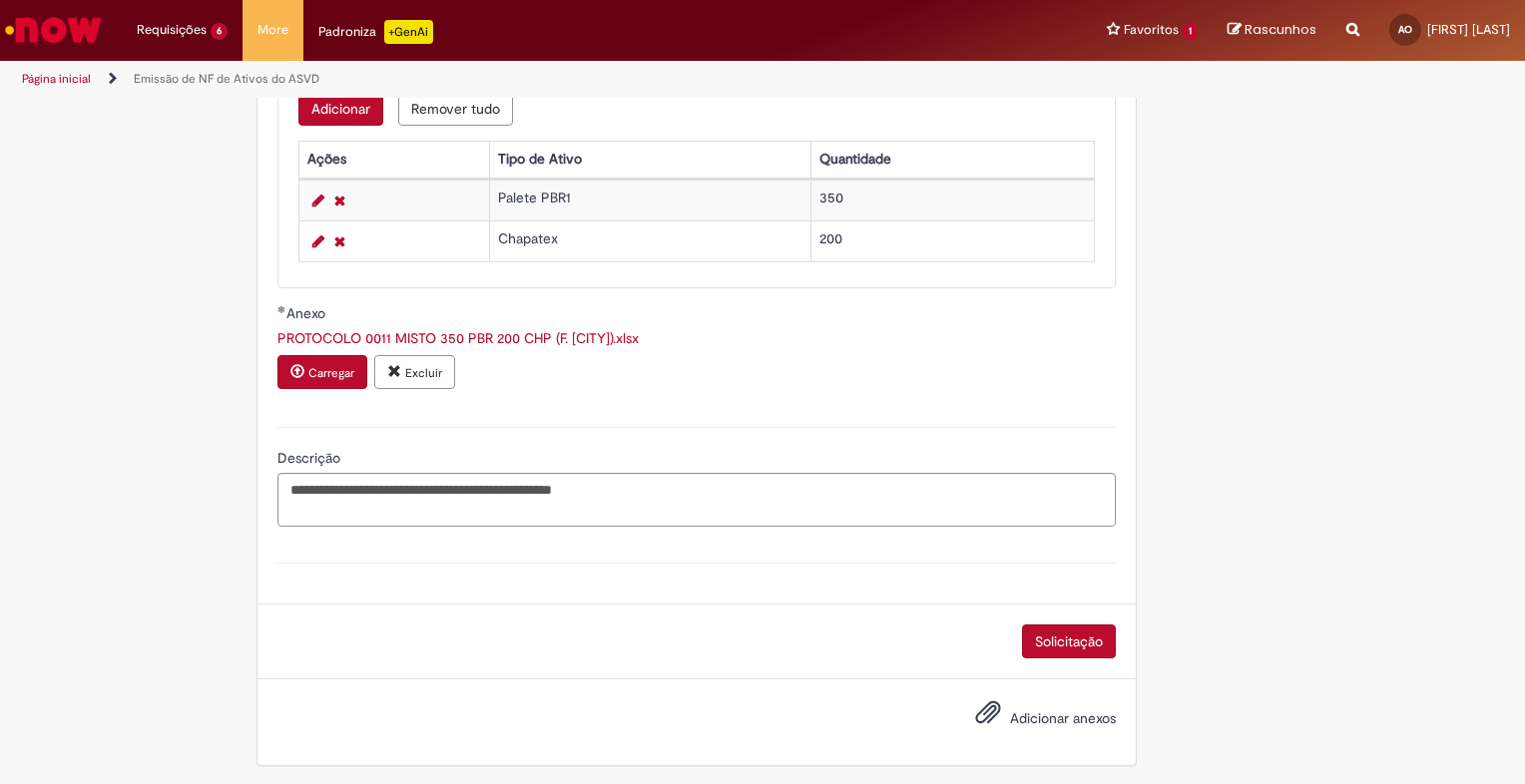 click on "Solicitação" at bounding box center (1069, 641) 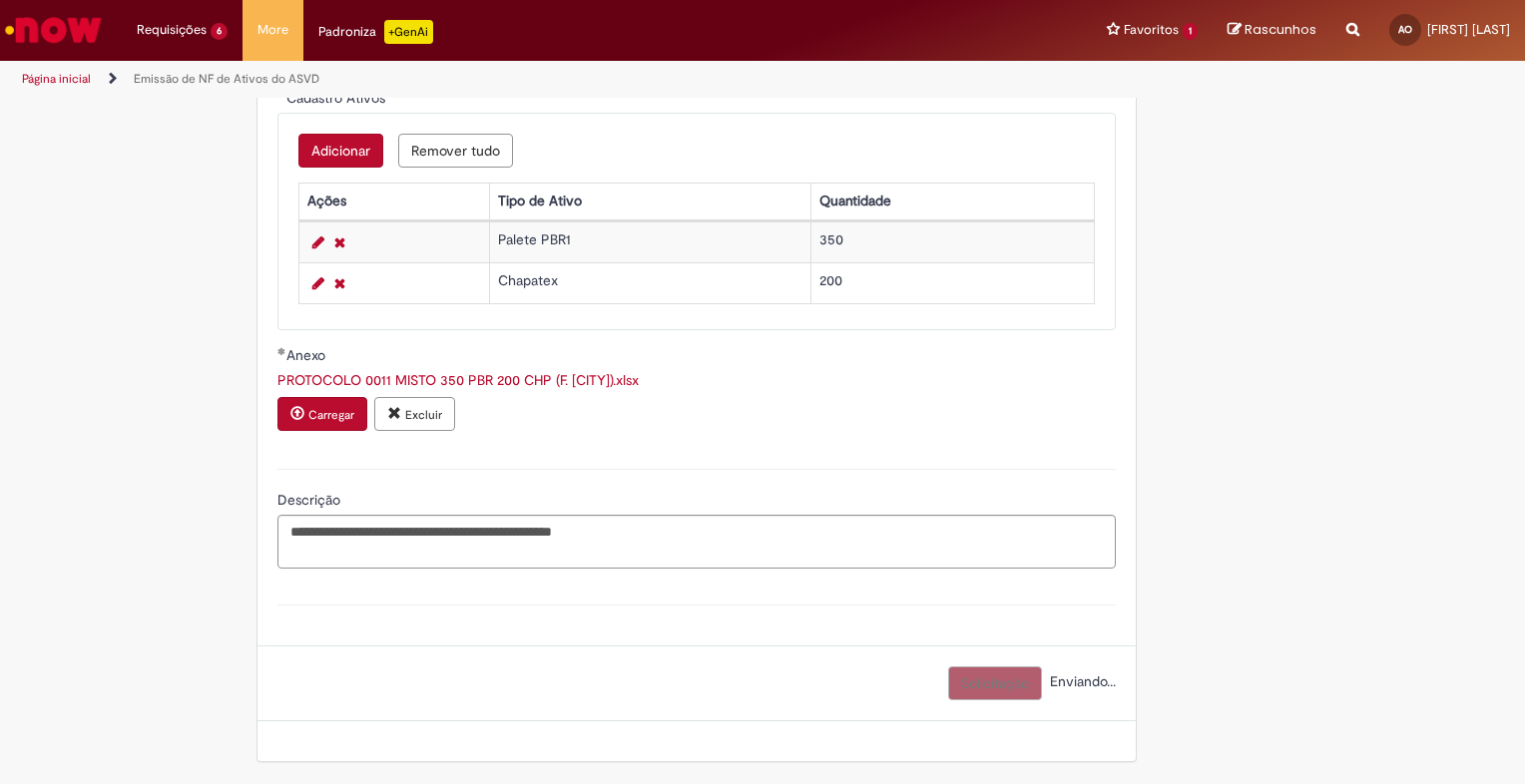 scroll, scrollTop: 1025, scrollLeft: 0, axis: vertical 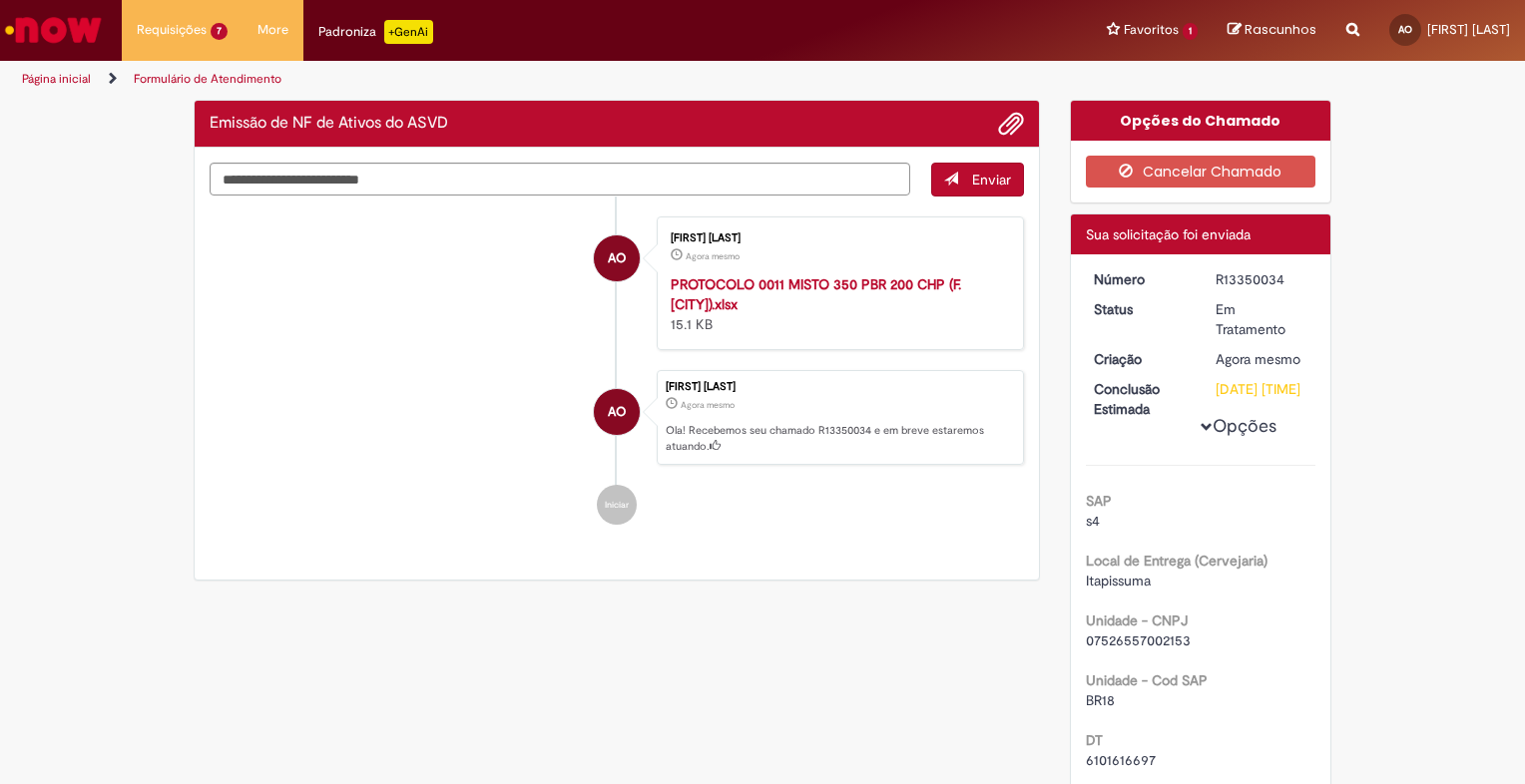 click on "R13350034" at bounding box center (1262, 279) 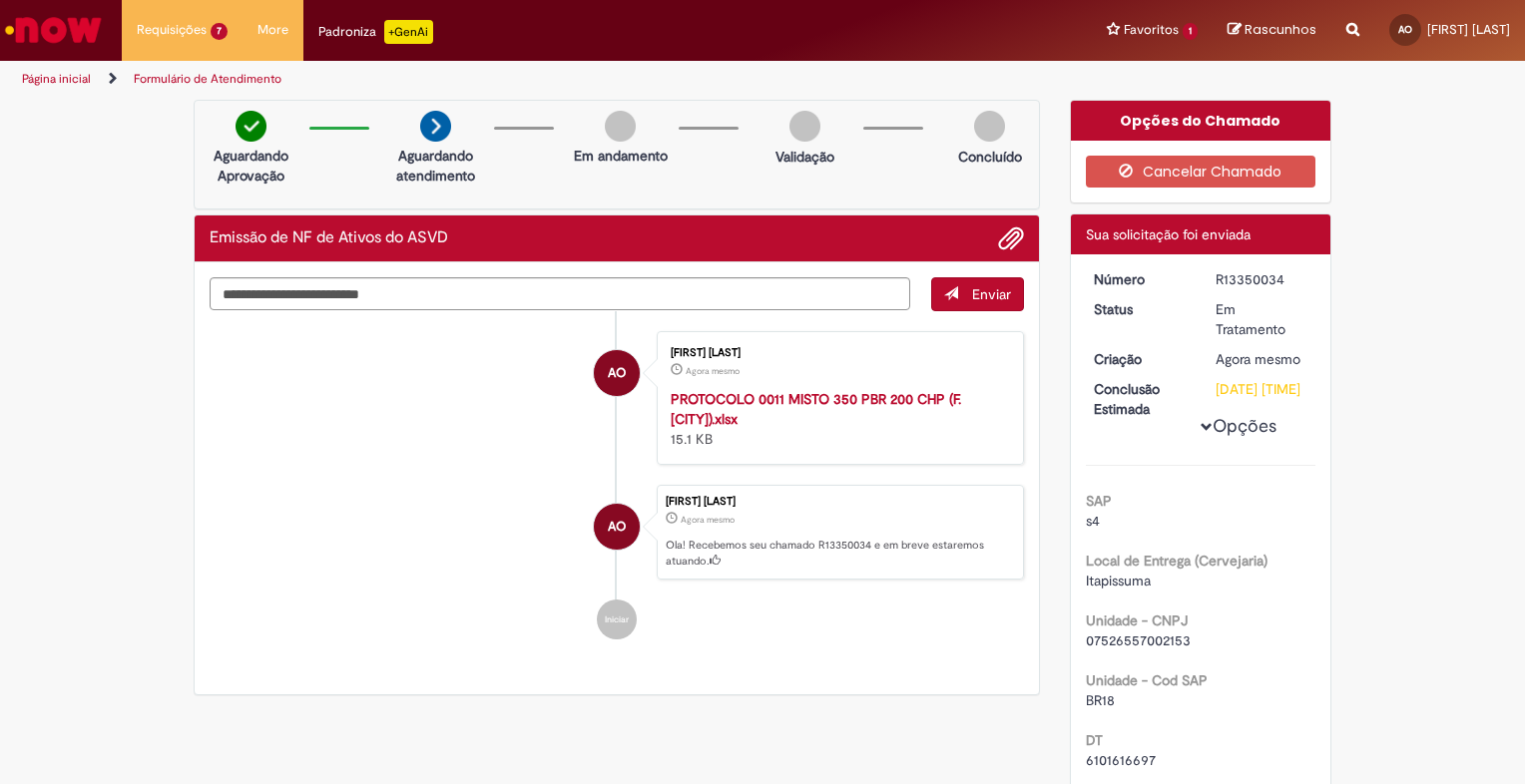 copy on "R13350034" 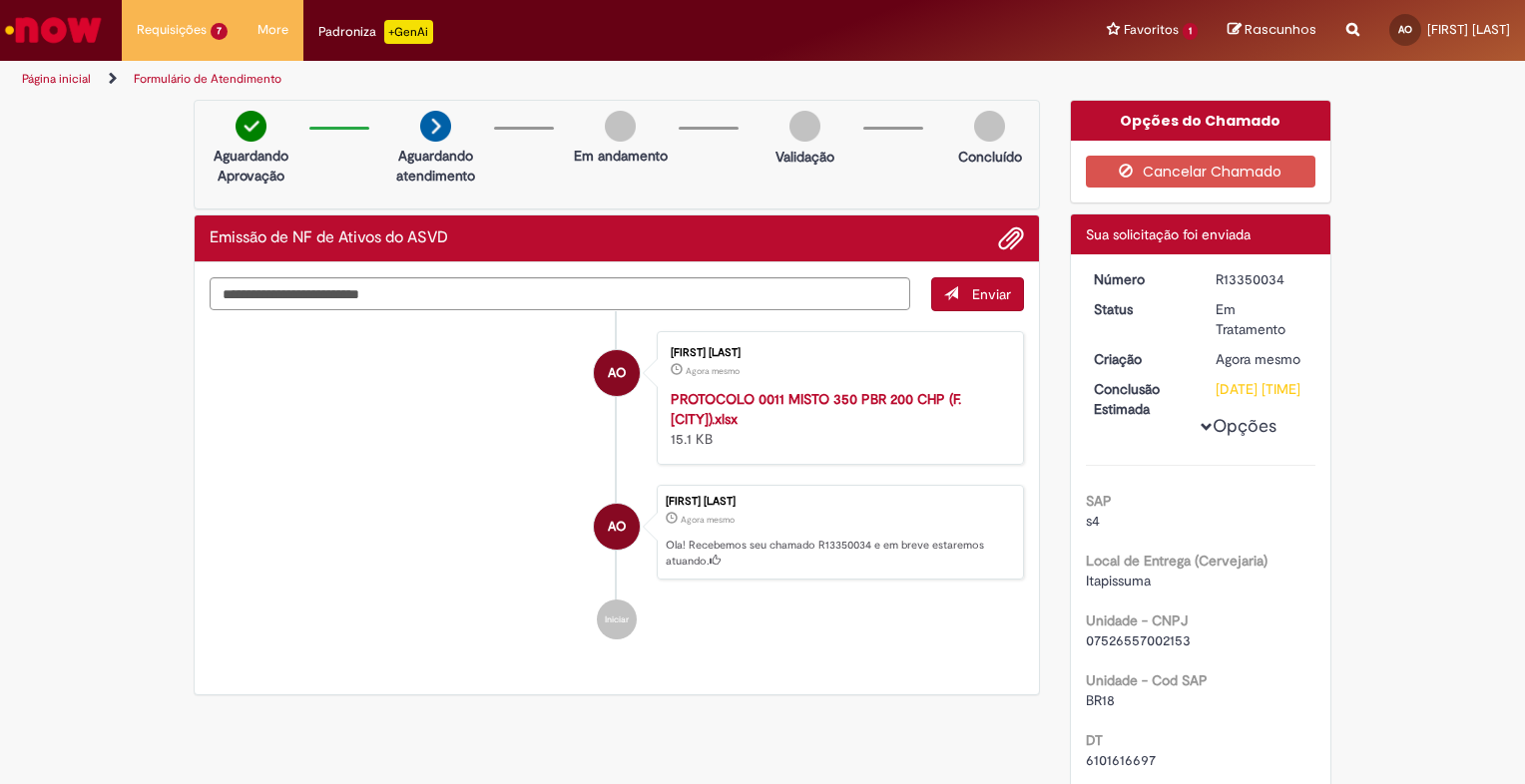 click on "Iniciar" at bounding box center (617, 619) 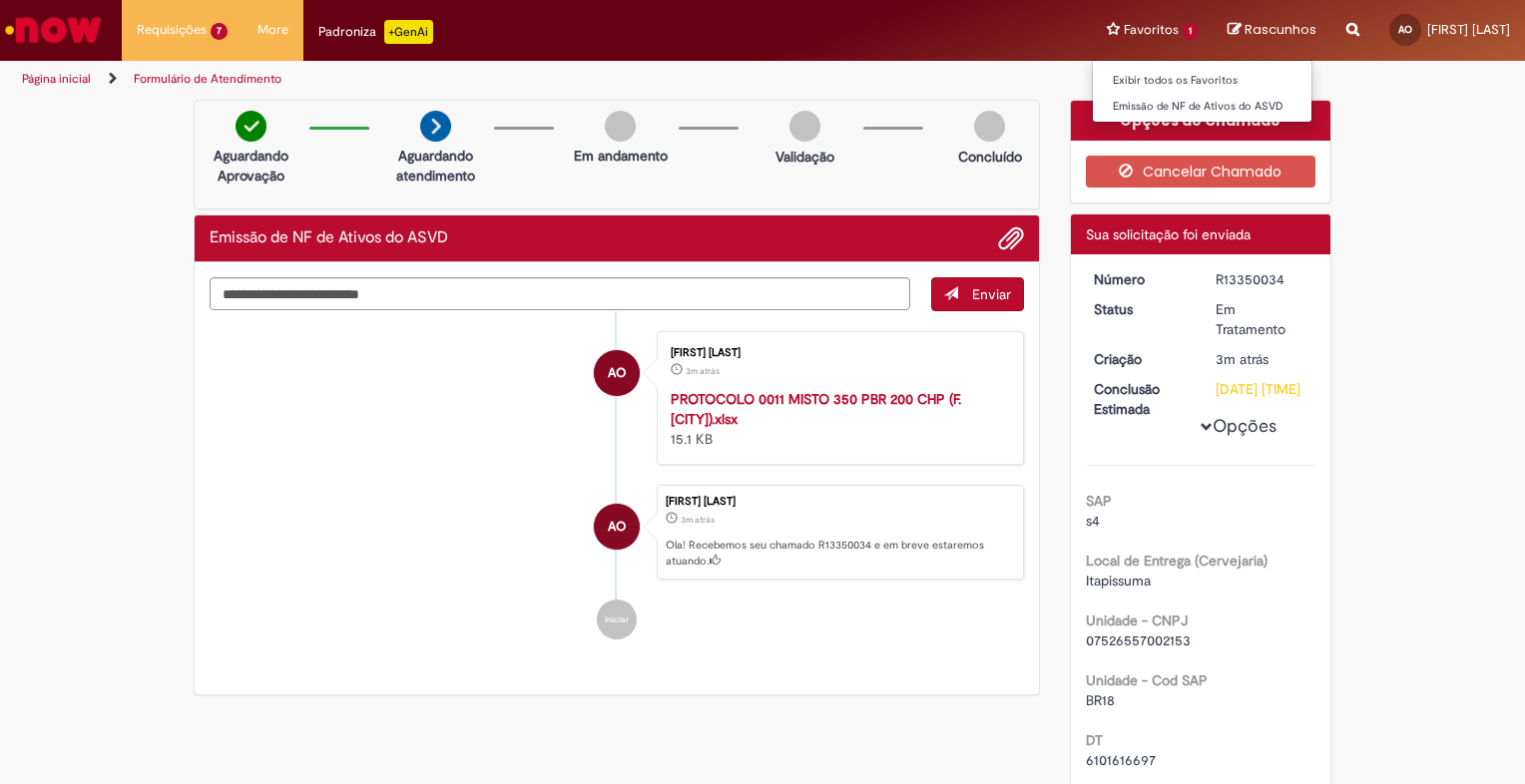 click on "Favoritos   1
Exibir todos os Favoritos
Emissão de NF de Ativos do ASVD" at bounding box center (1152, 30) 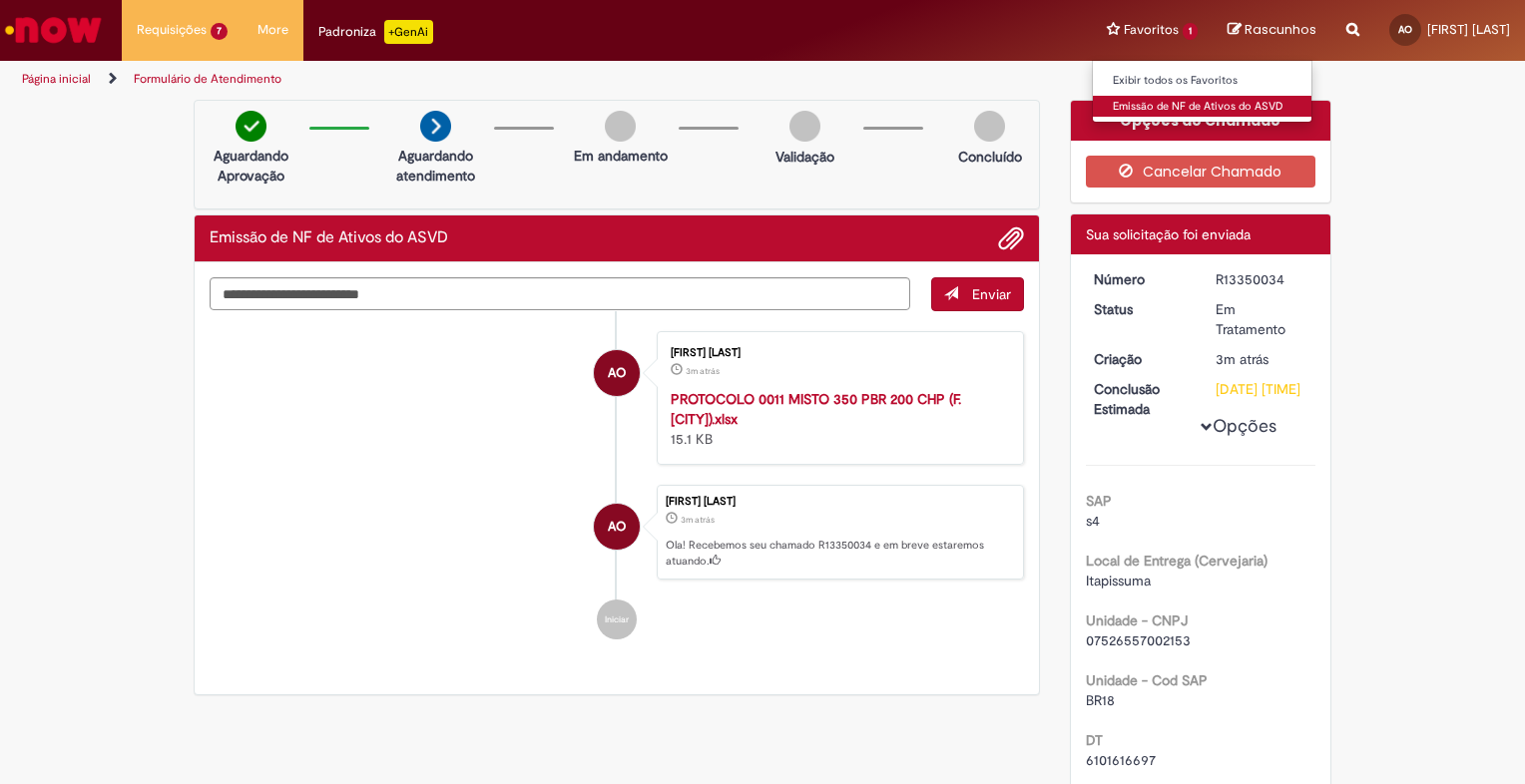 click on "Emissão de NF de Ativos do ASVD" at bounding box center [1203, 107] 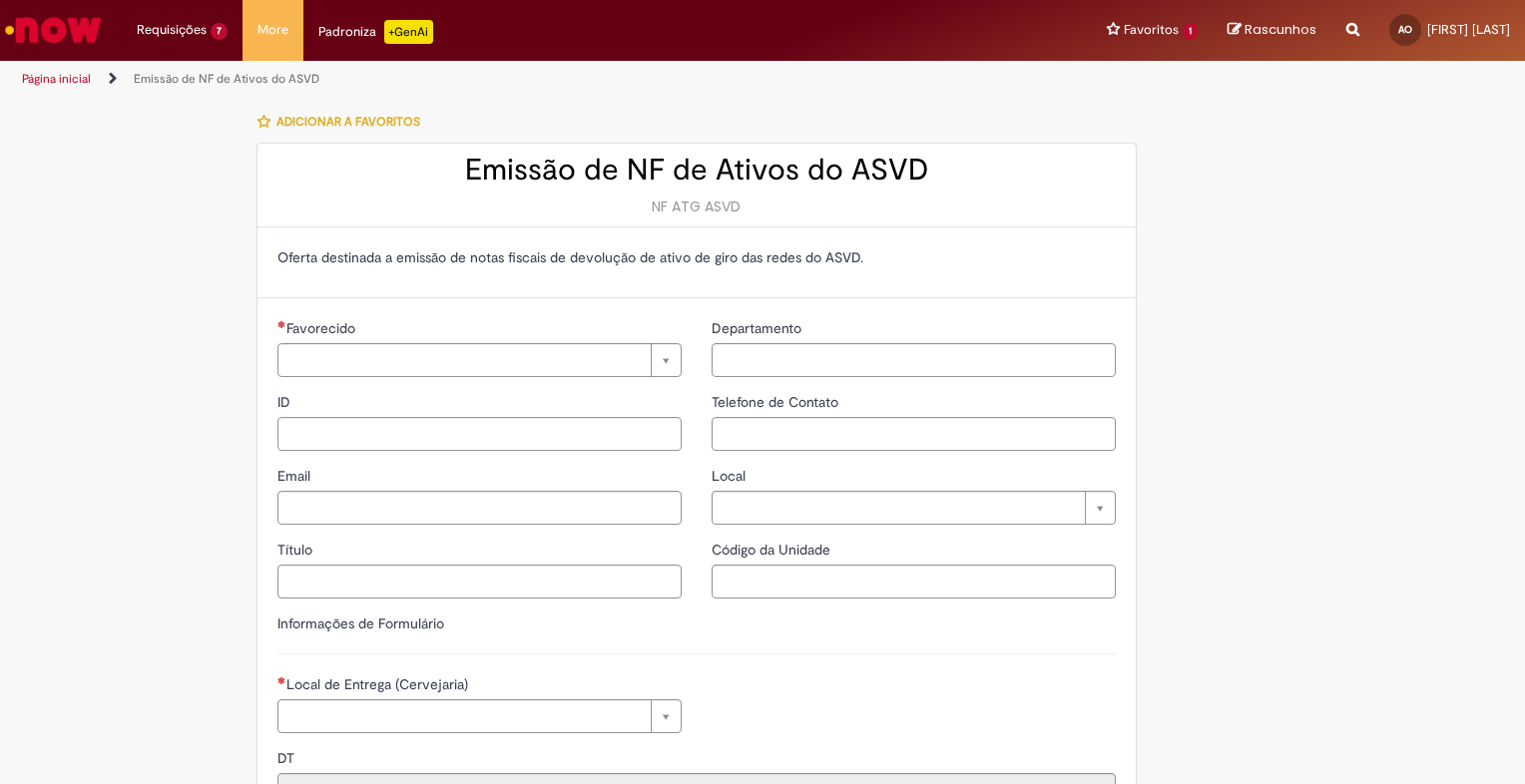 type on "**********" 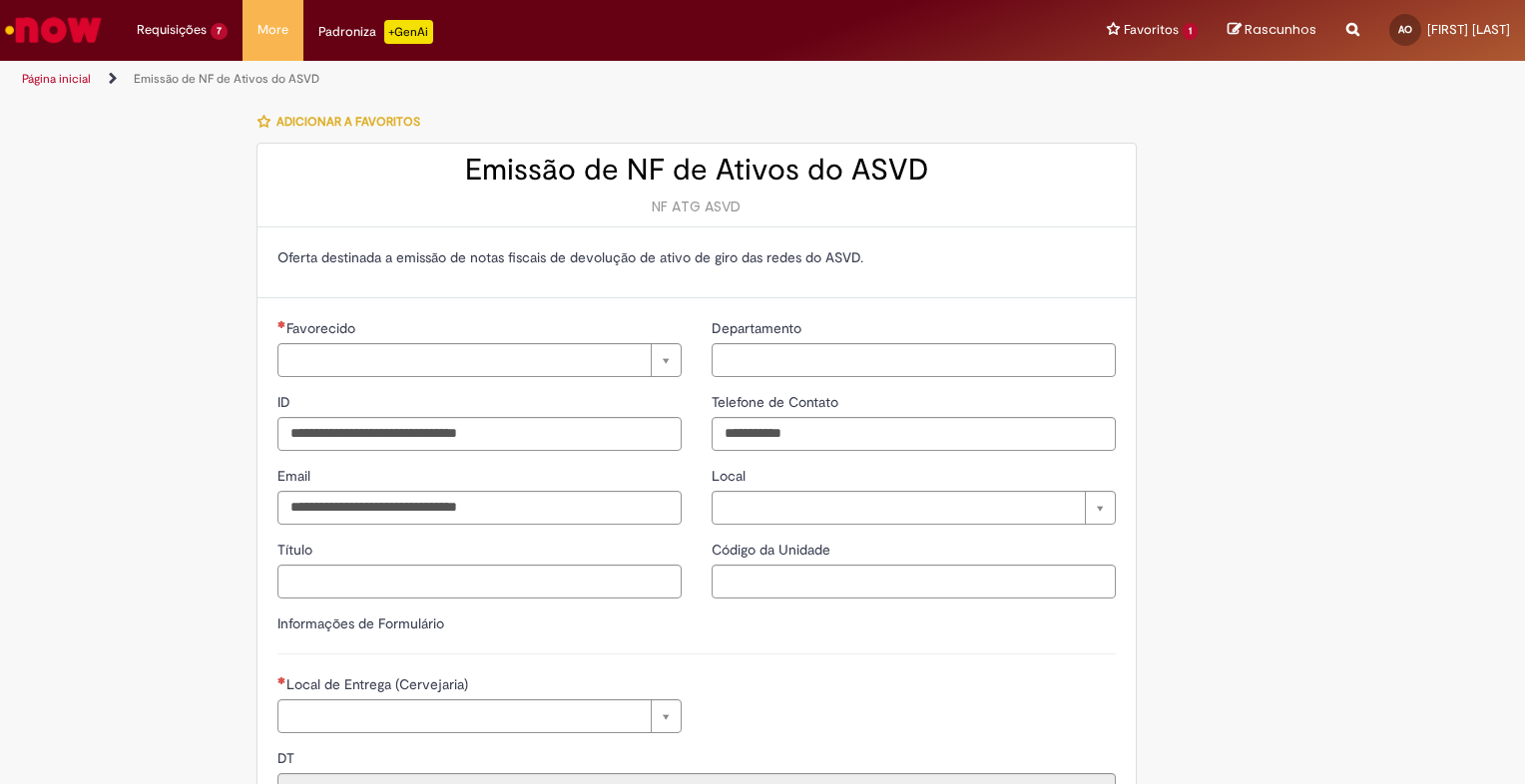 type on "**********" 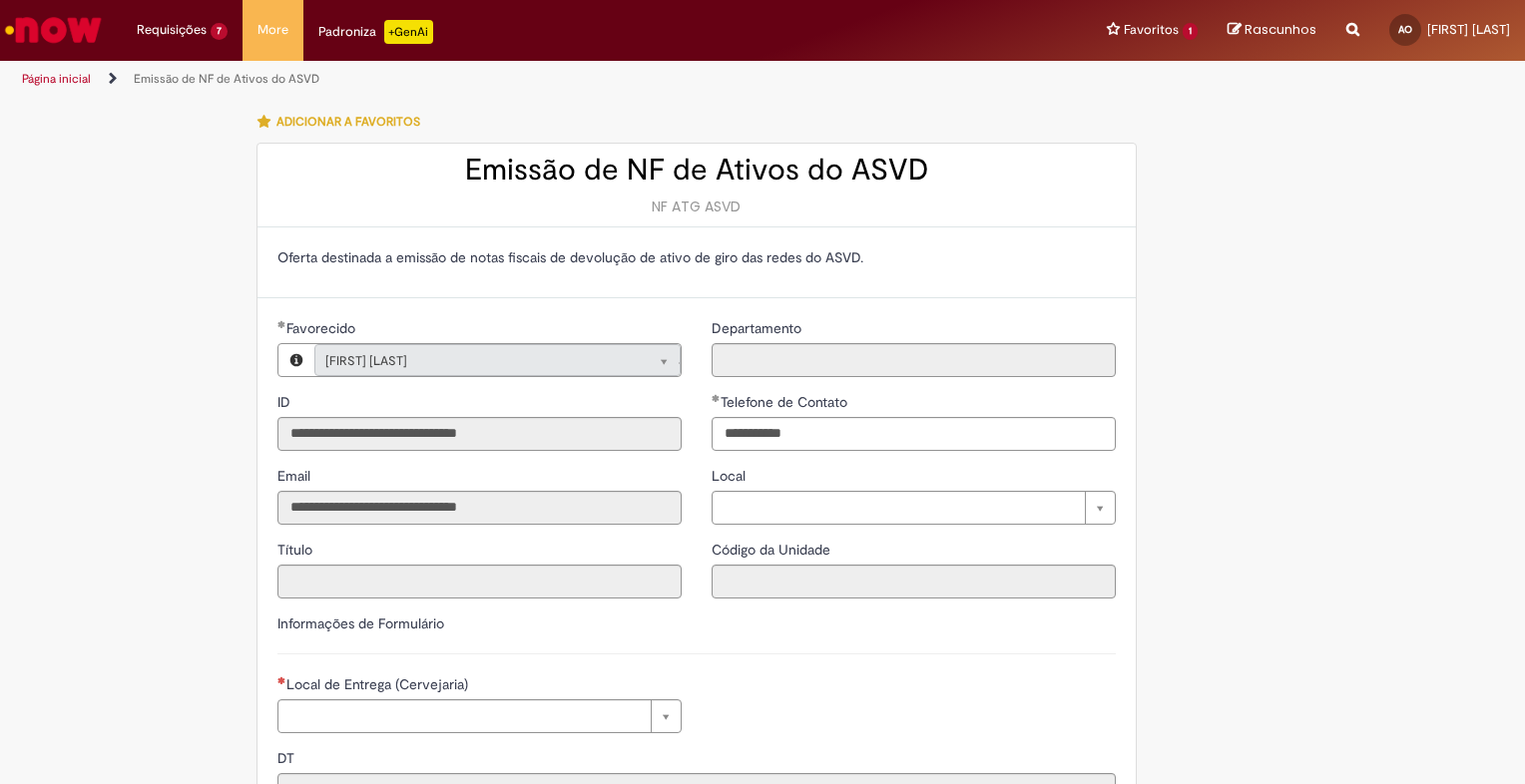 type on "**********" 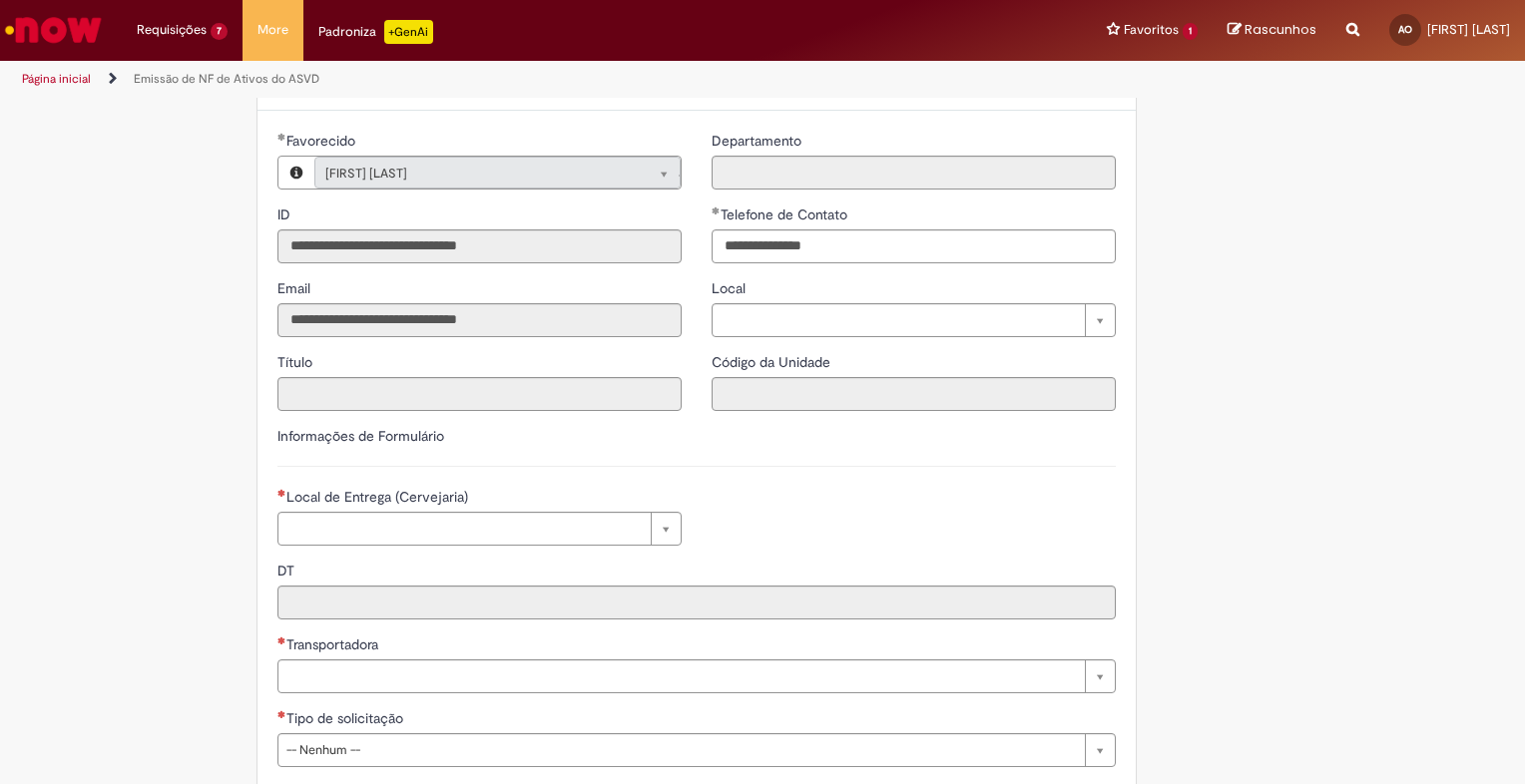 scroll, scrollTop: 199, scrollLeft: 0, axis: vertical 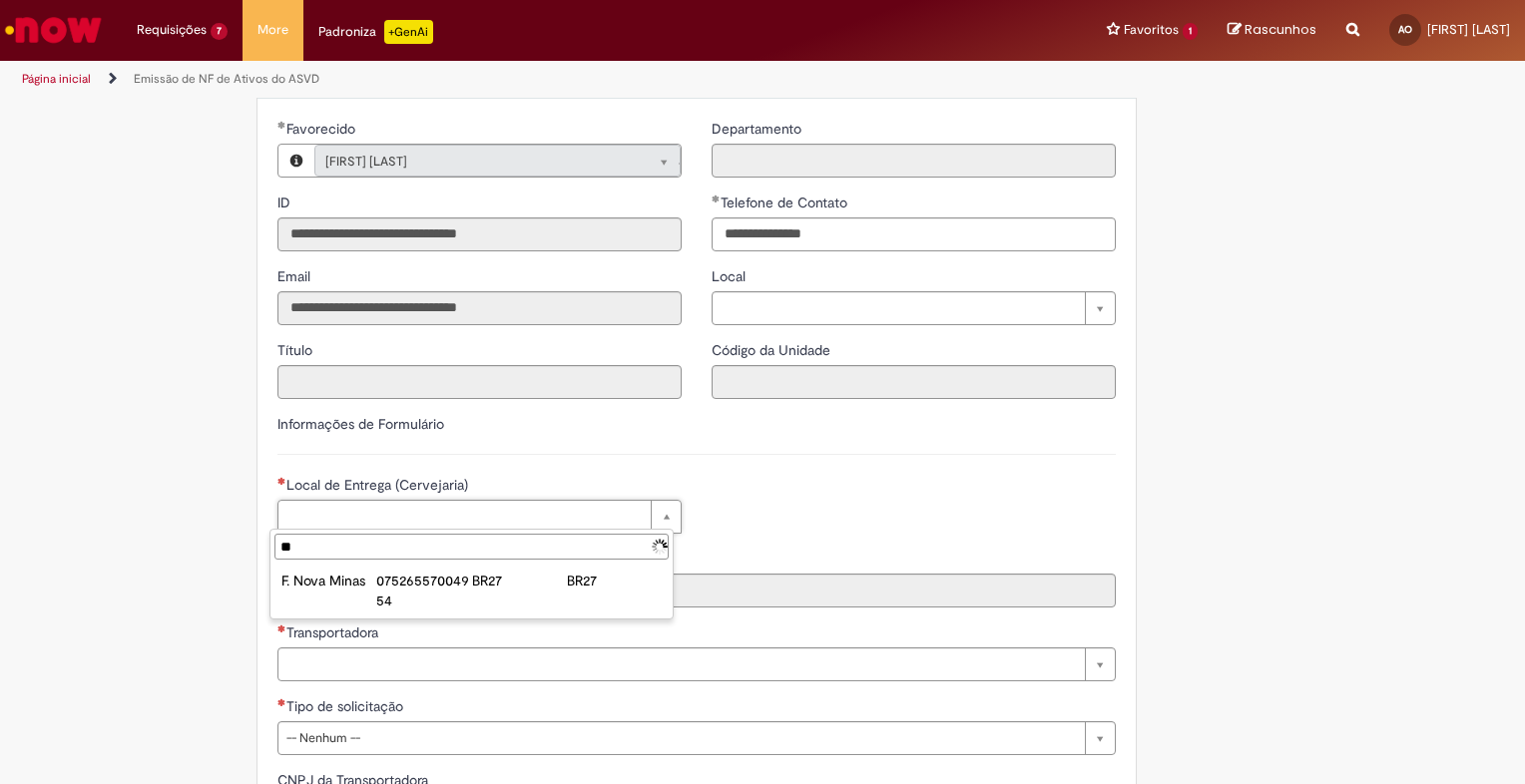 type on "*" 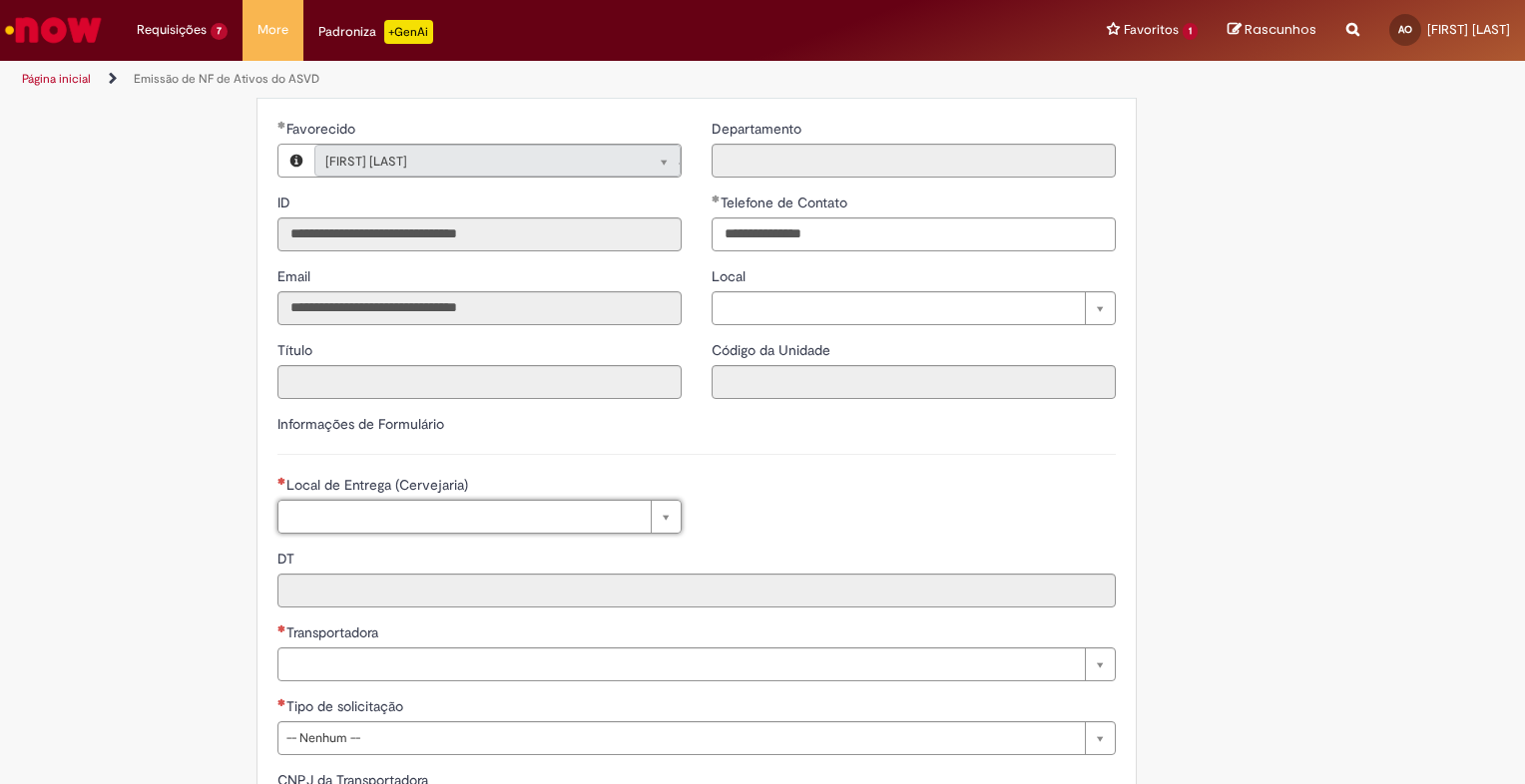 type on "*" 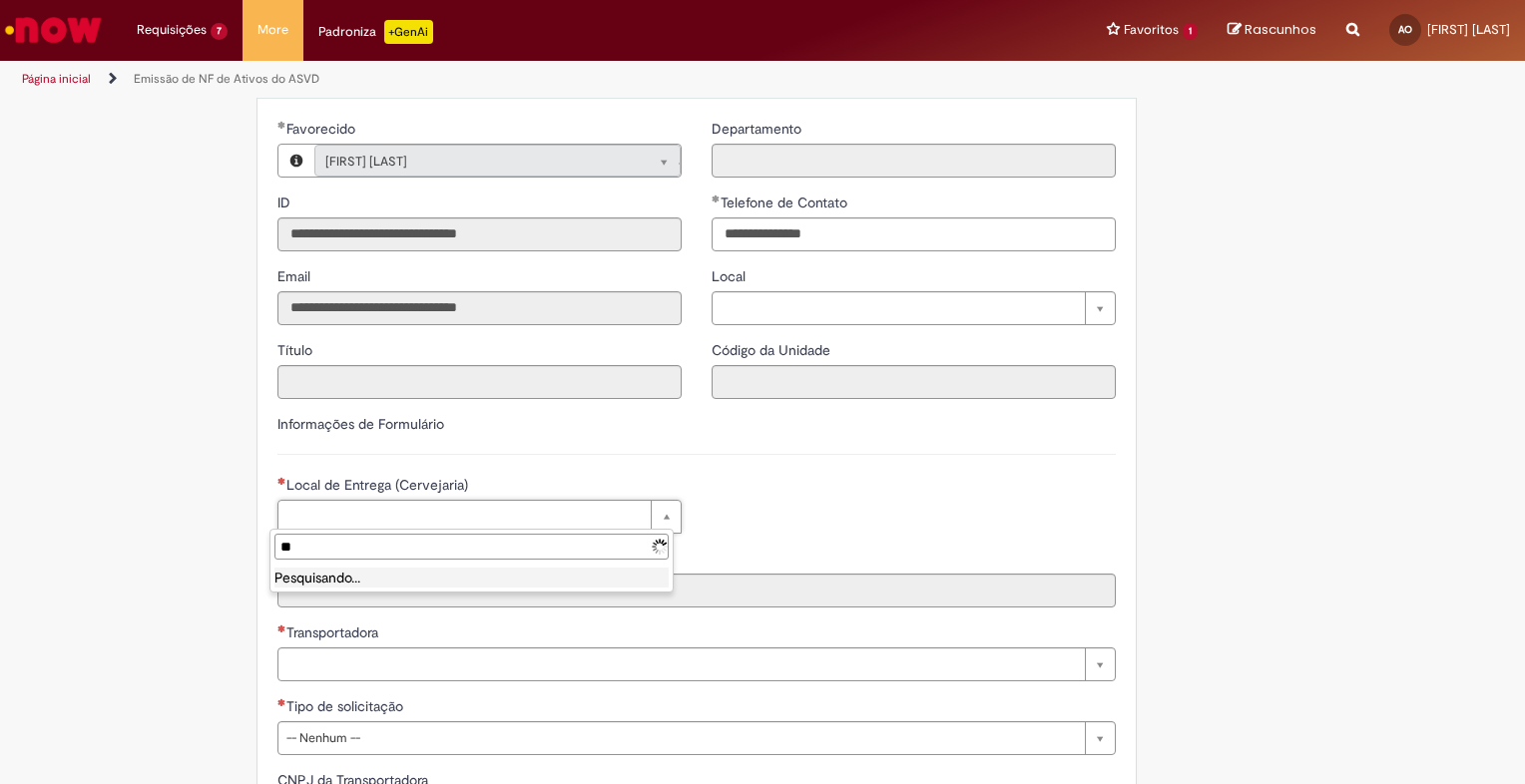 type on "*" 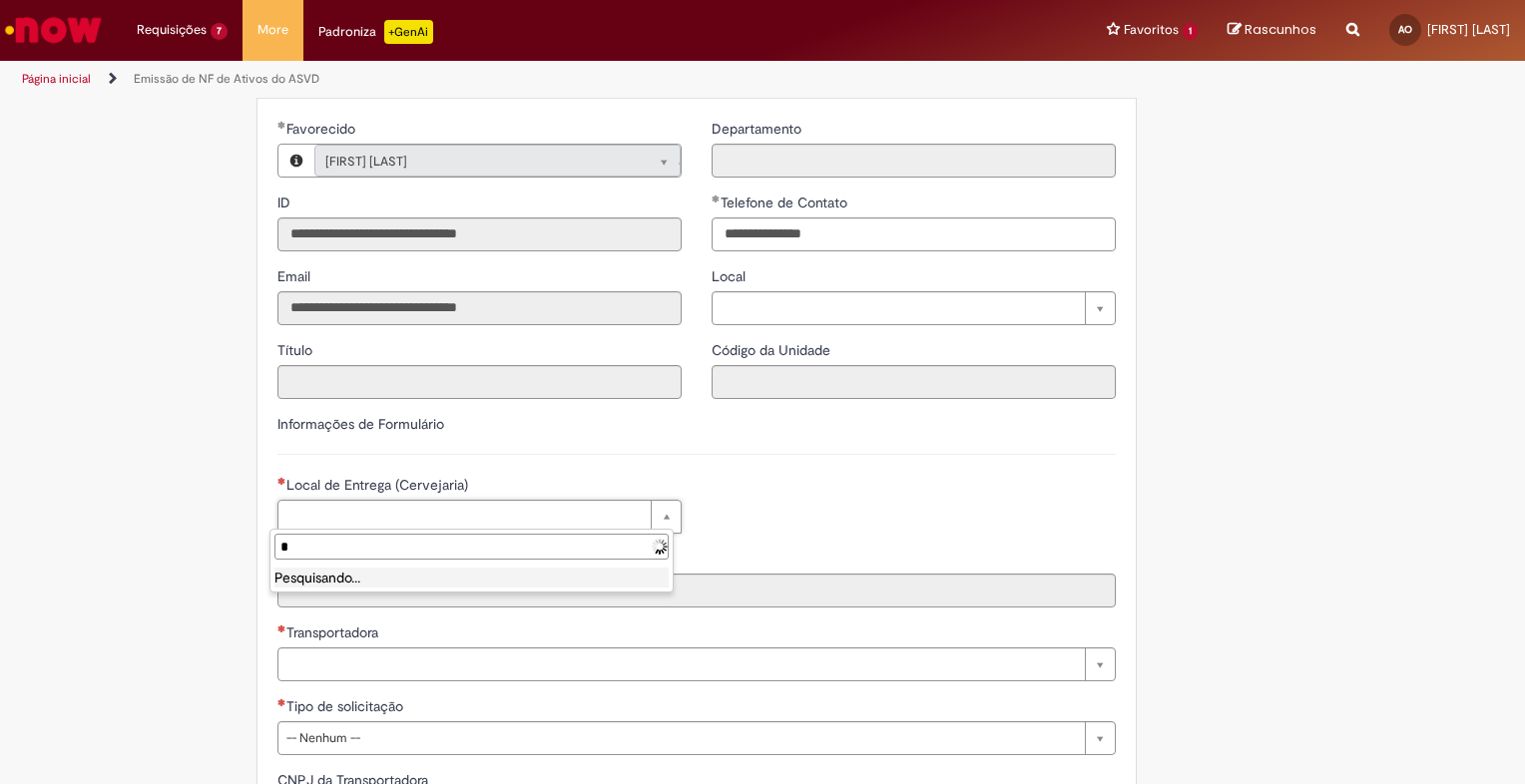 type 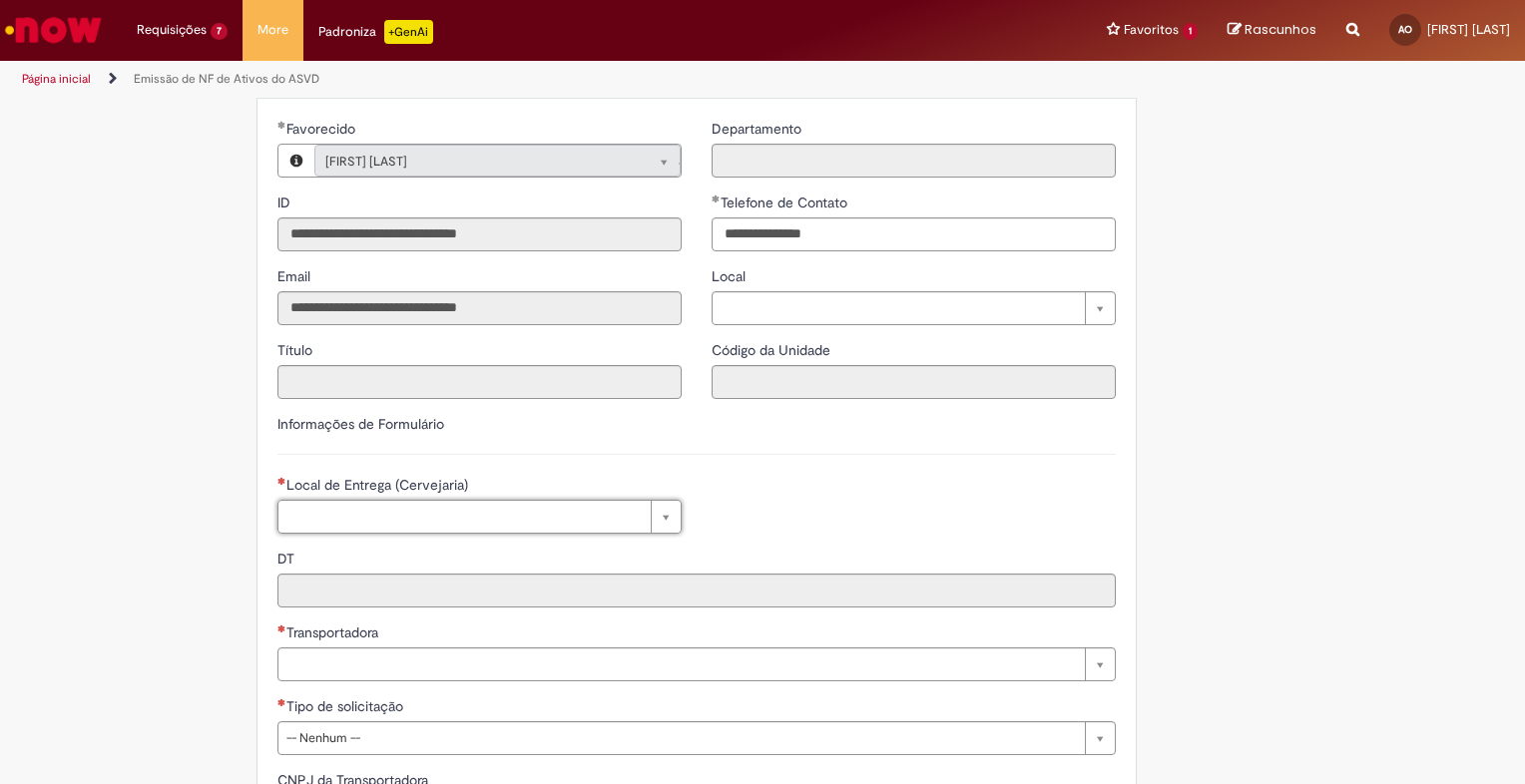 type on "*" 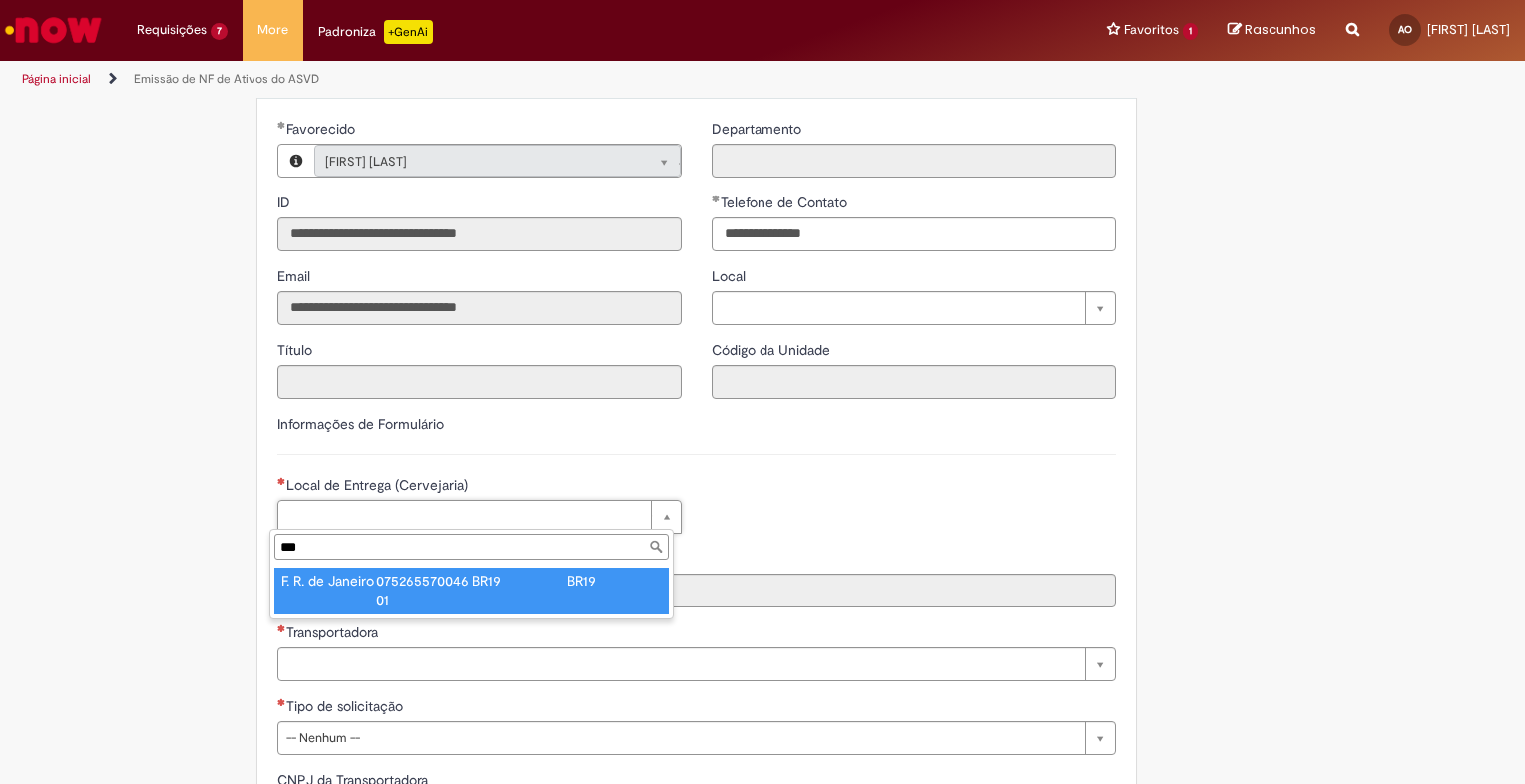 type on "***" 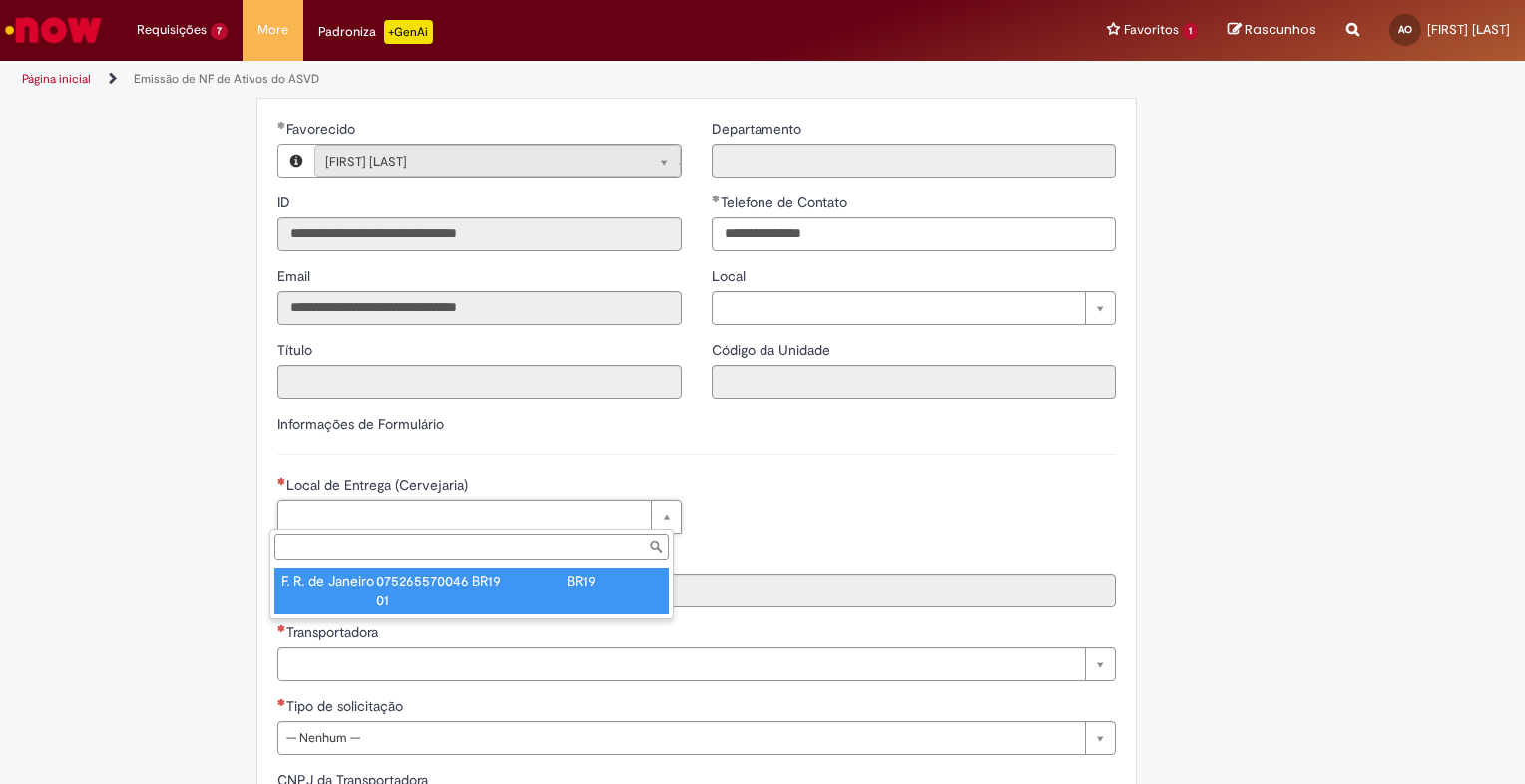 type on "****" 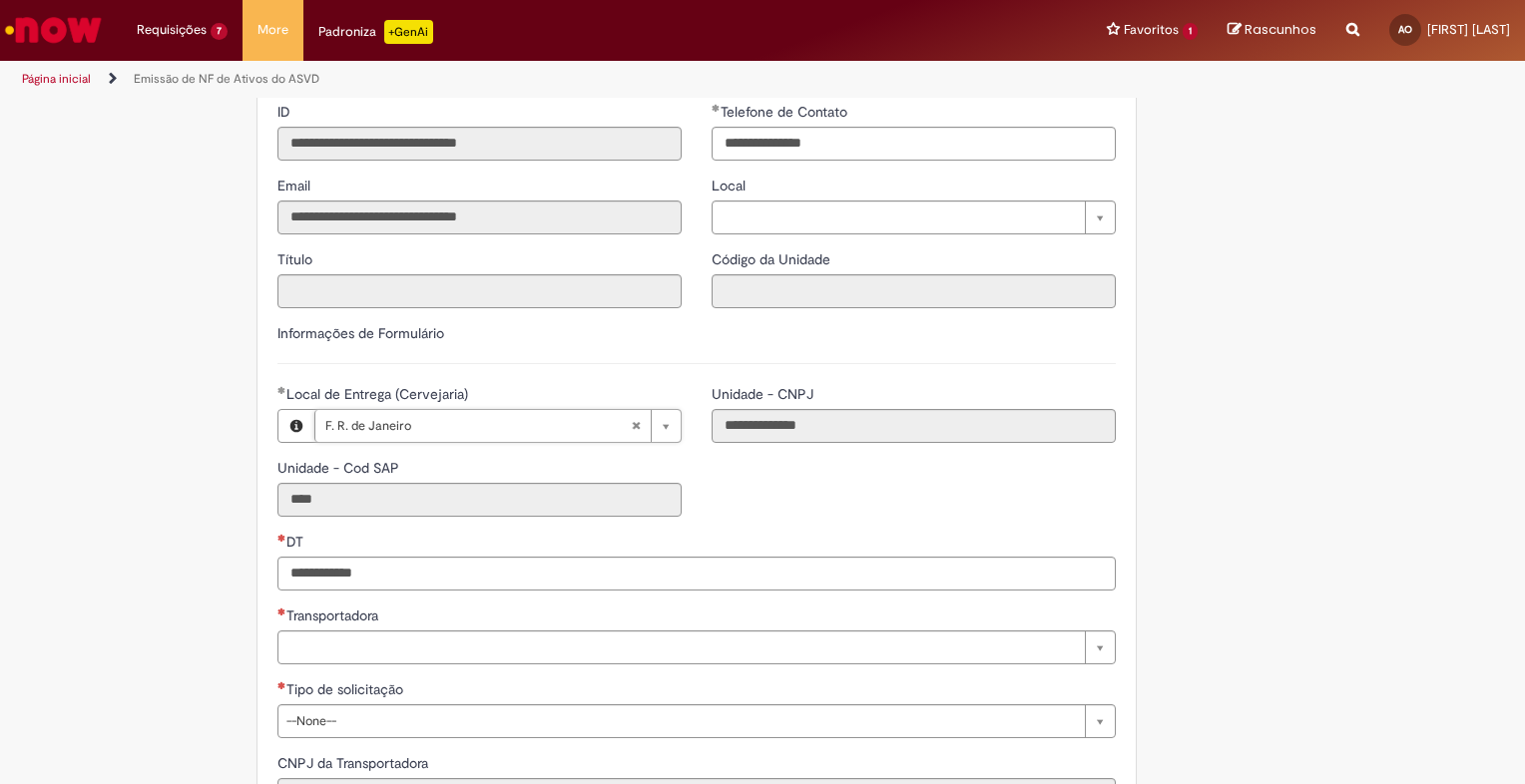 scroll, scrollTop: 399, scrollLeft: 0, axis: vertical 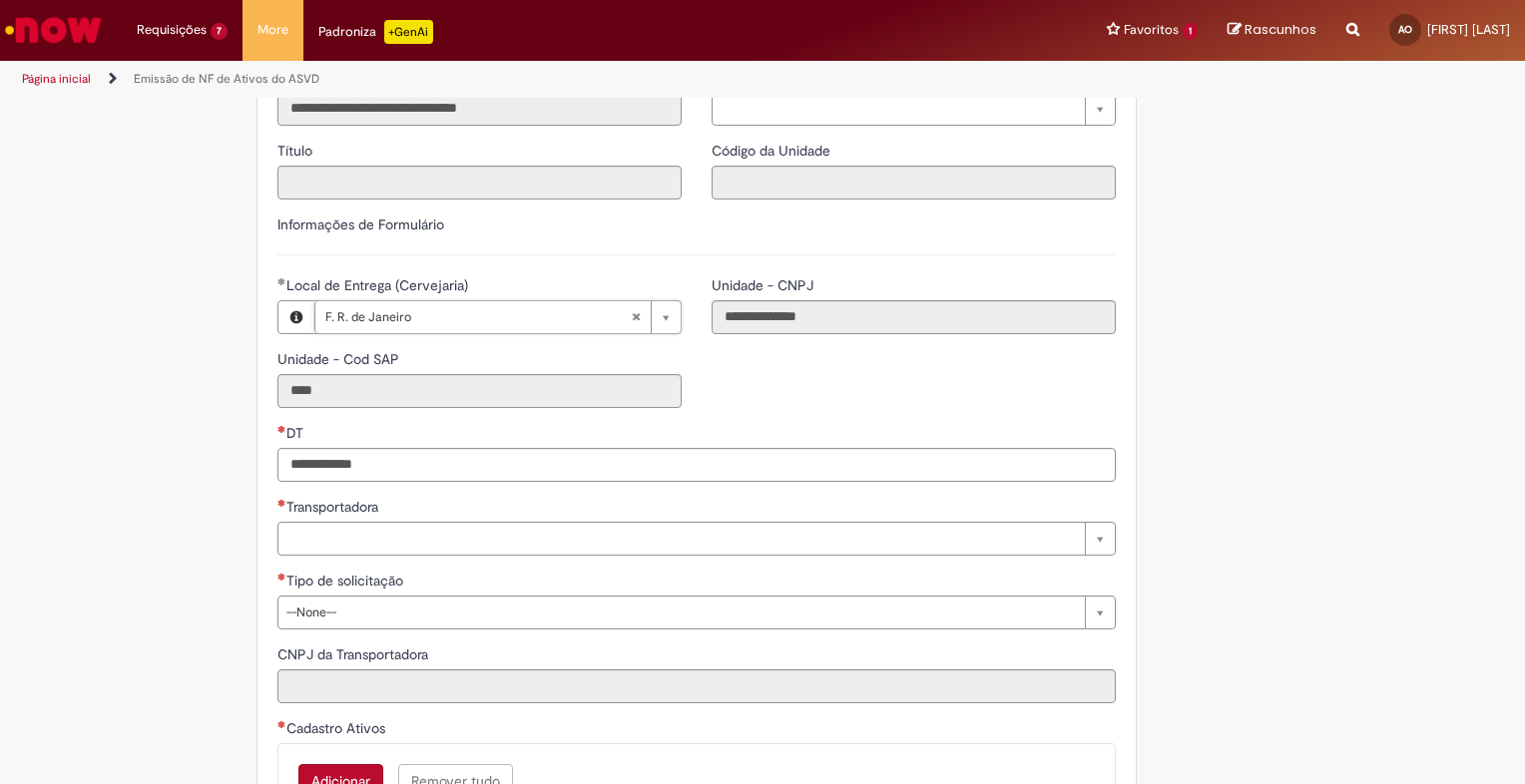 type 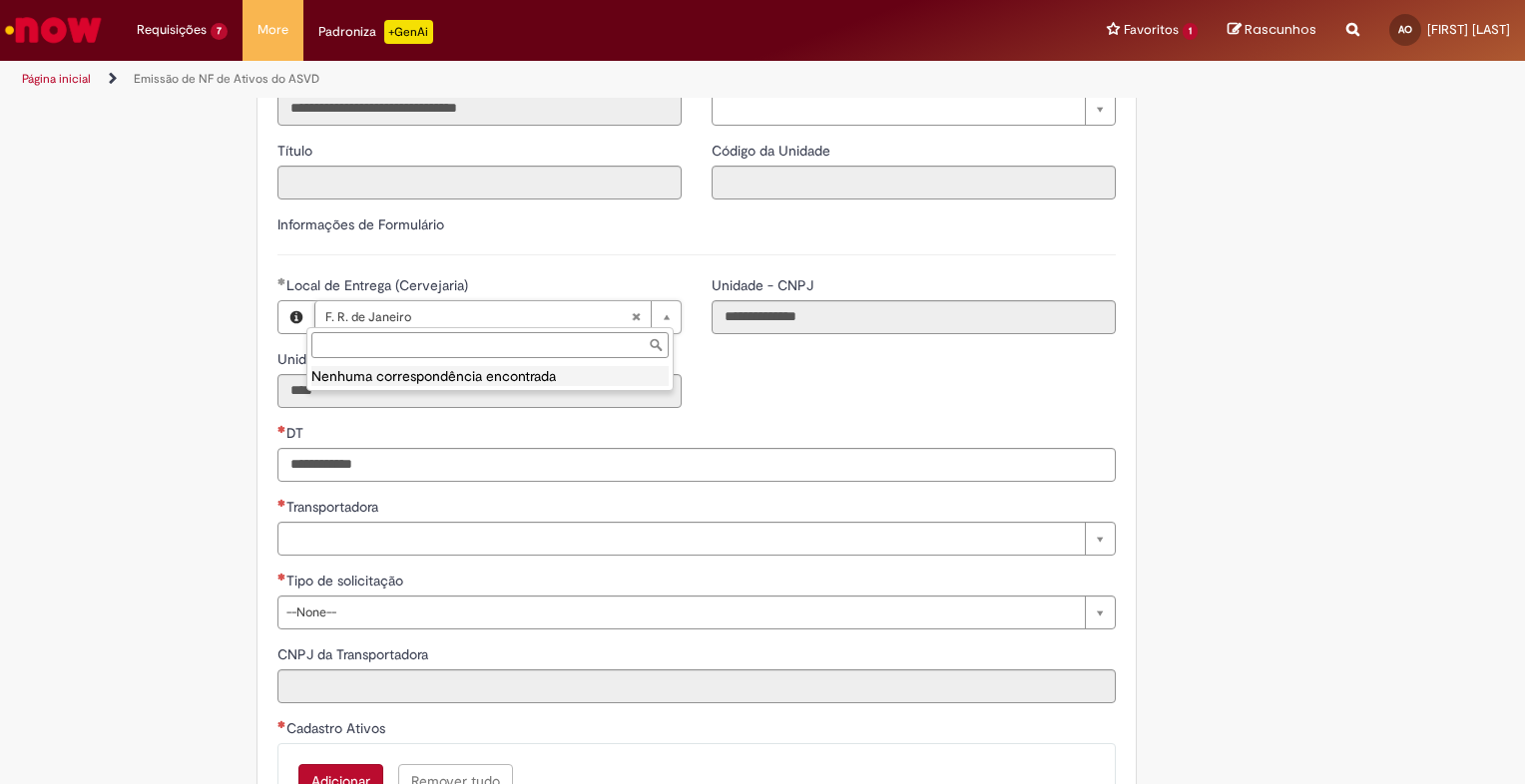 type on "*" 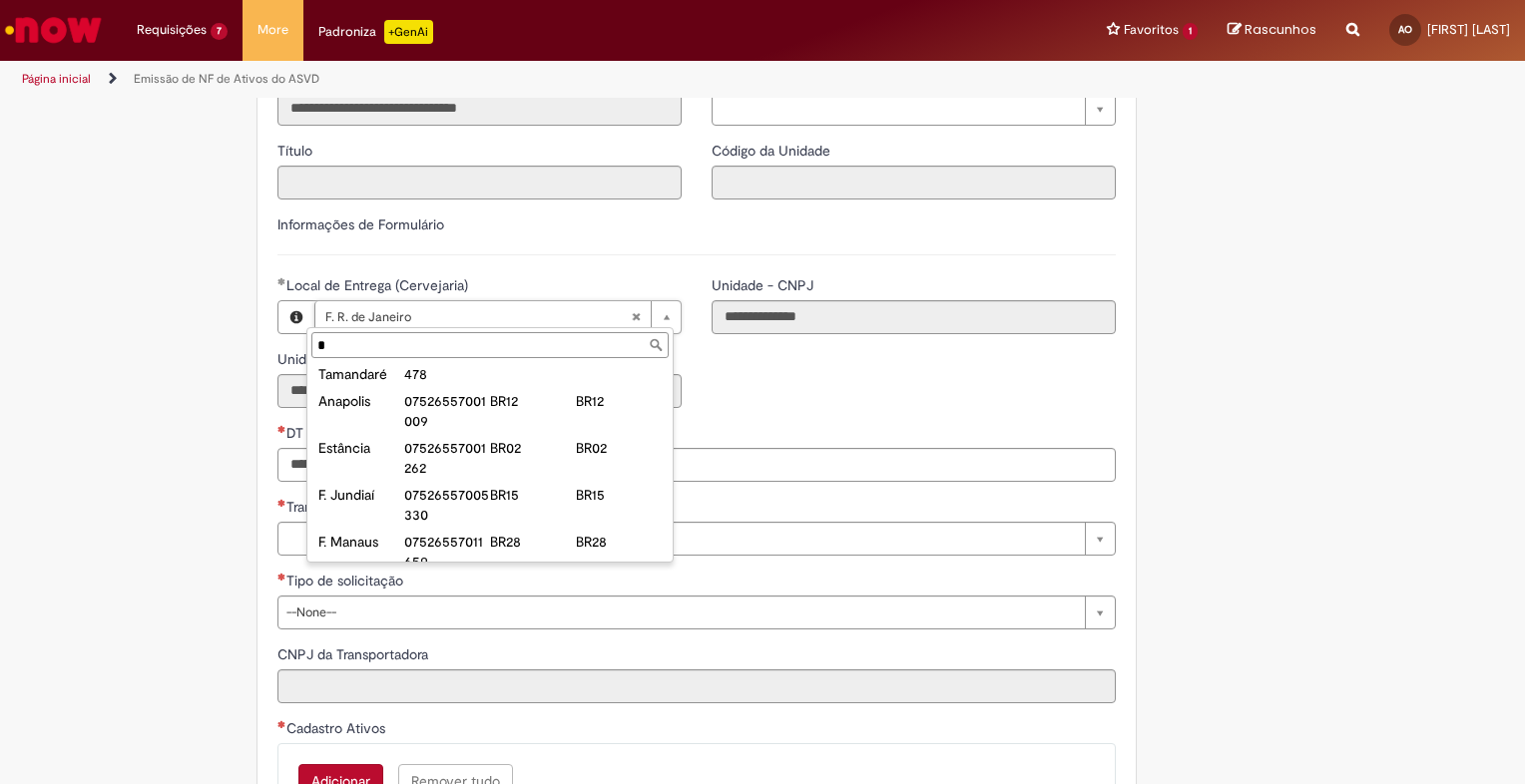 scroll, scrollTop: 0, scrollLeft: 0, axis: both 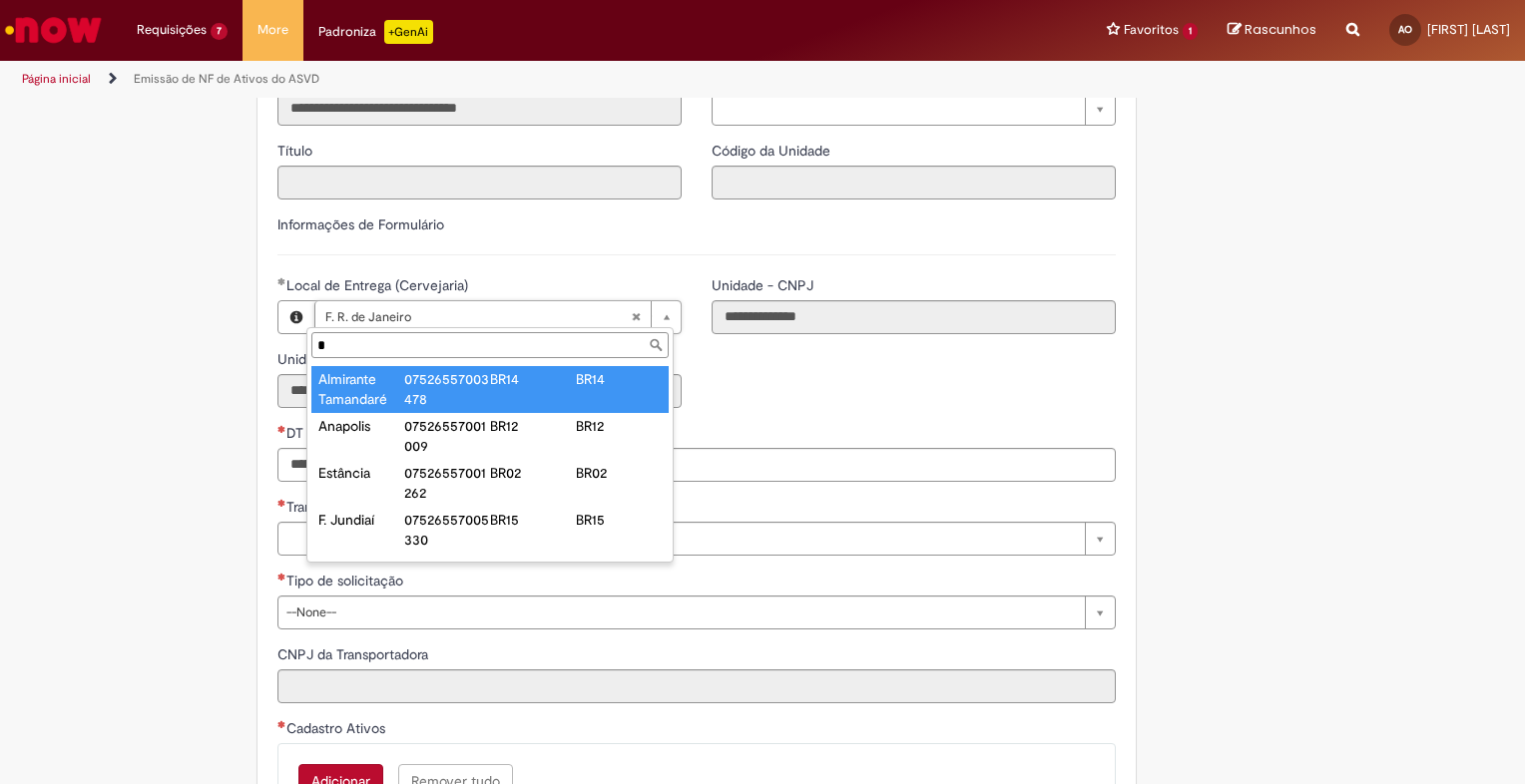 type on "**********" 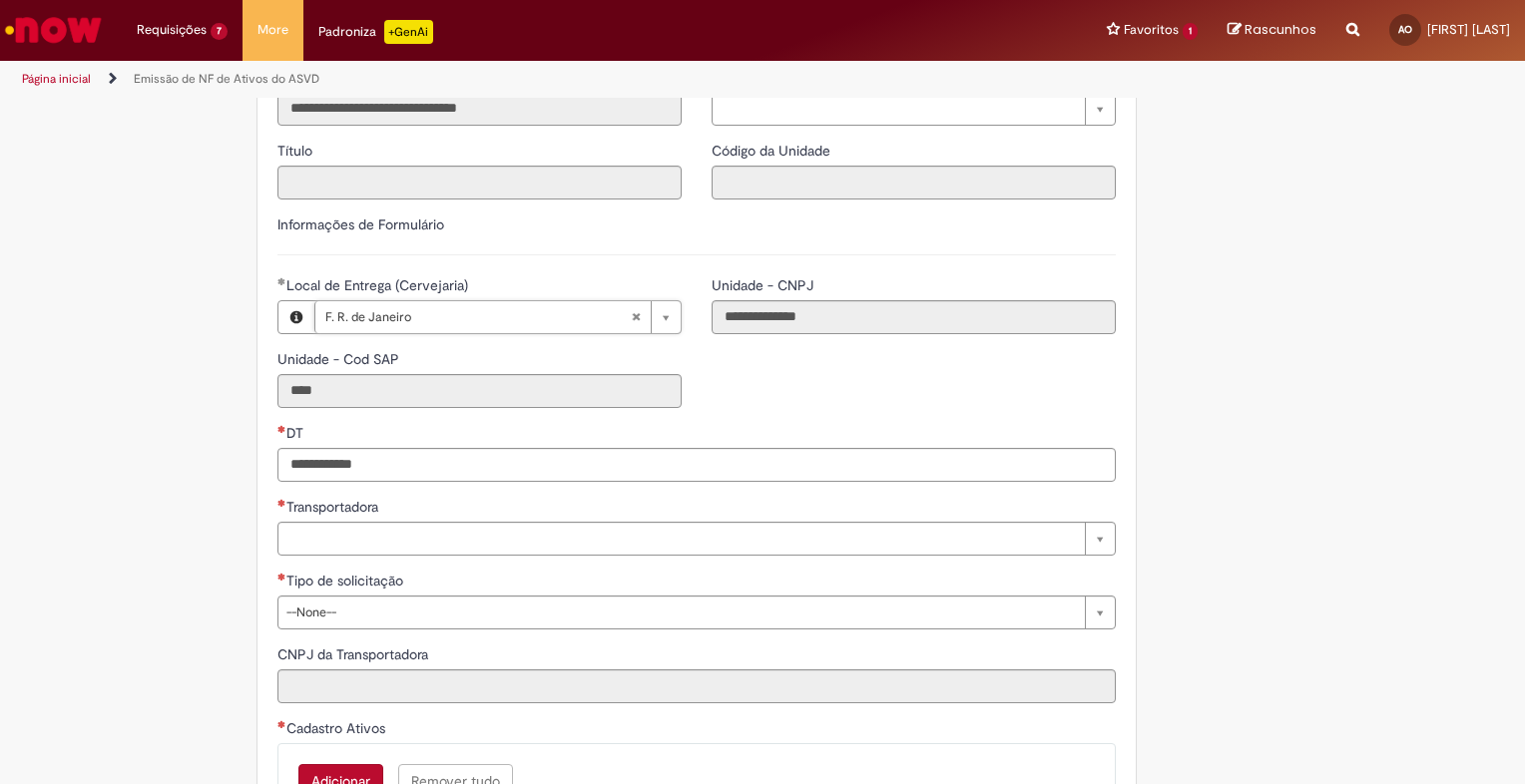 scroll, scrollTop: 0, scrollLeft: 93, axis: horizontal 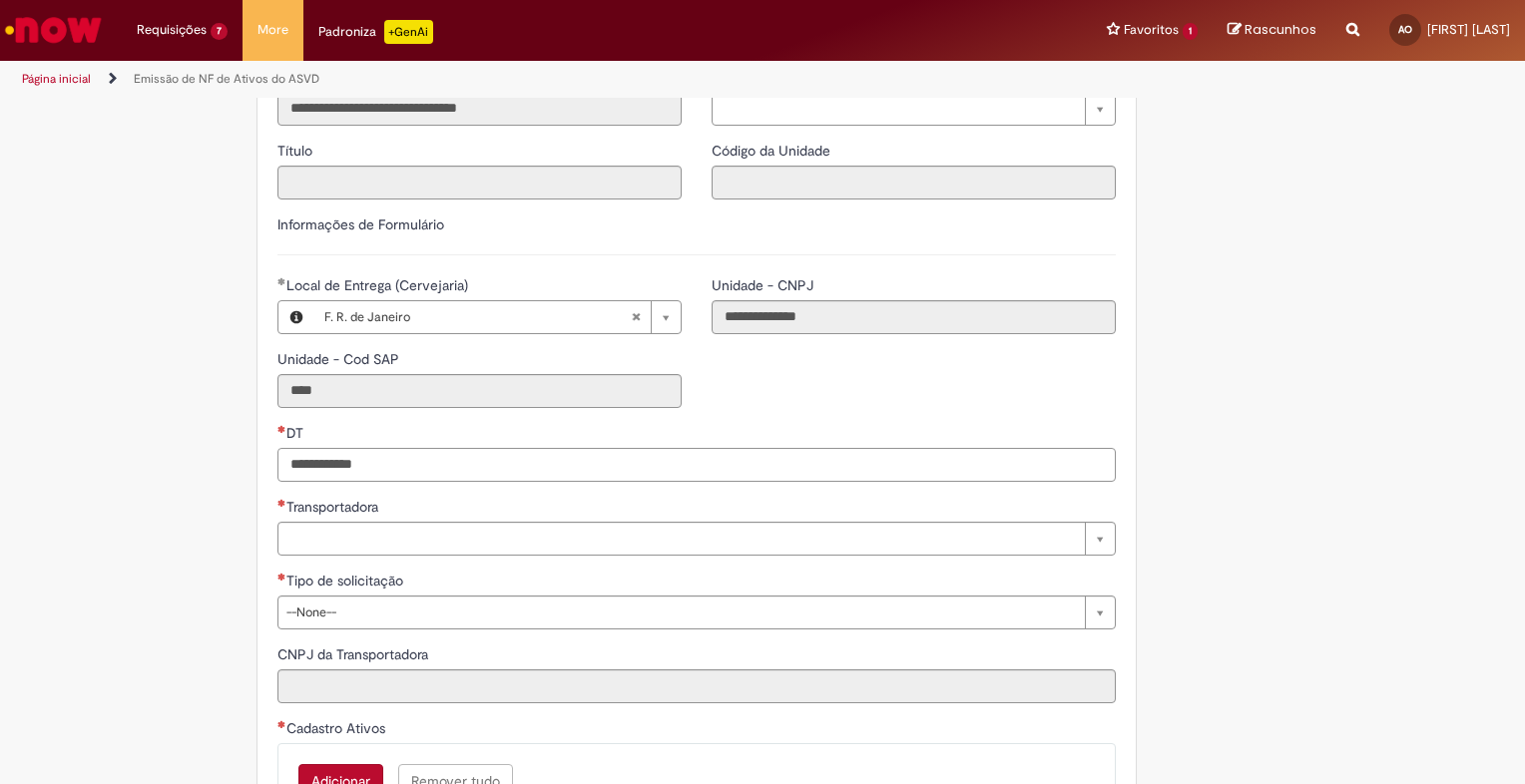click on "DT" at bounding box center [697, 465] 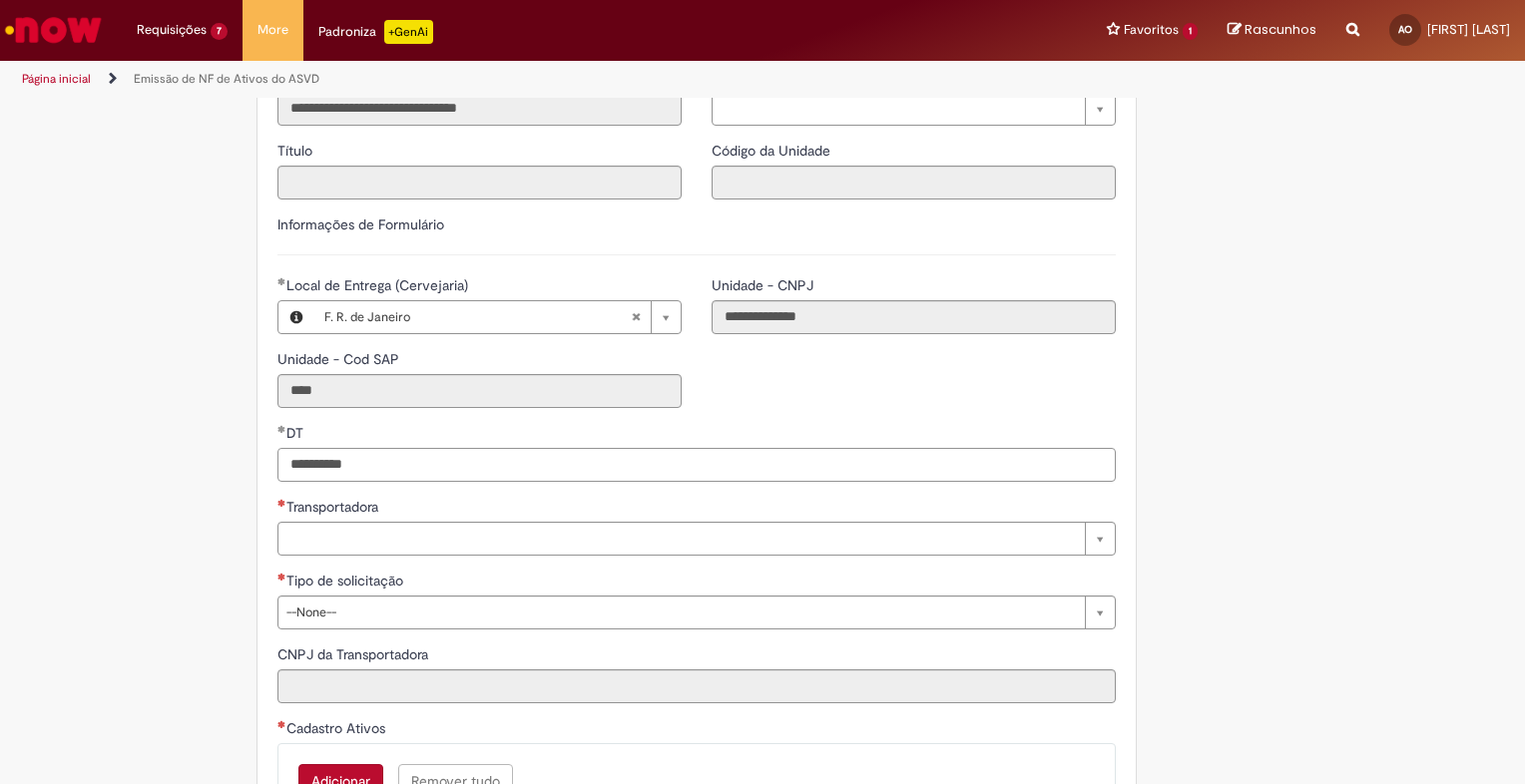 type on "**********" 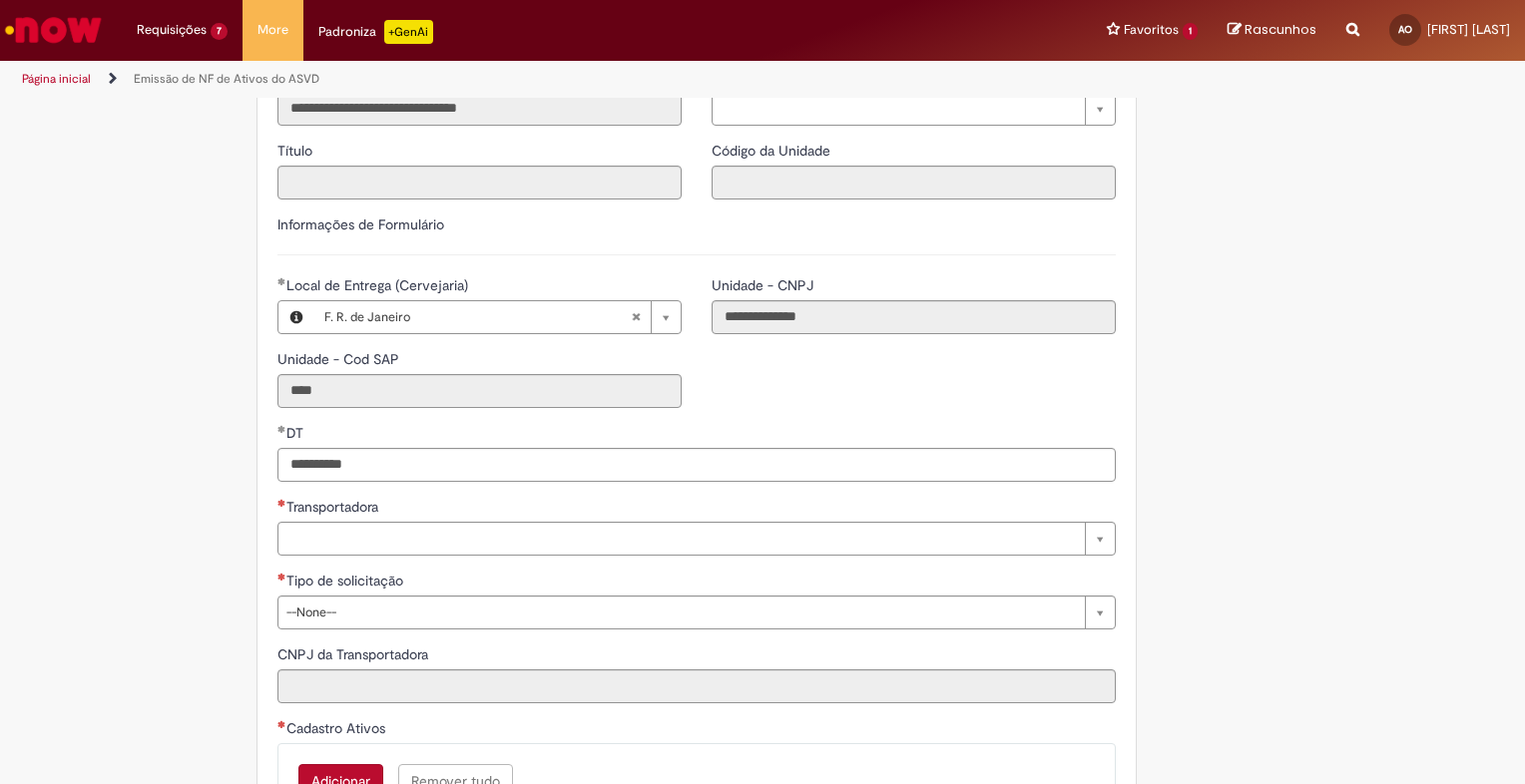 click on "**********" at bounding box center (762, 506) 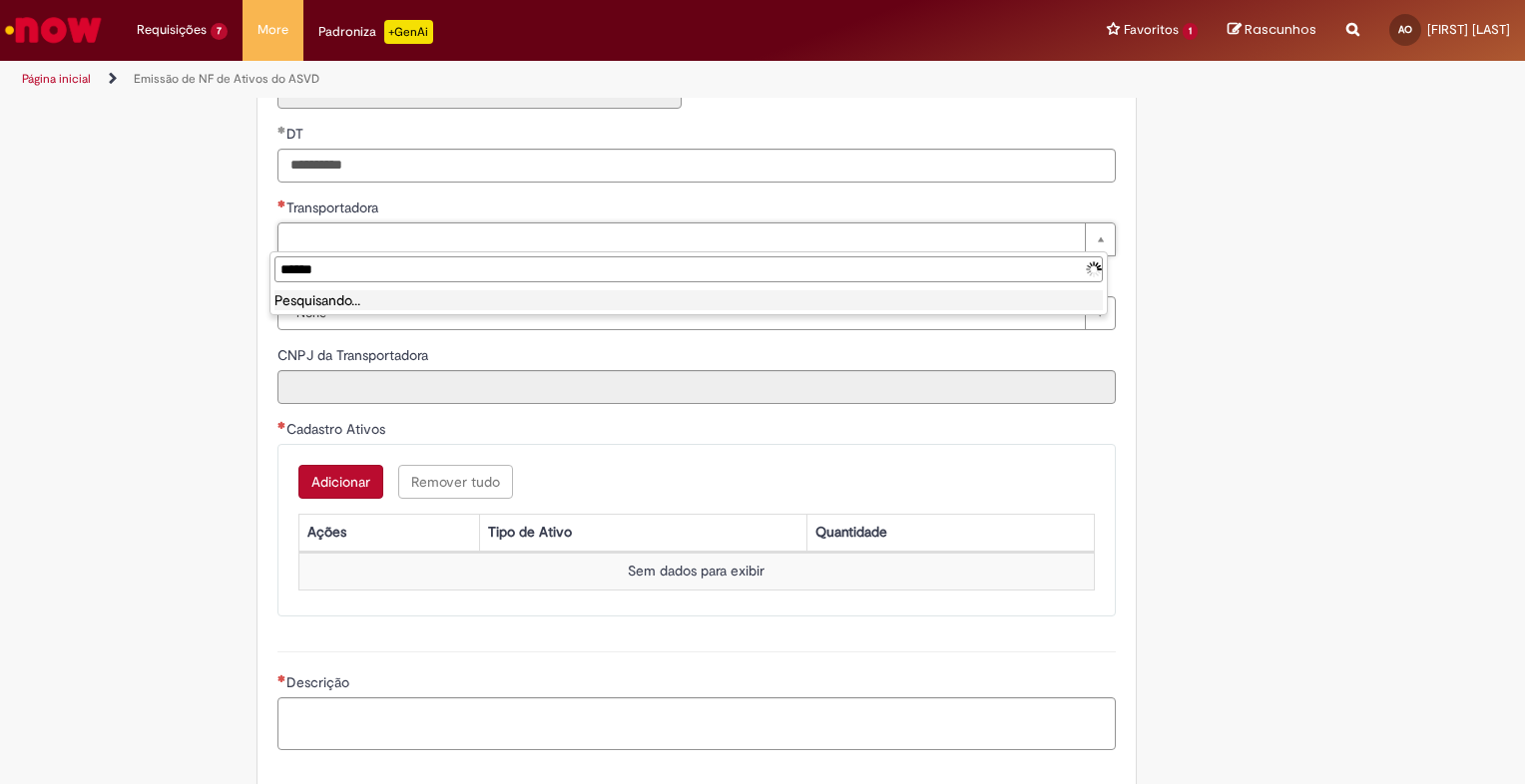type on "*******" 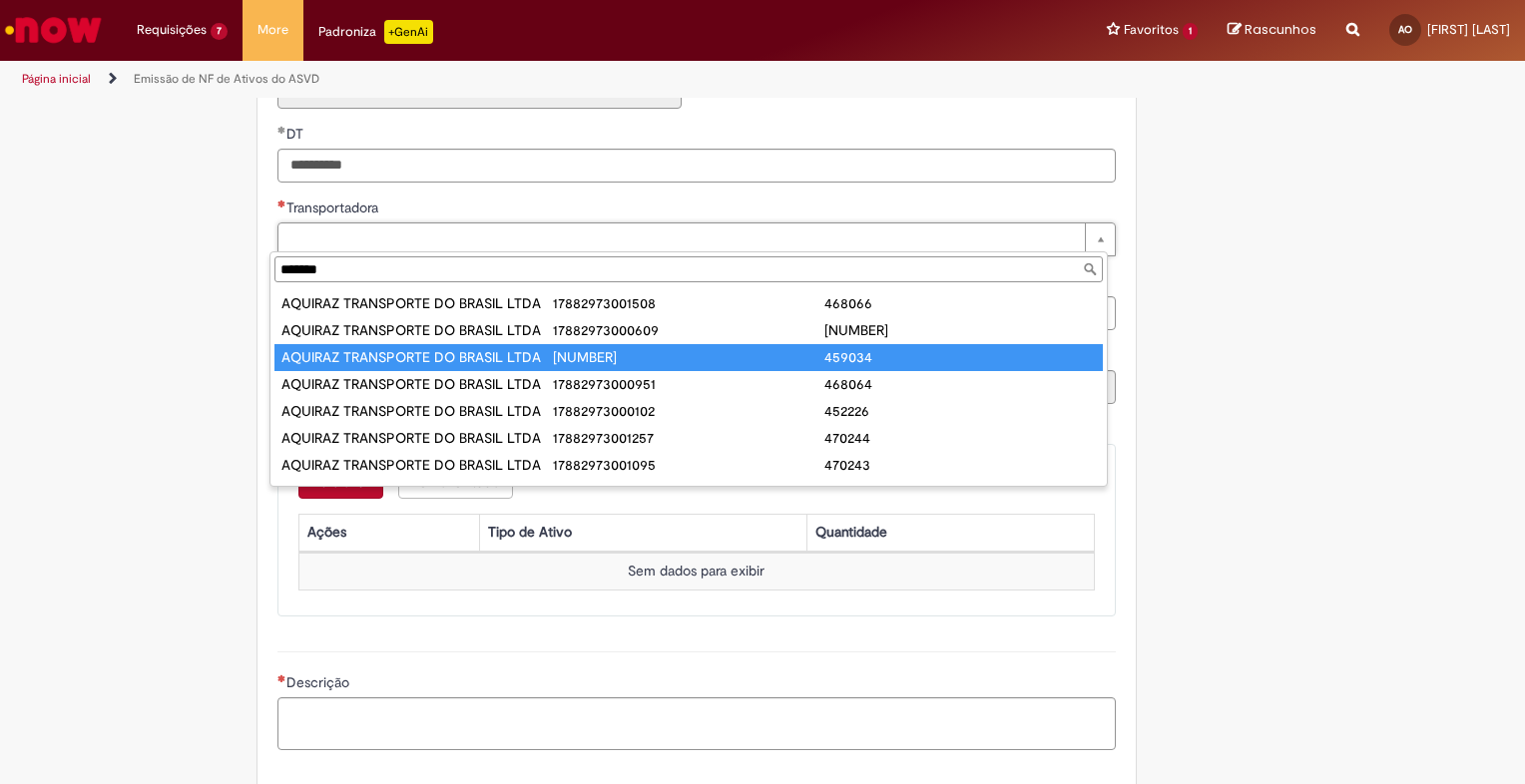 type on "**********" 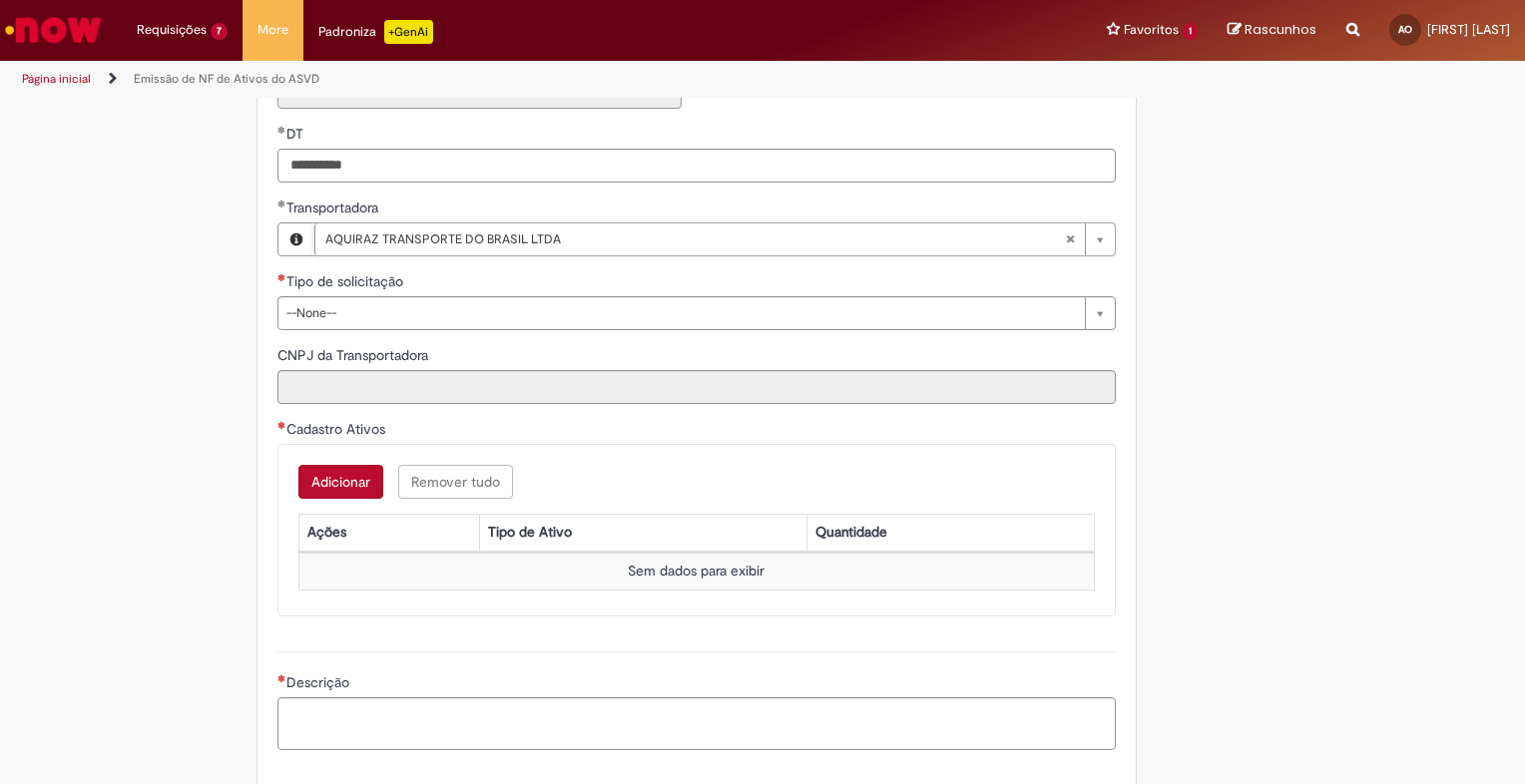 type on "**********" 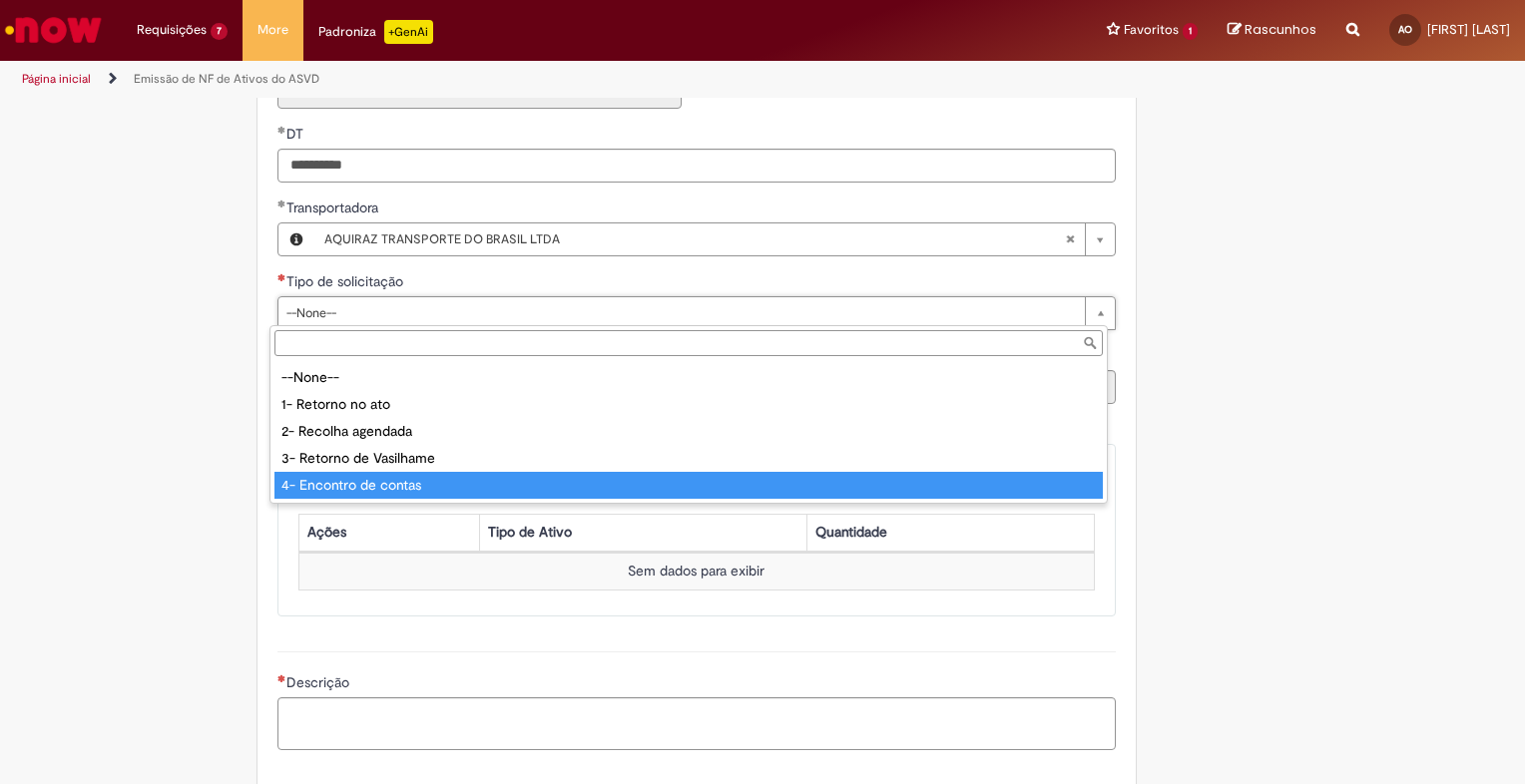 type on "**********" 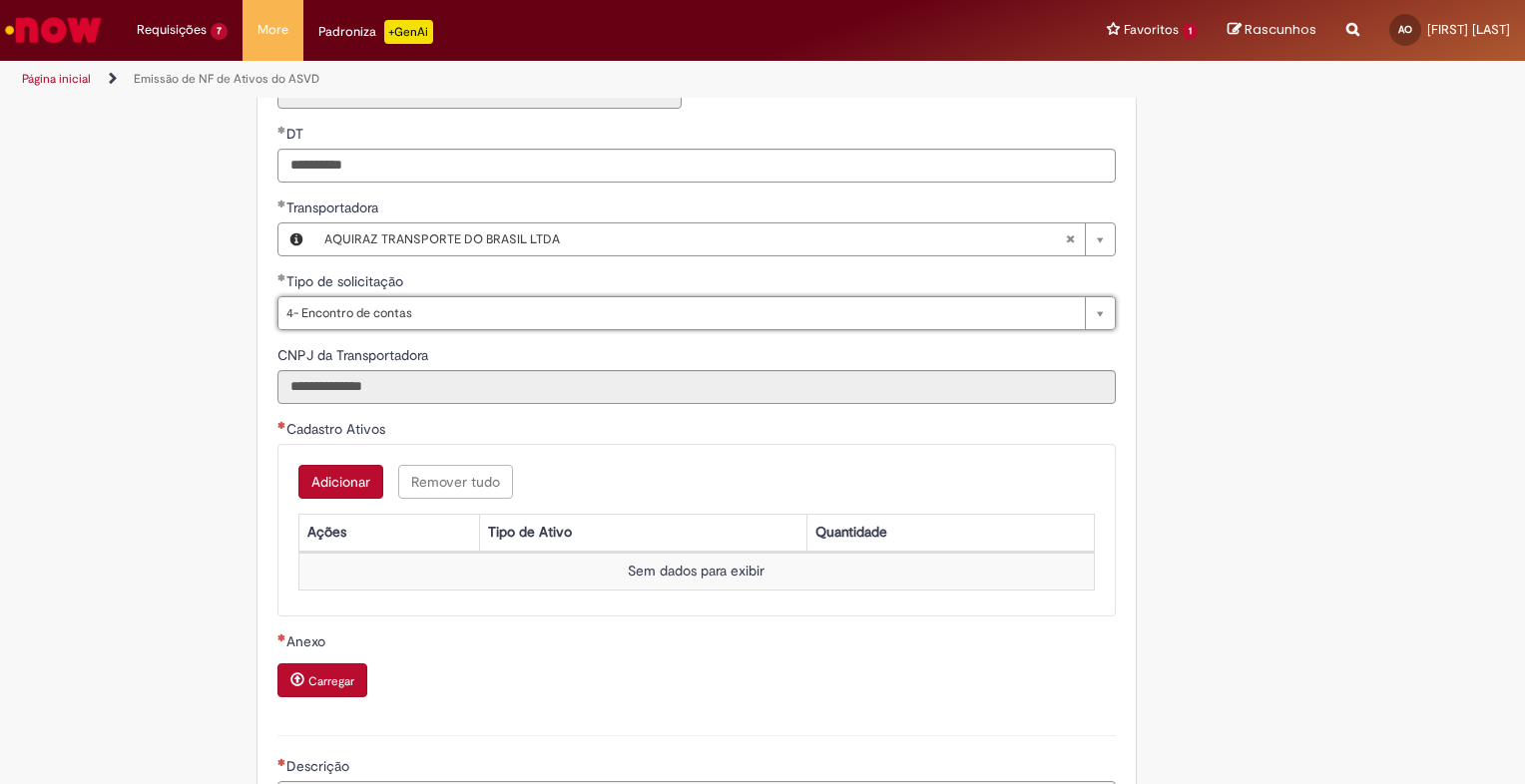 click on "Adicionar" at bounding box center [340, 482] 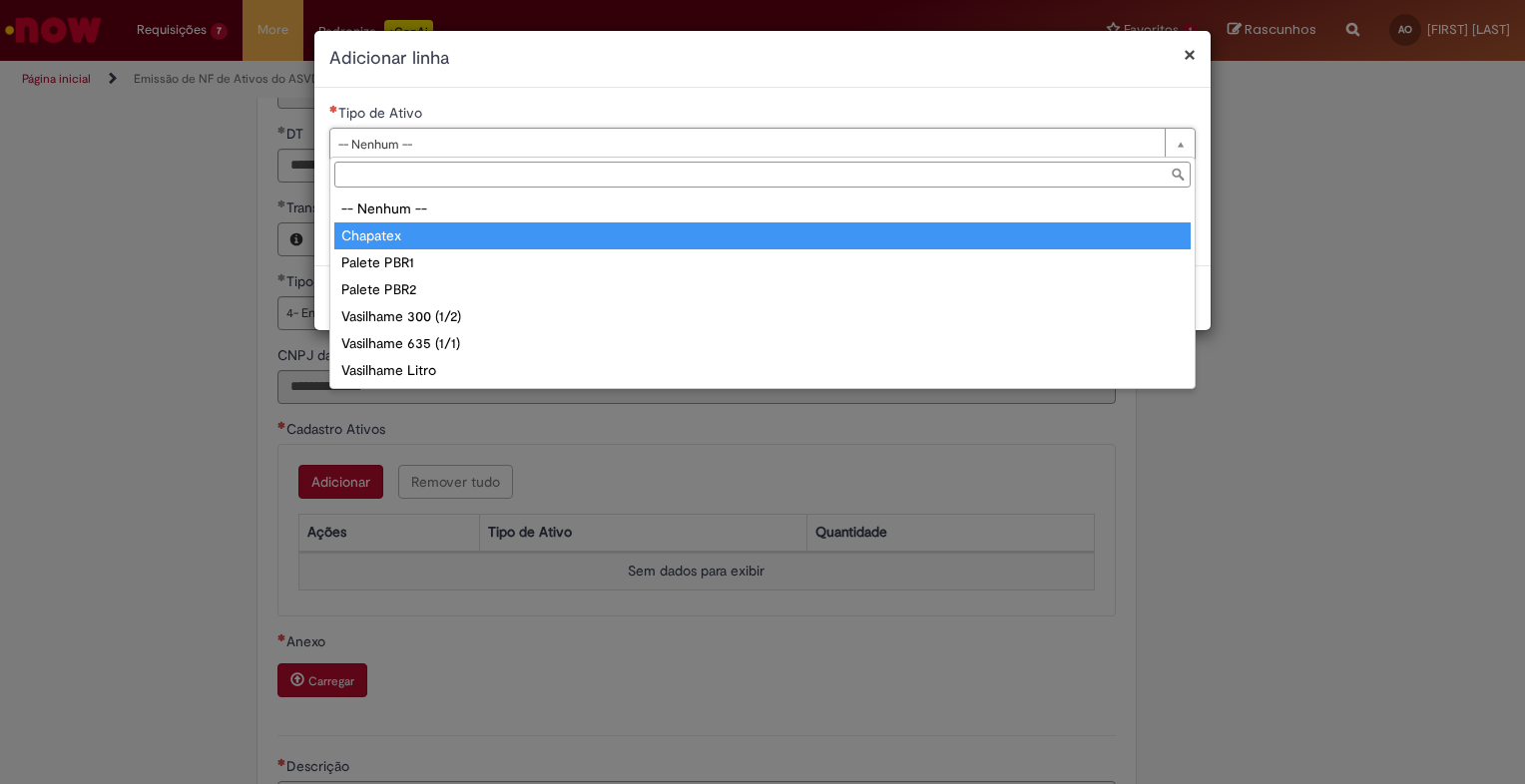type on "********" 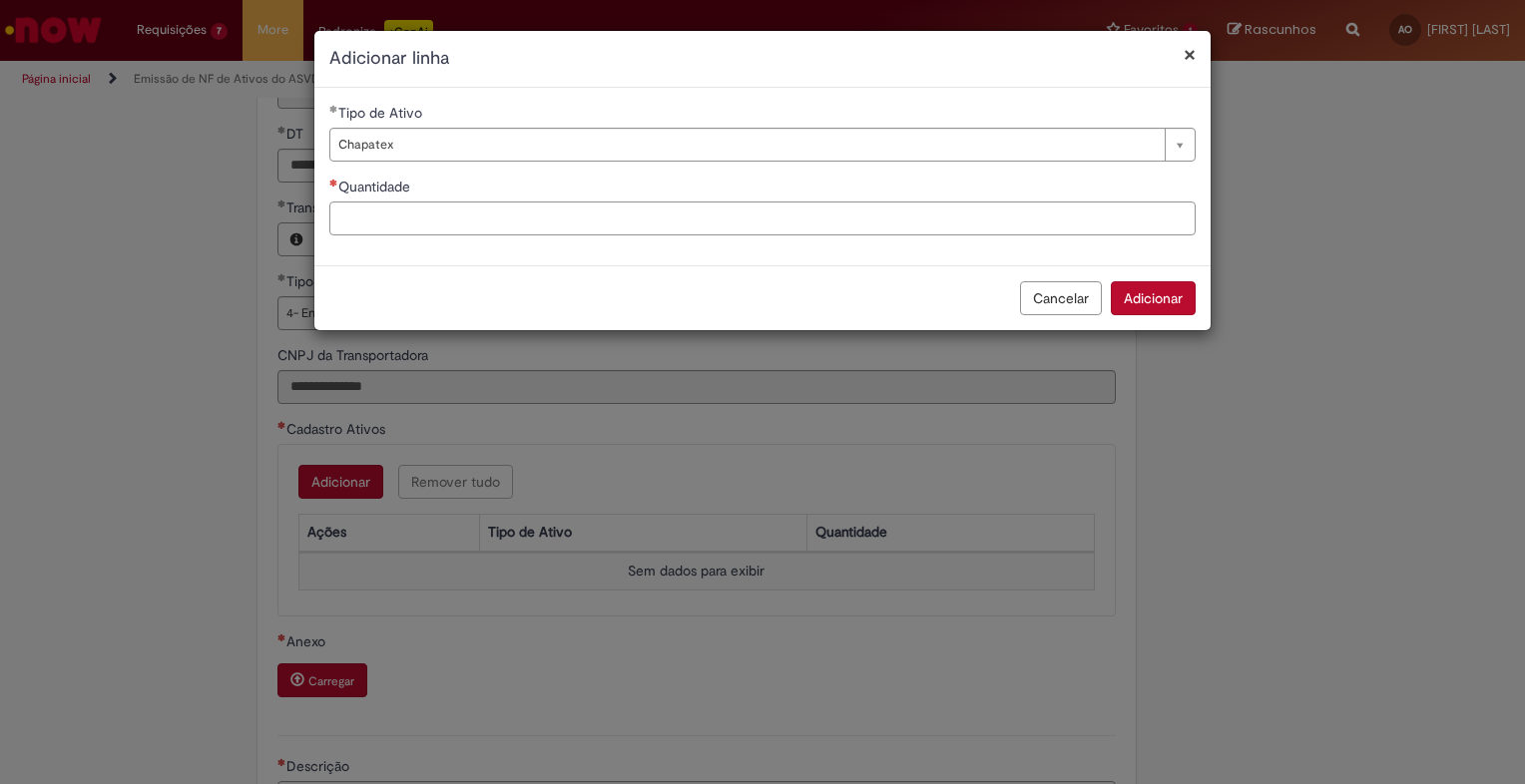 click on "Quantidade" at bounding box center (762, 218) 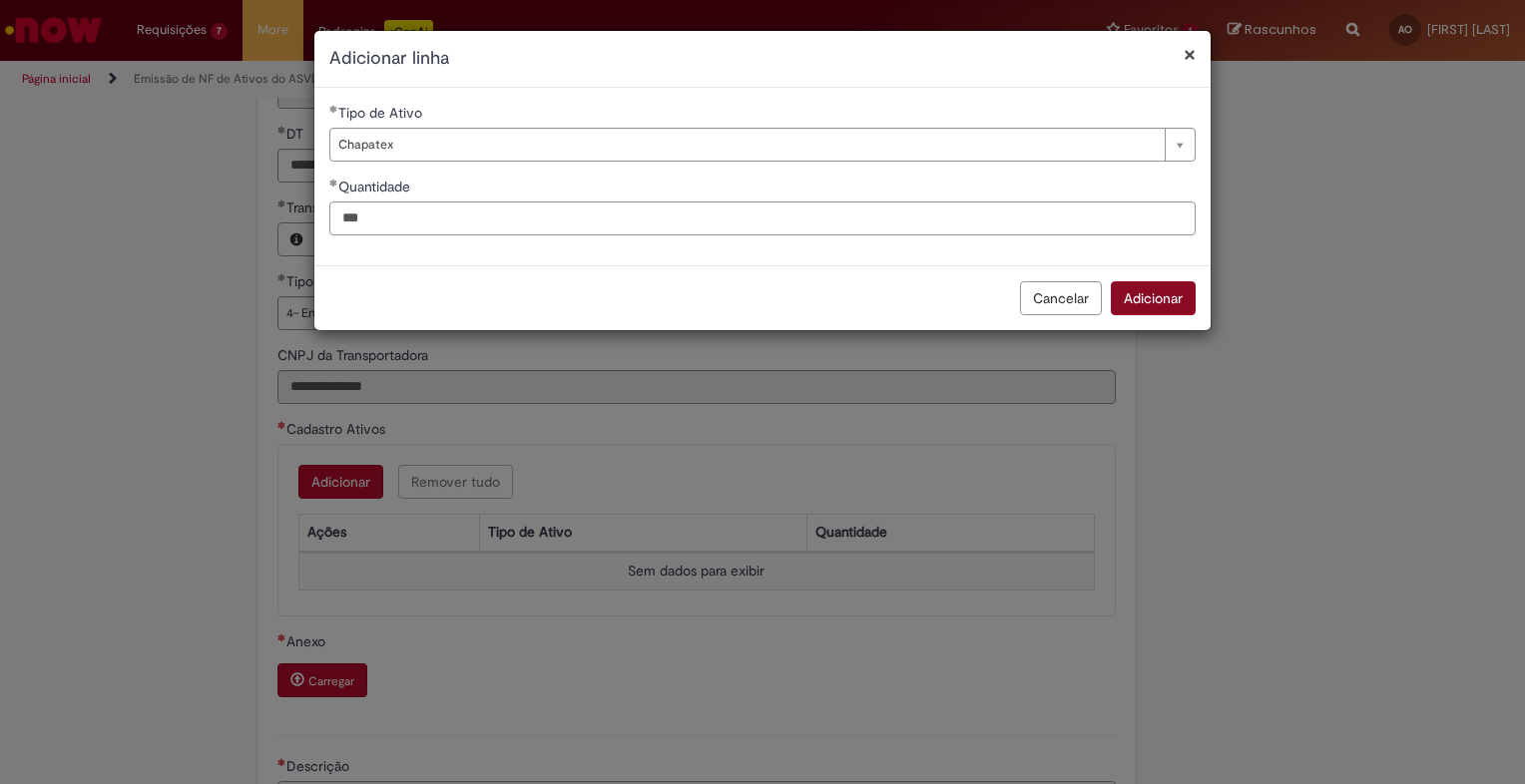 type on "***" 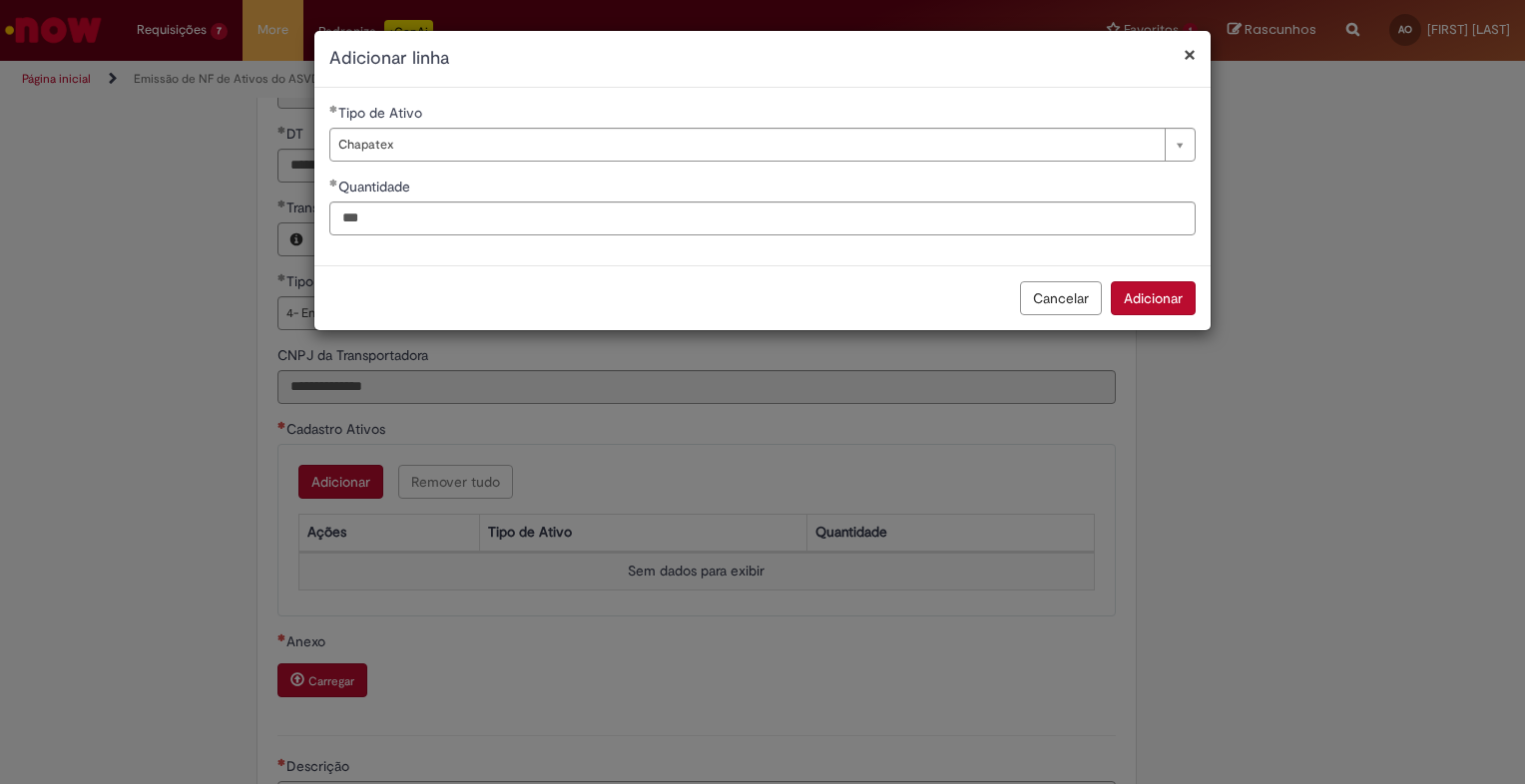 click on "Adicionar" at bounding box center [1153, 298] 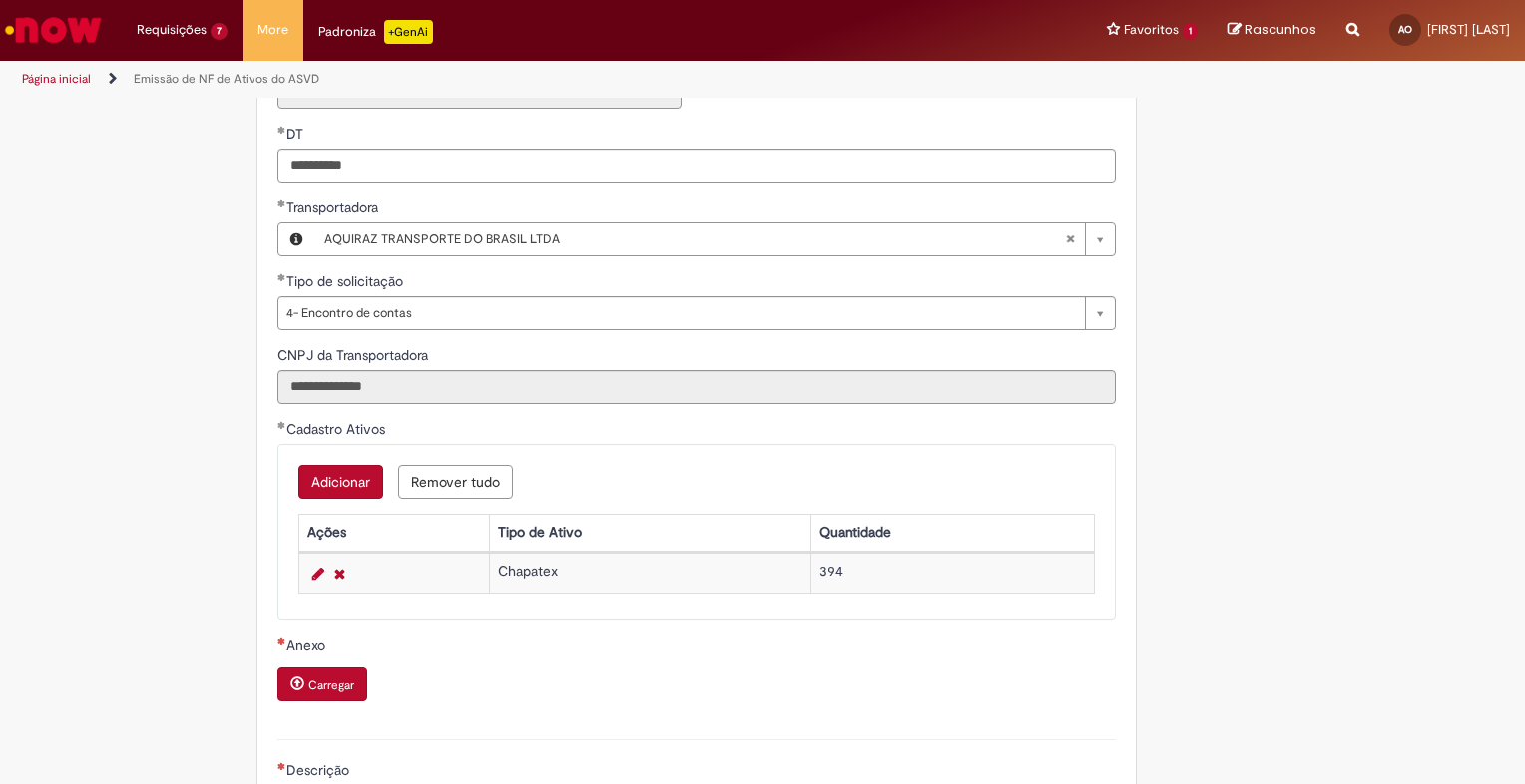 click on "**********" at bounding box center [762, 250] 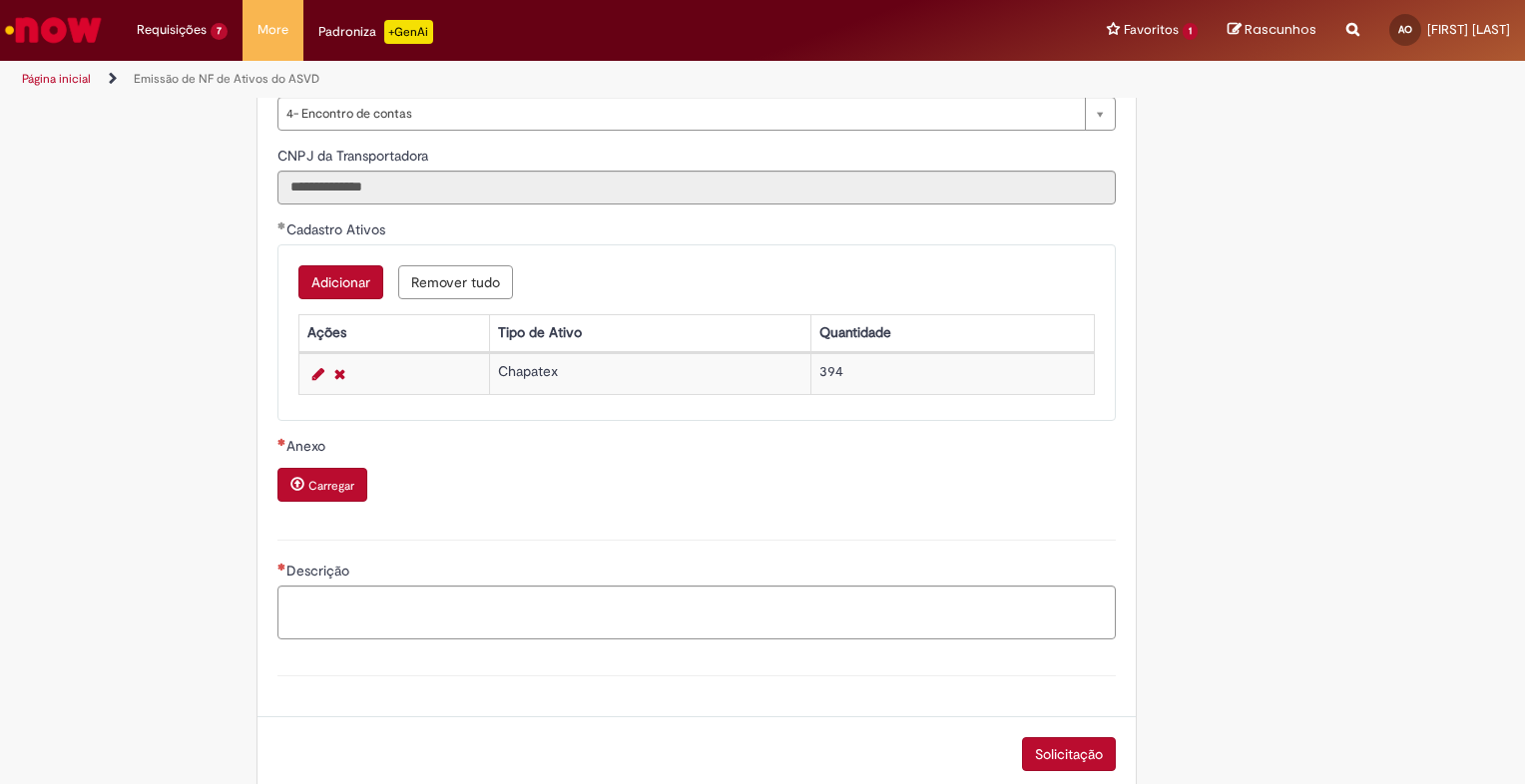click on "Carregar" at bounding box center (331, 486) 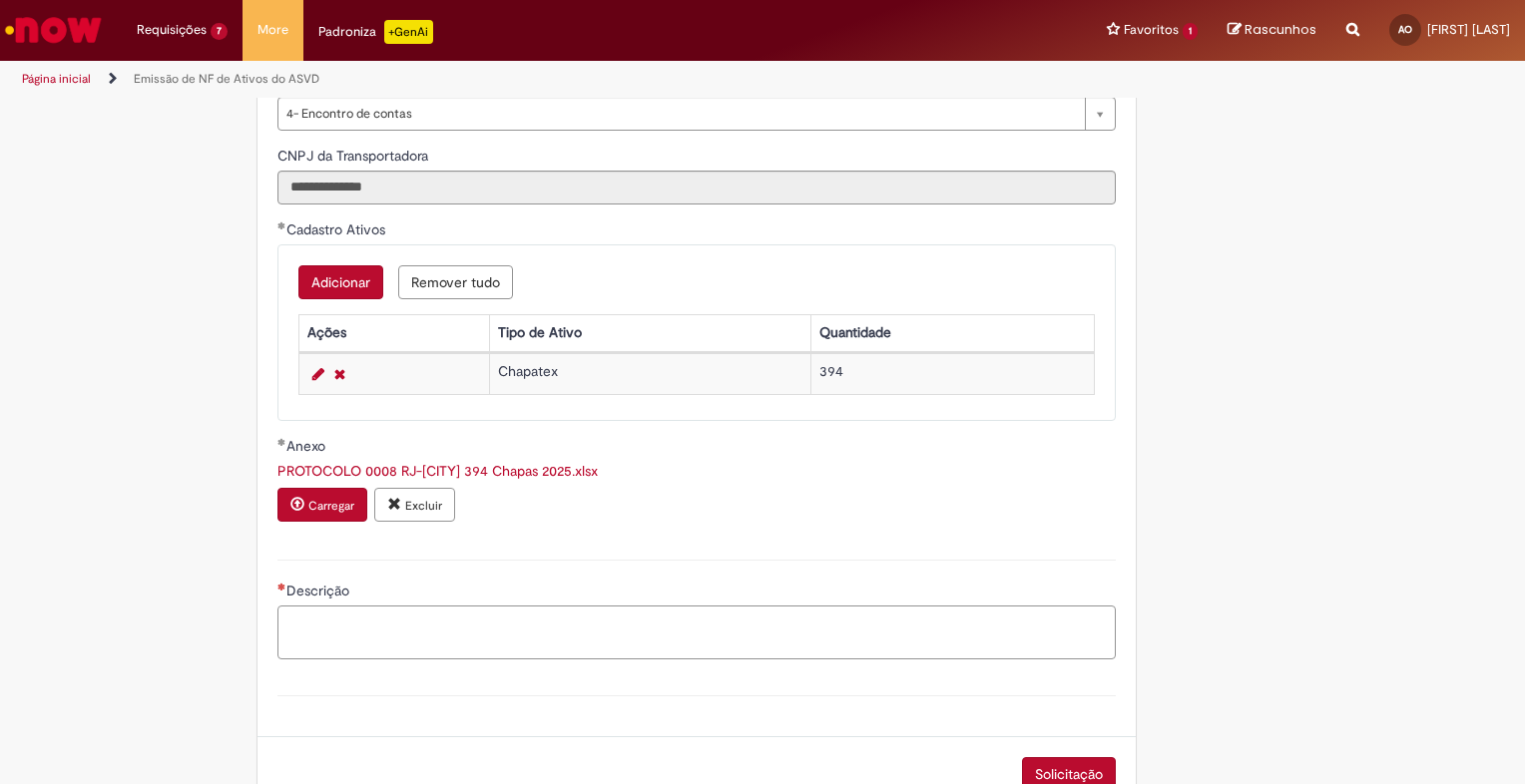 click on "Descrição" at bounding box center [697, 632] 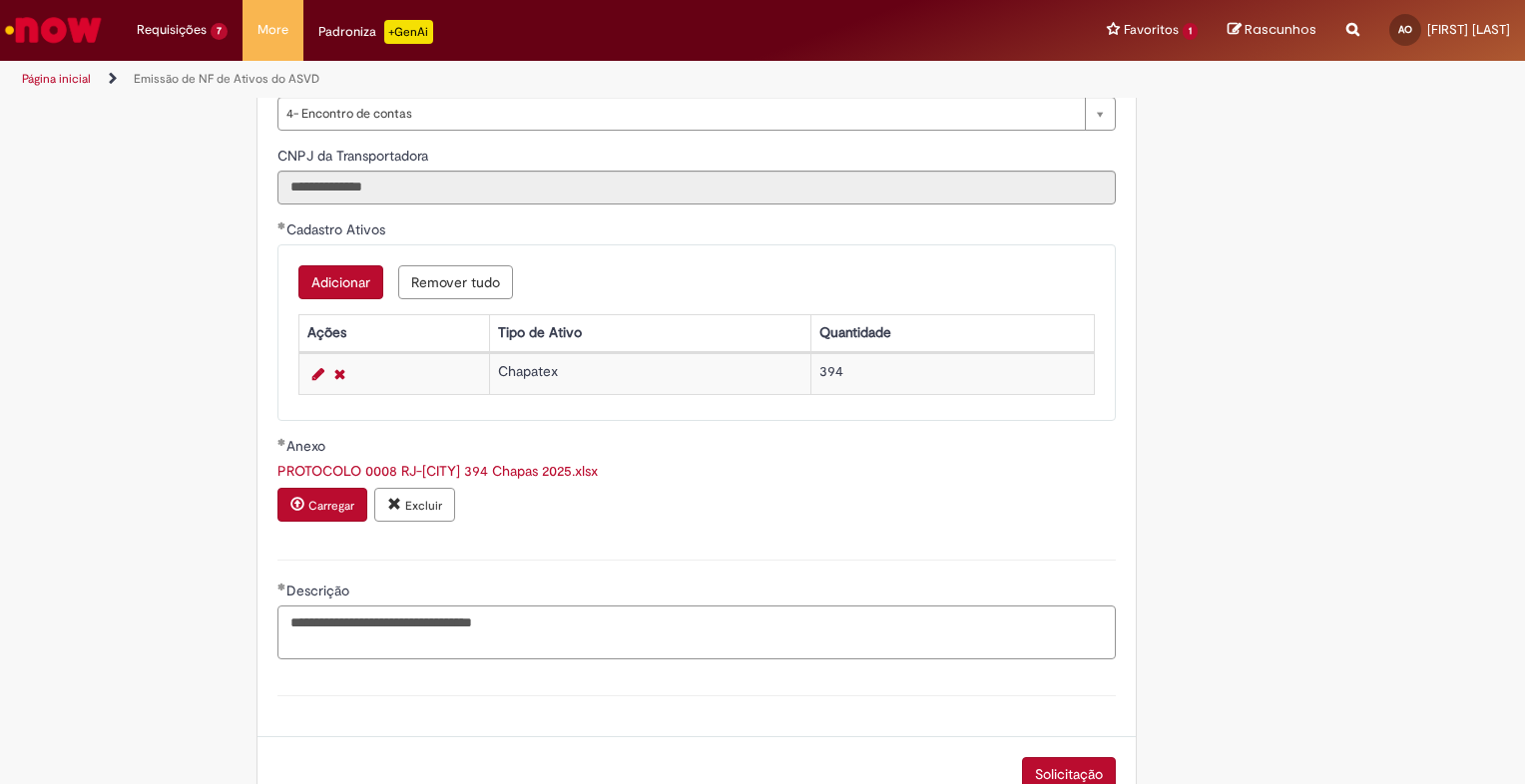 type on "**********" 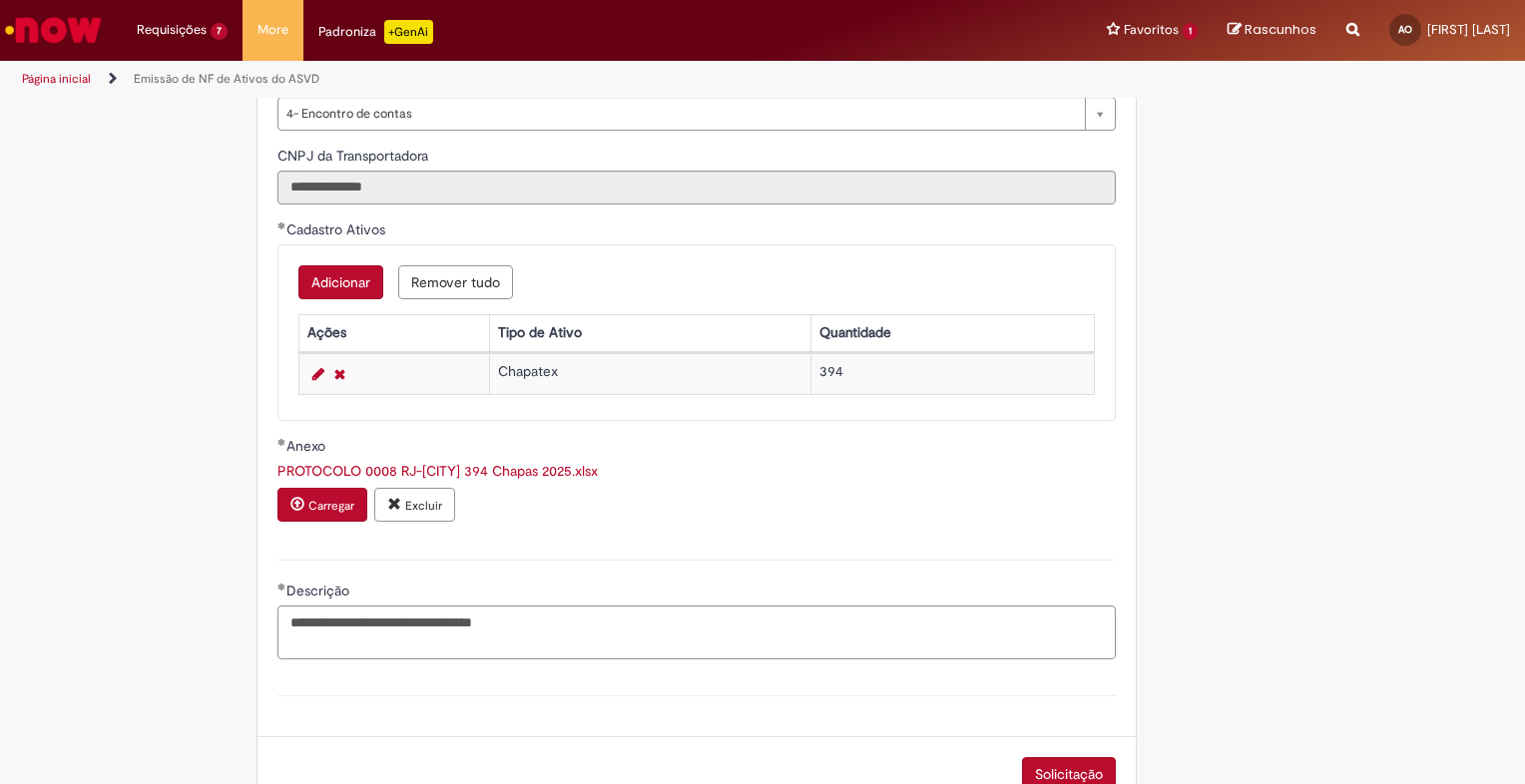 click on "**********" at bounding box center (762, 61) 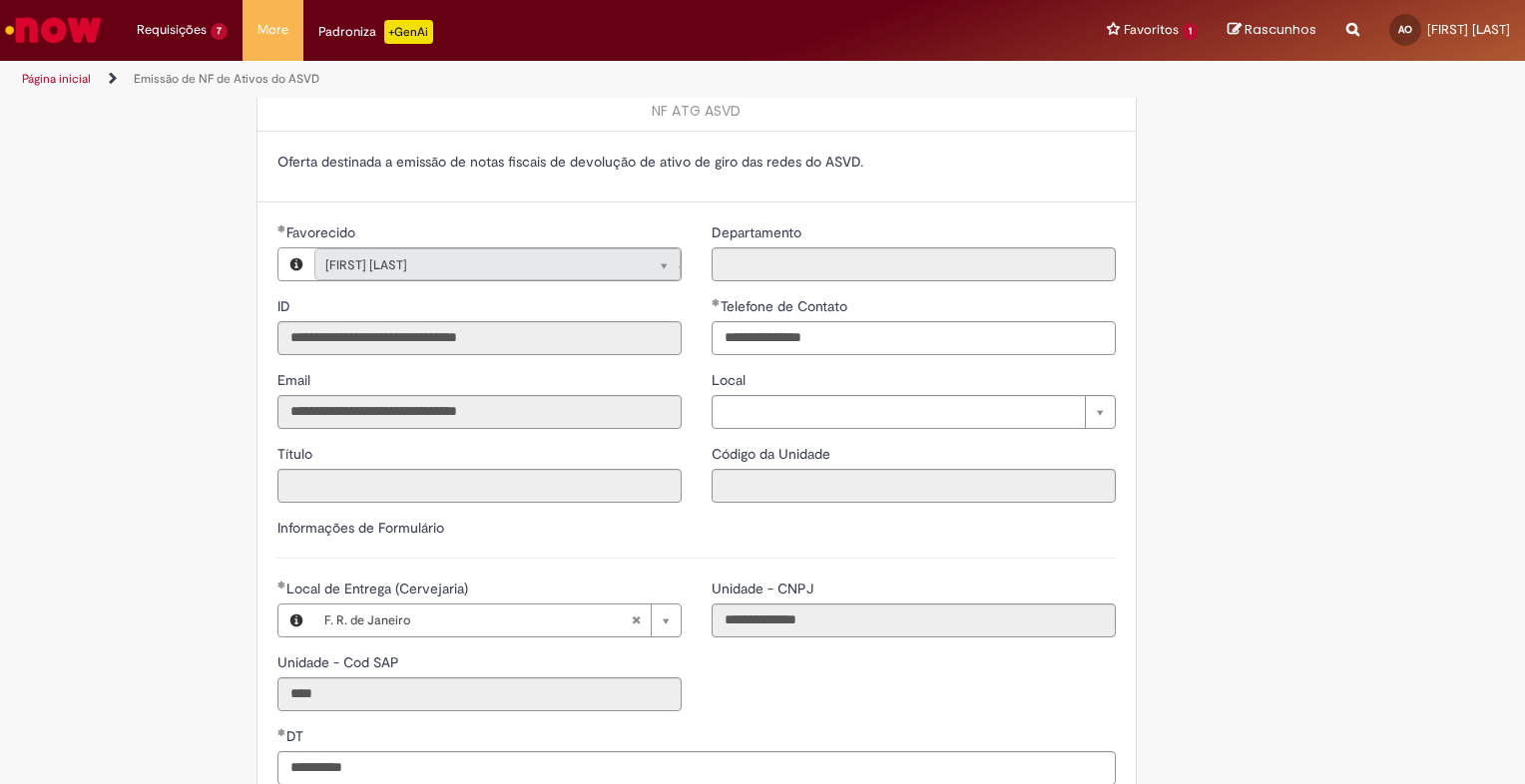 scroll, scrollTop: 0, scrollLeft: 0, axis: both 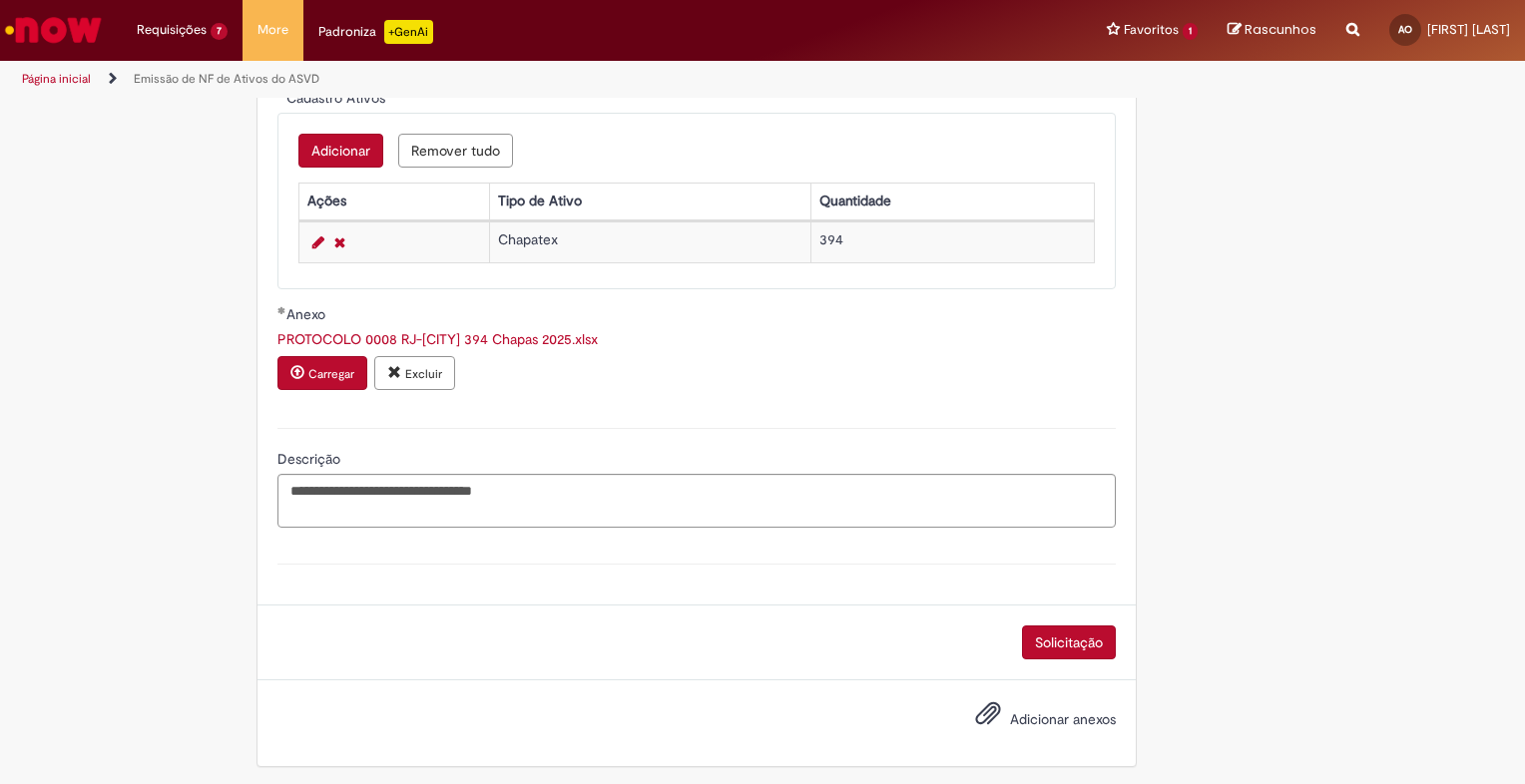 click on "Solicitação" at bounding box center (1069, 642) 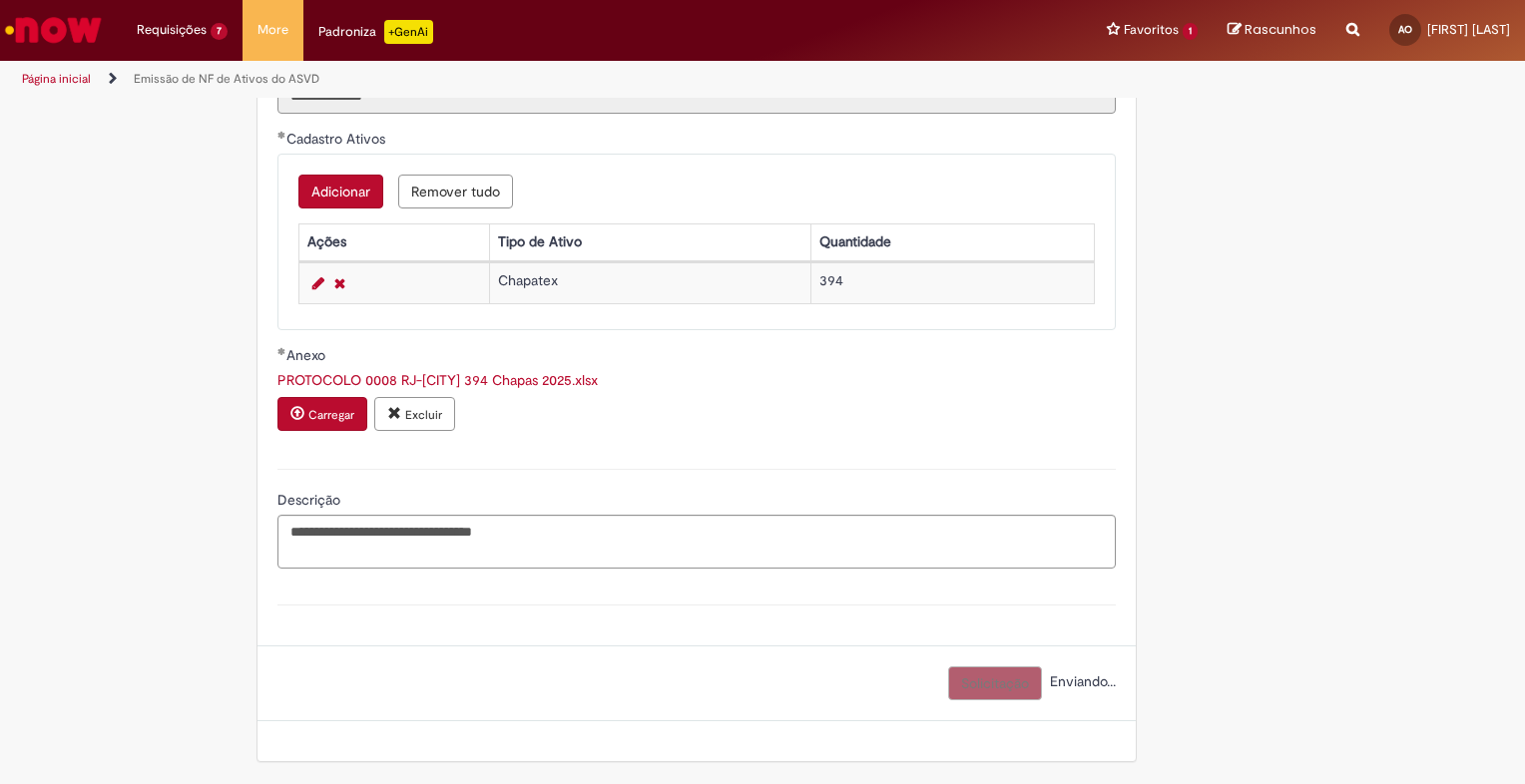 scroll, scrollTop: 984, scrollLeft: 0, axis: vertical 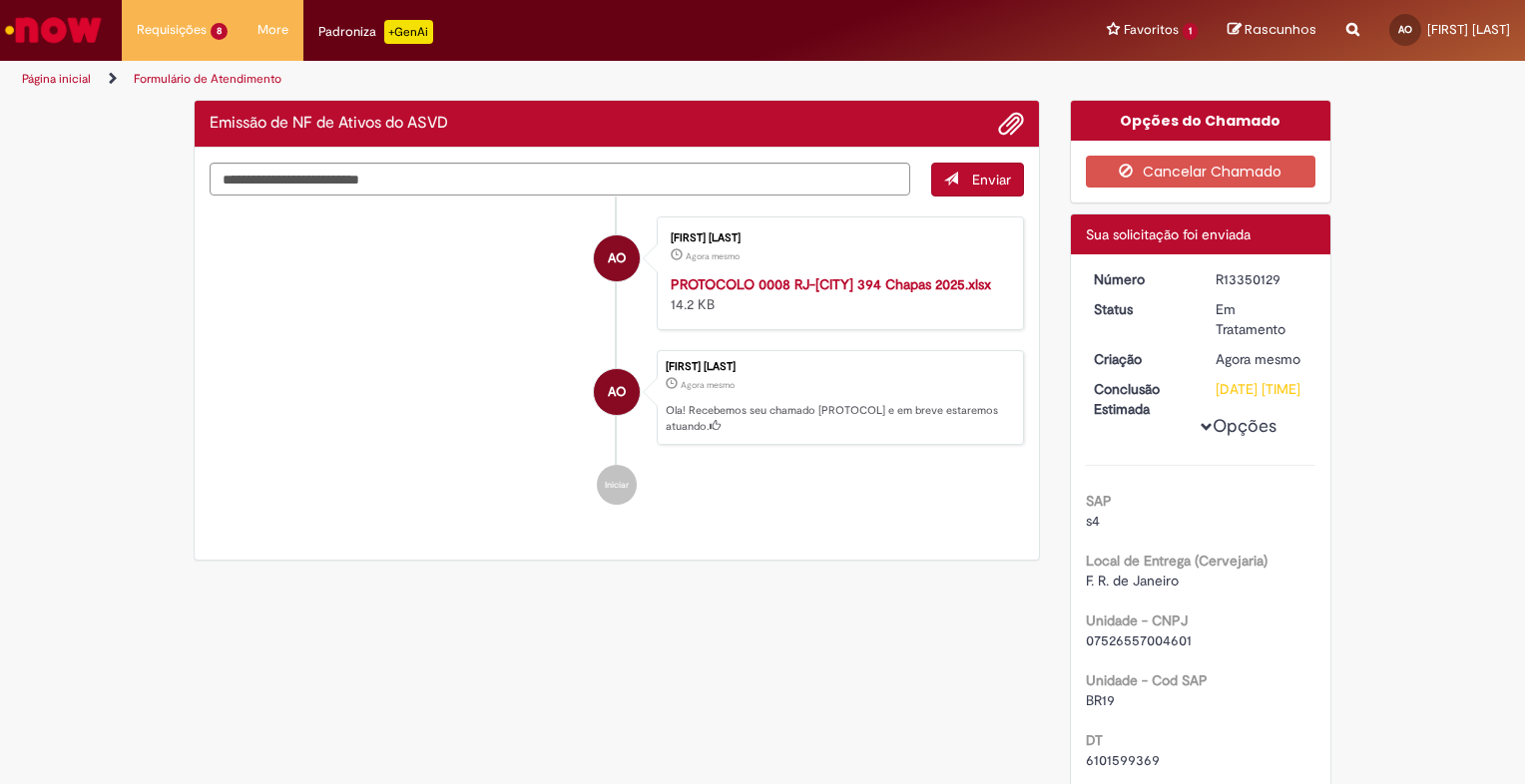click on "R13350129" at bounding box center (1262, 279) 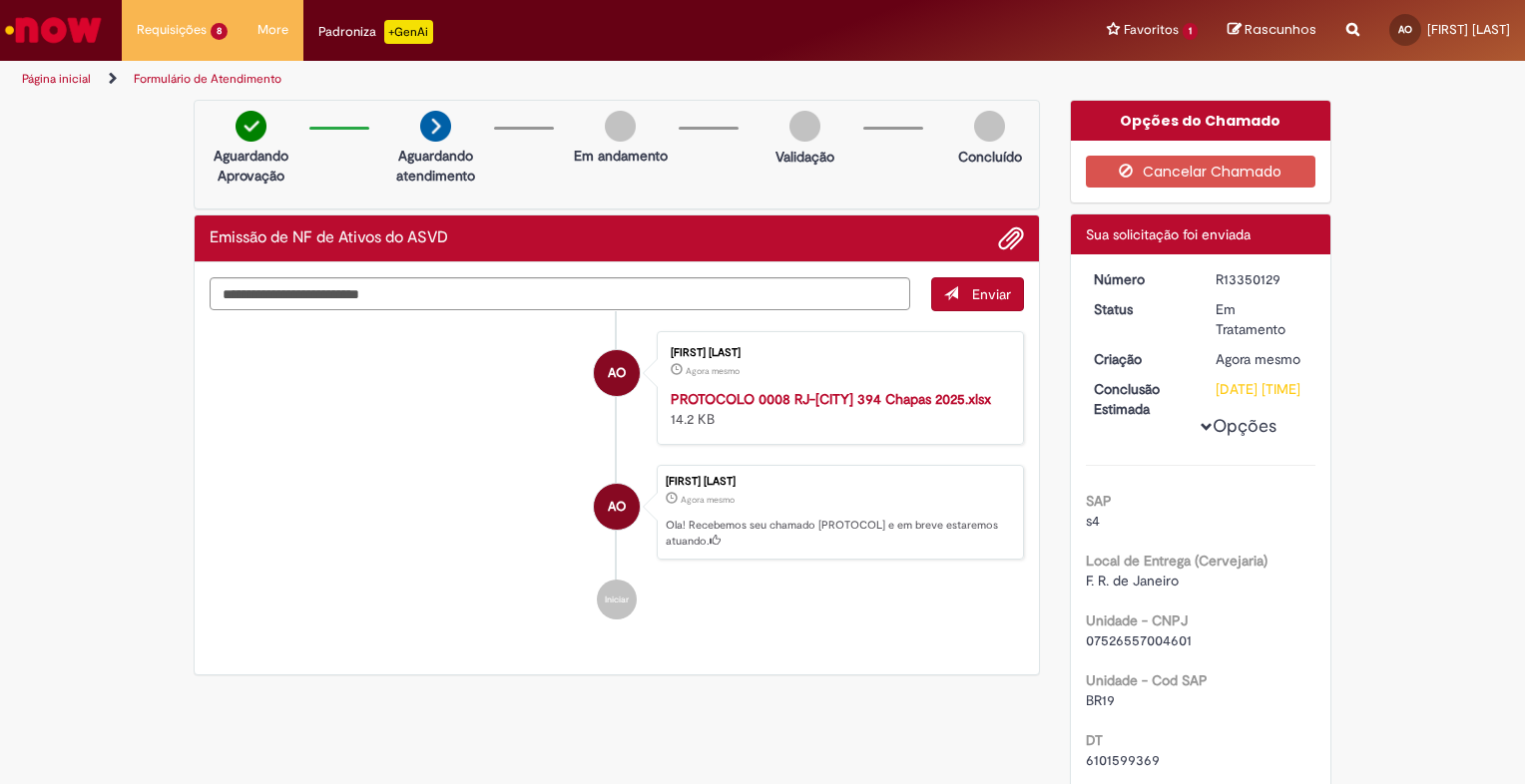 copy on "R13350129" 